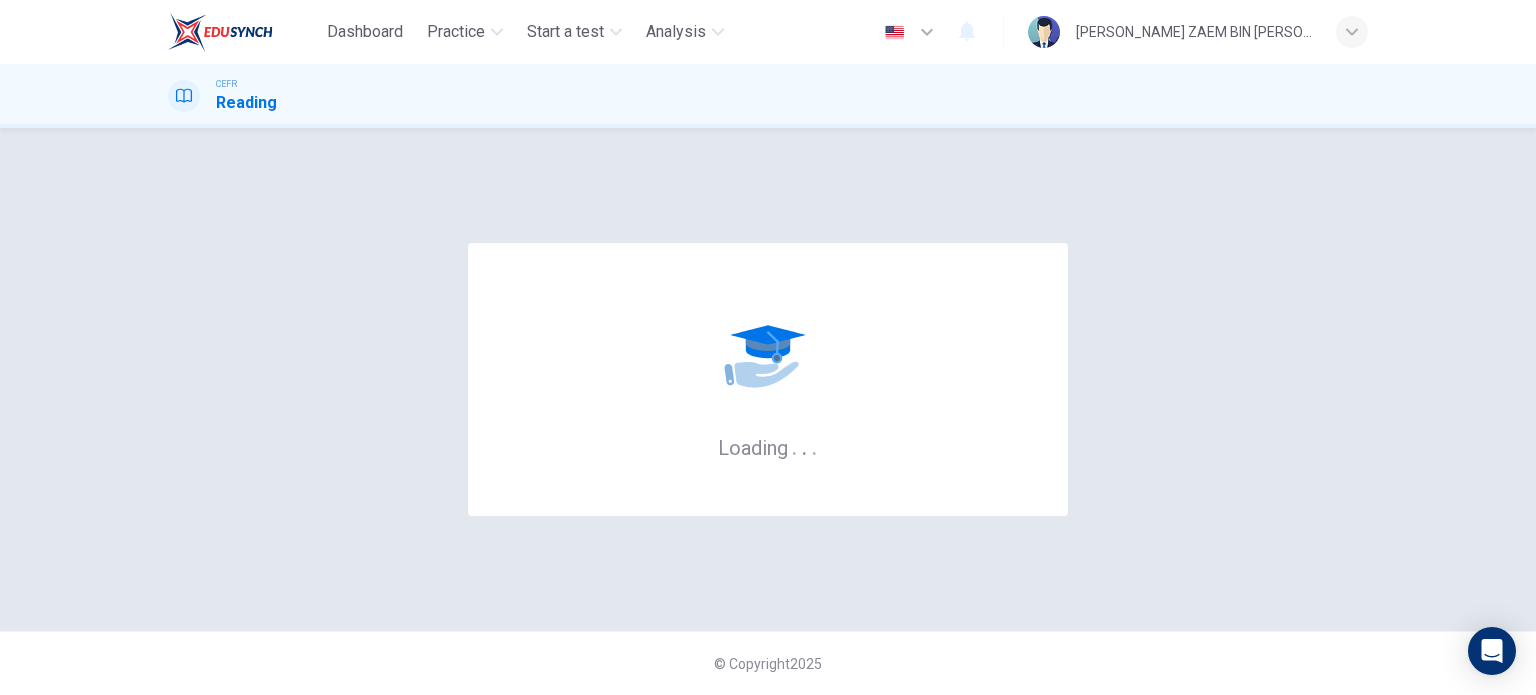 scroll, scrollTop: 0, scrollLeft: 0, axis: both 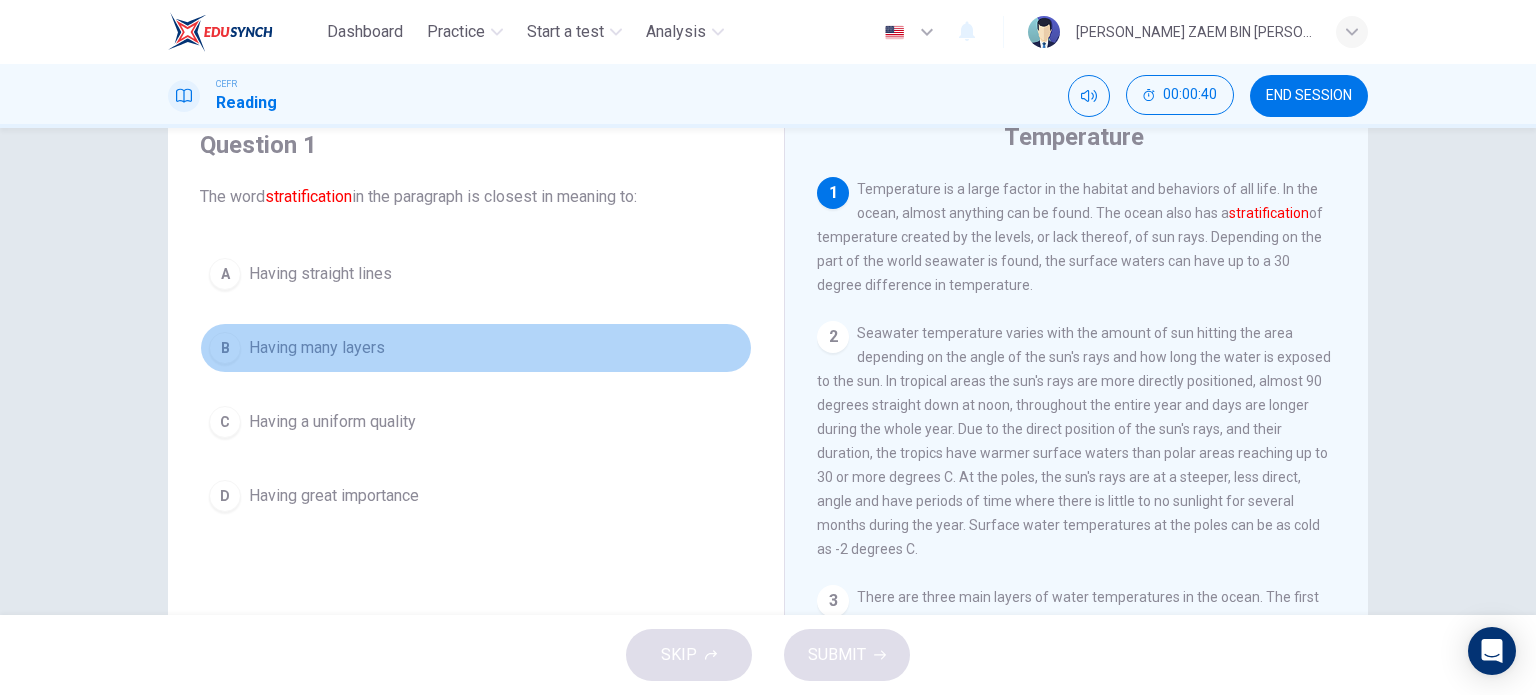 click on "Having many layers" at bounding box center [317, 348] 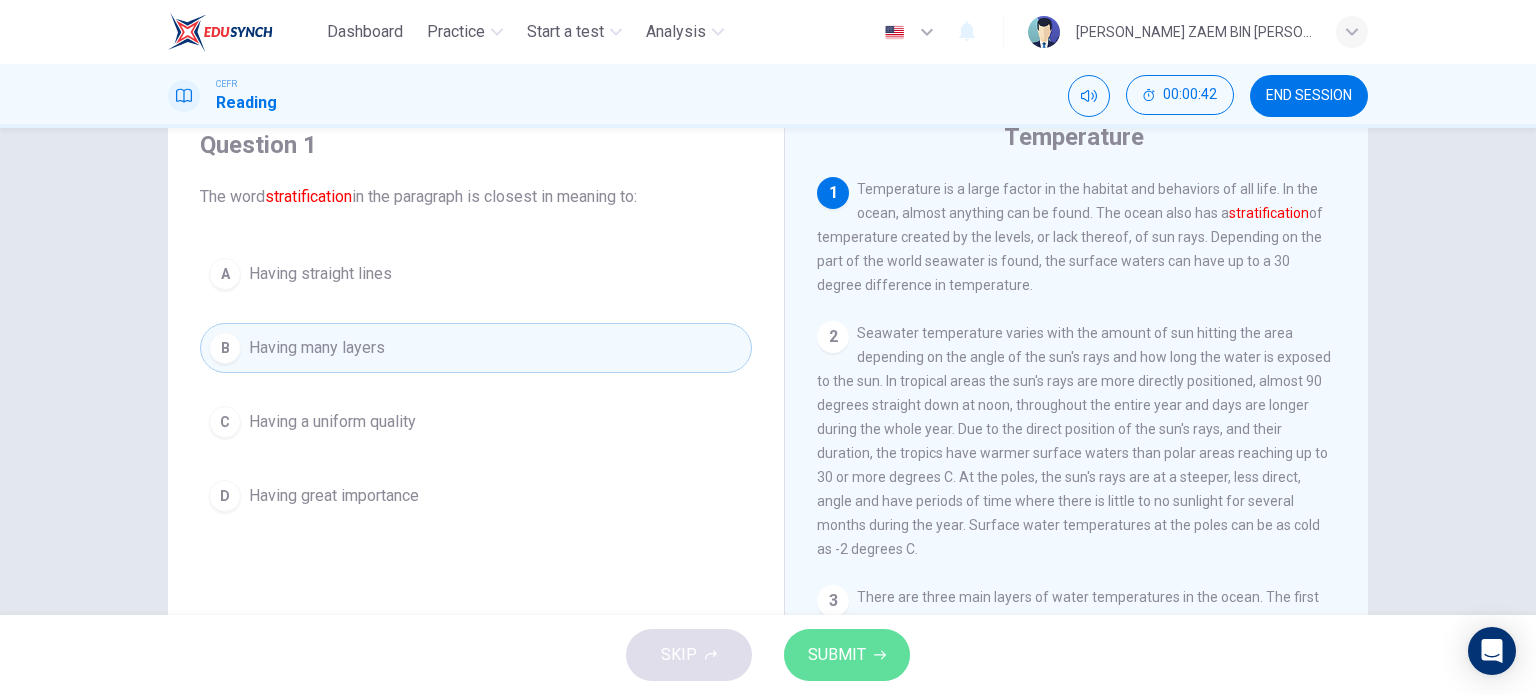 click on "SUBMIT" at bounding box center (837, 655) 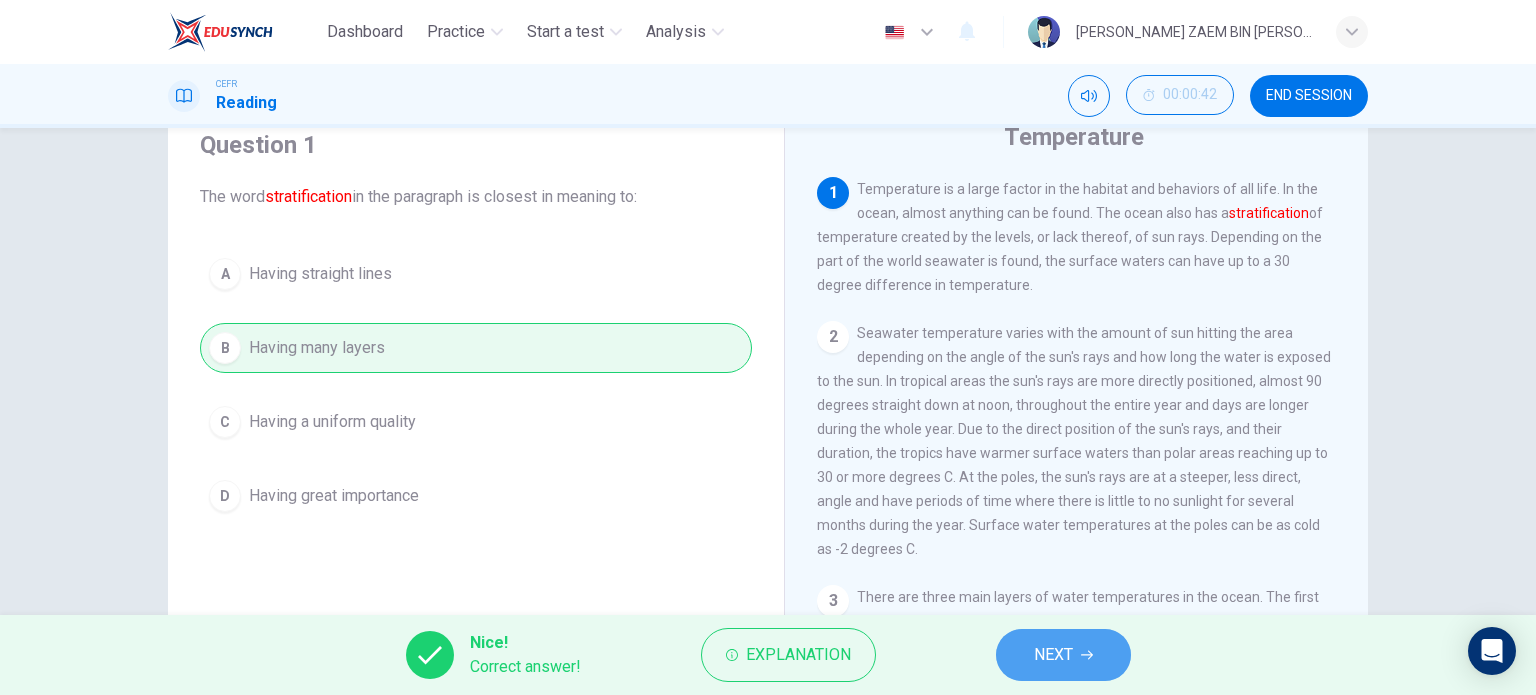 click on "NEXT" at bounding box center (1063, 655) 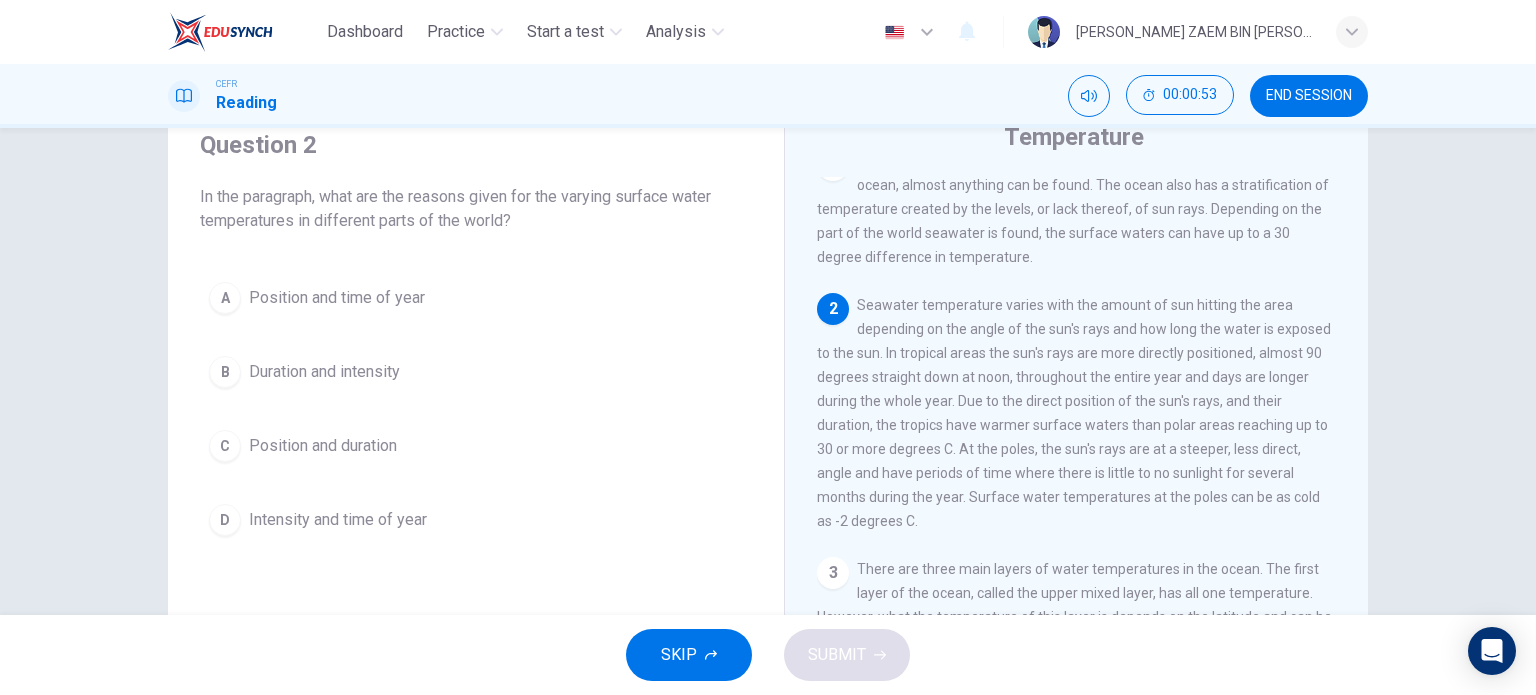 scroll, scrollTop: 24, scrollLeft: 0, axis: vertical 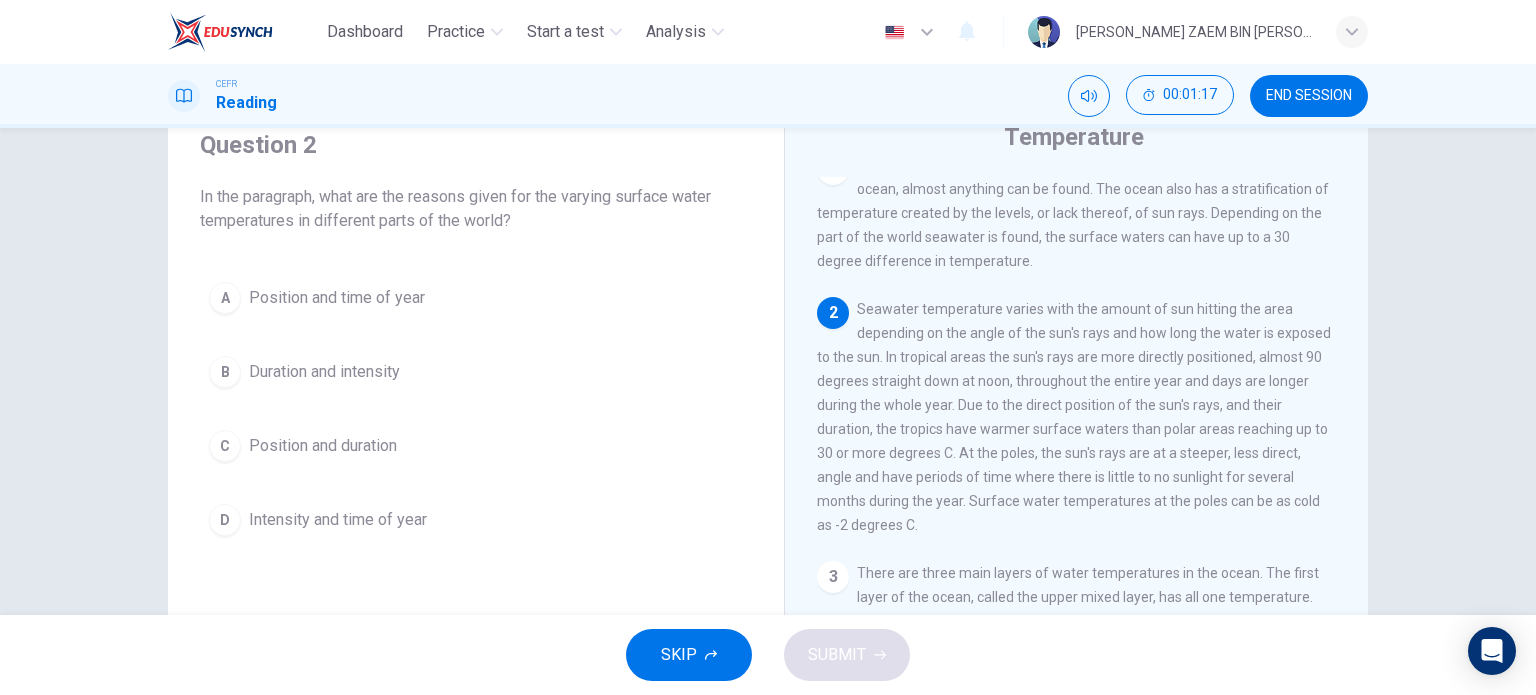 click on "Position and time of year" at bounding box center [337, 298] 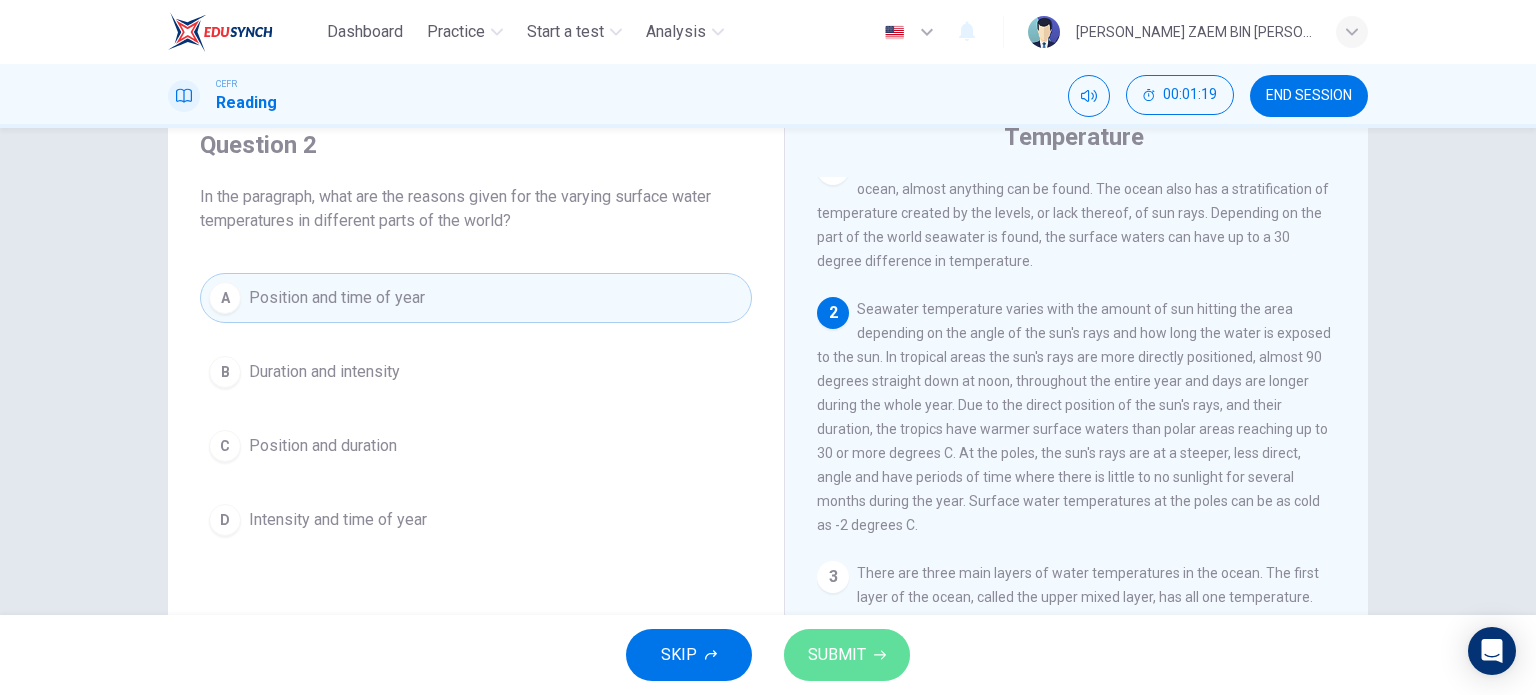 click on "SUBMIT" at bounding box center (847, 655) 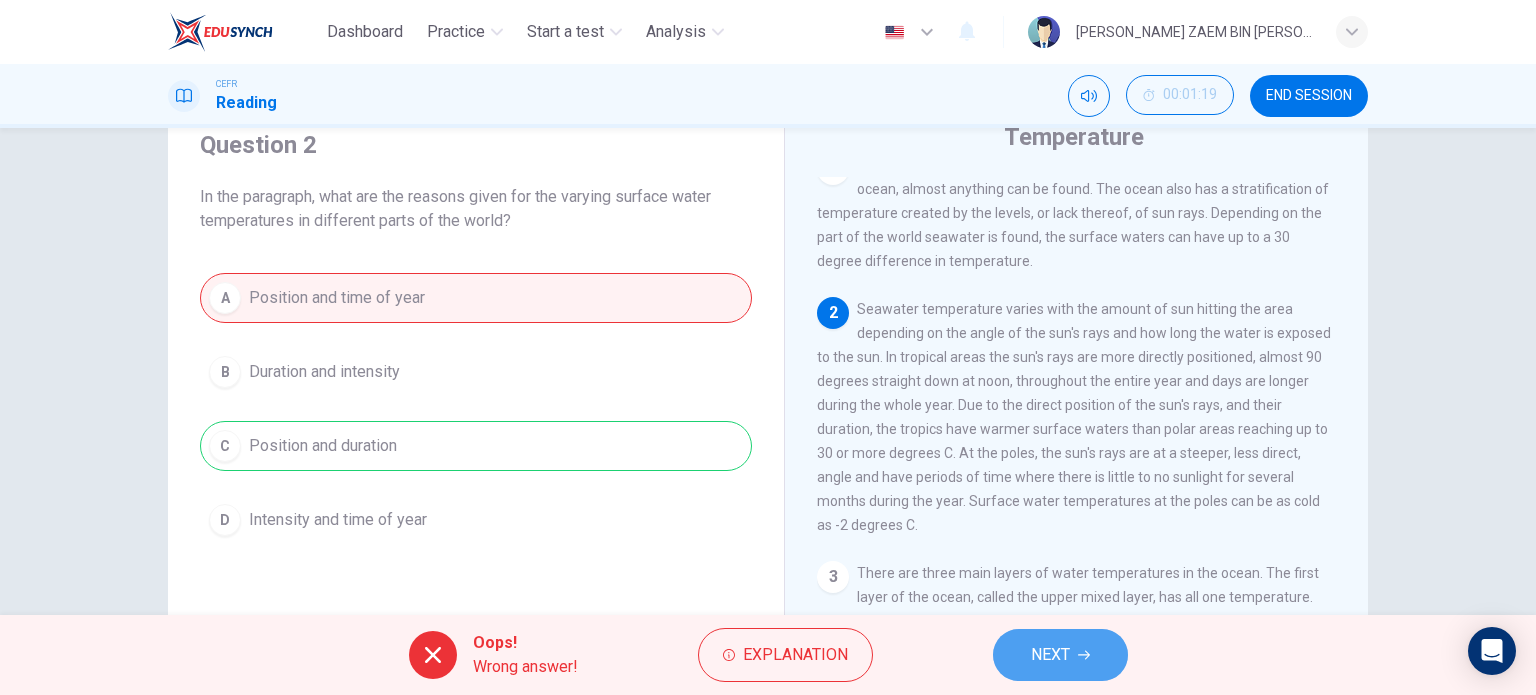 click on "NEXT" at bounding box center (1050, 655) 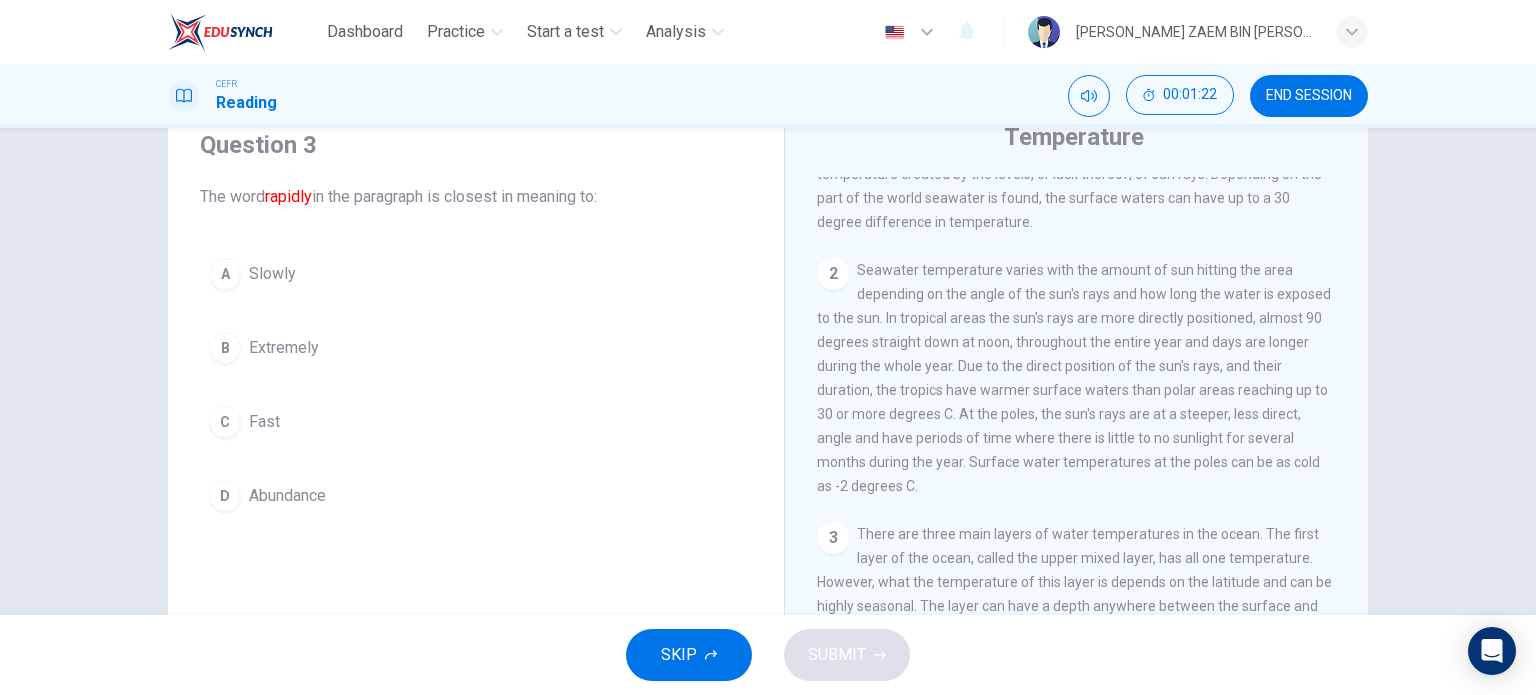 scroll, scrollTop: 78, scrollLeft: 0, axis: vertical 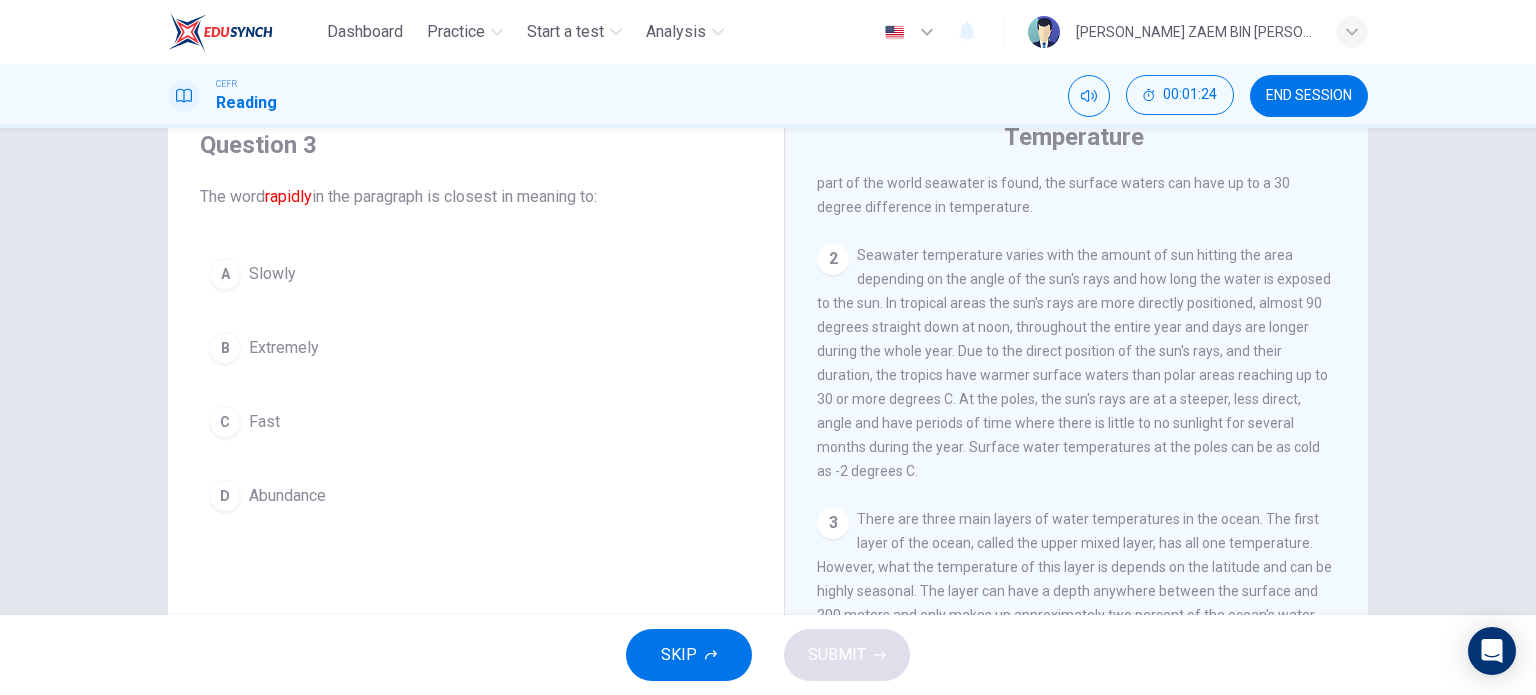 click on "C Fast" at bounding box center (476, 422) 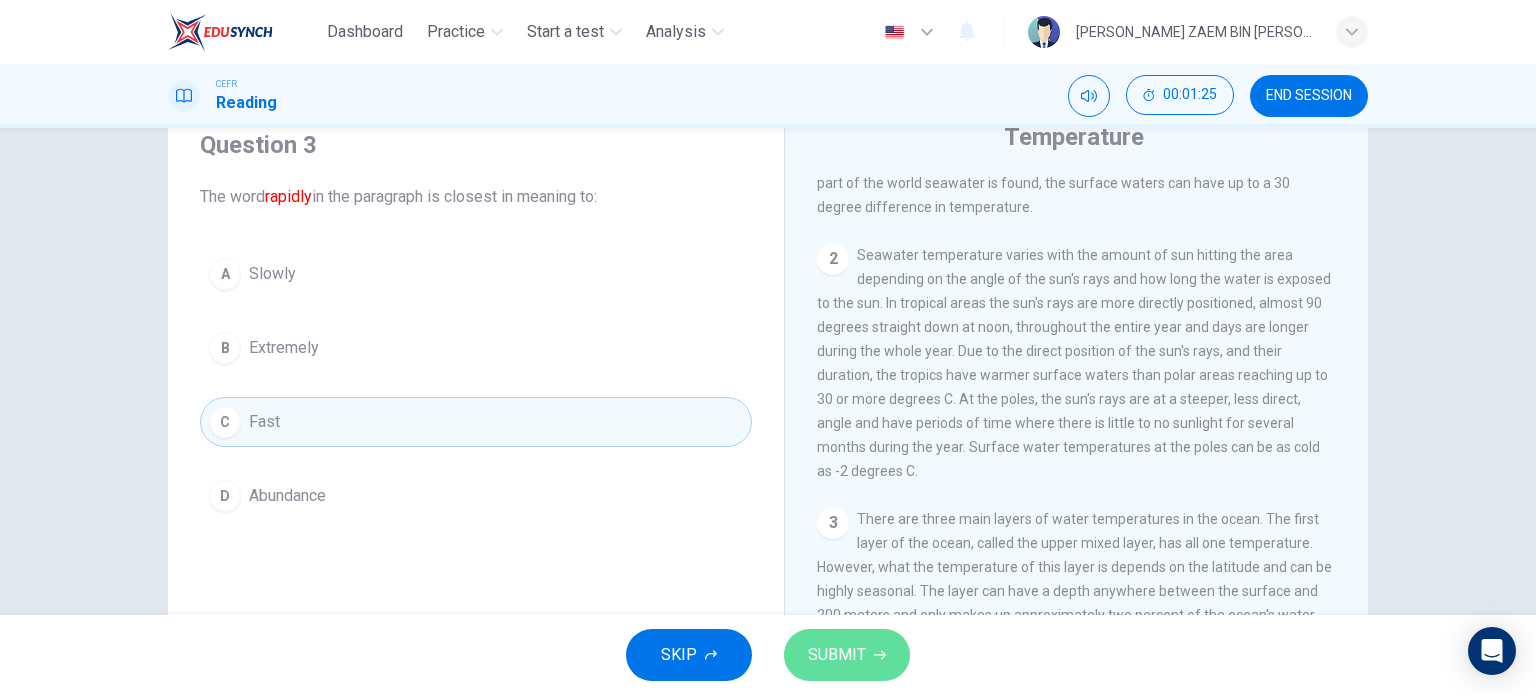 click on "SUBMIT" at bounding box center (837, 655) 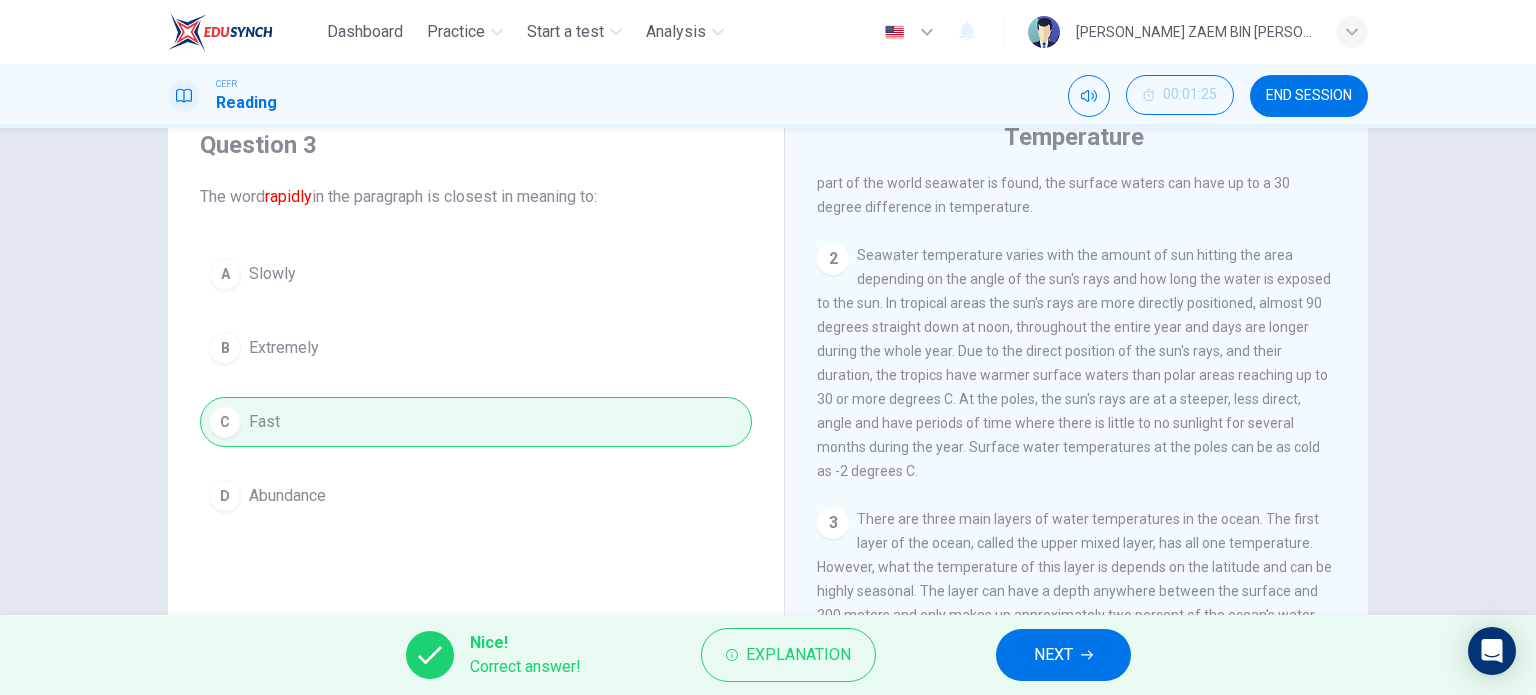 scroll, scrollTop: 82, scrollLeft: 0, axis: vertical 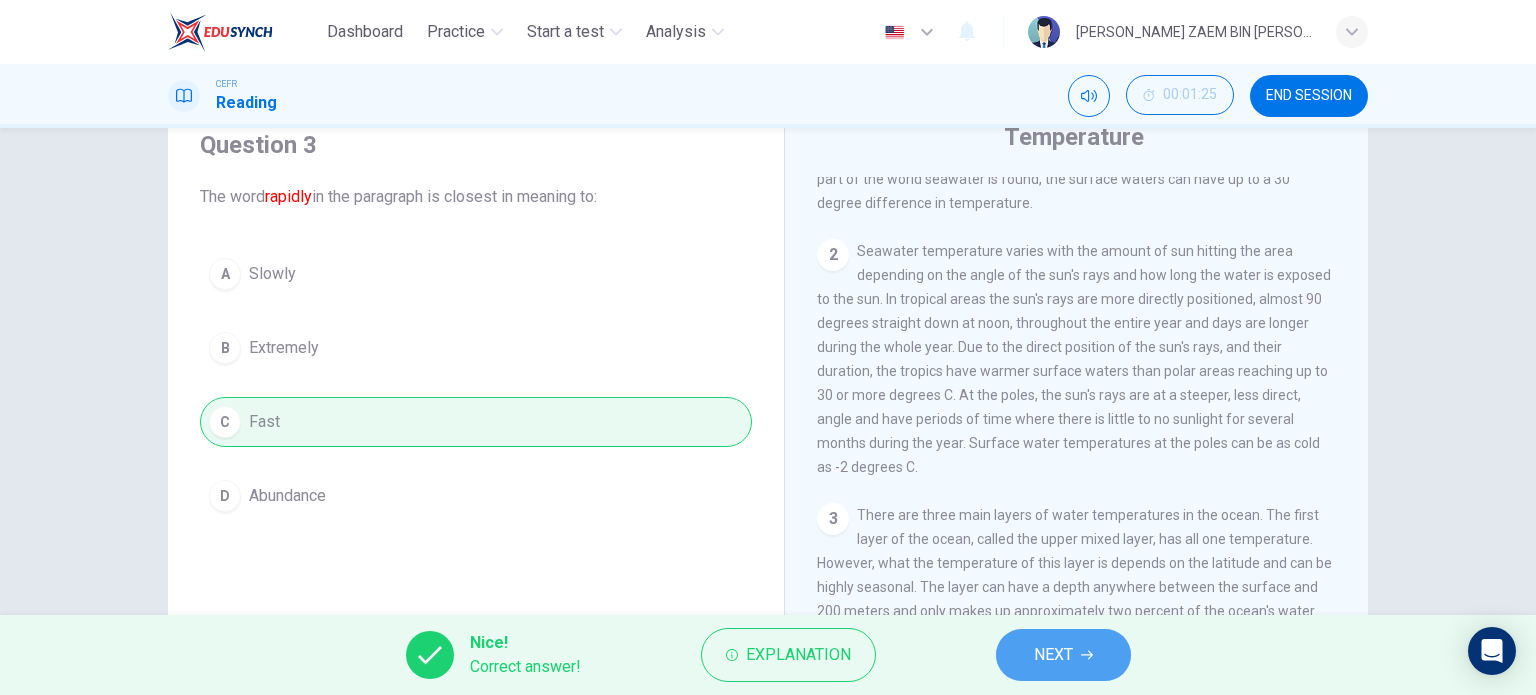 click on "NEXT" at bounding box center [1053, 655] 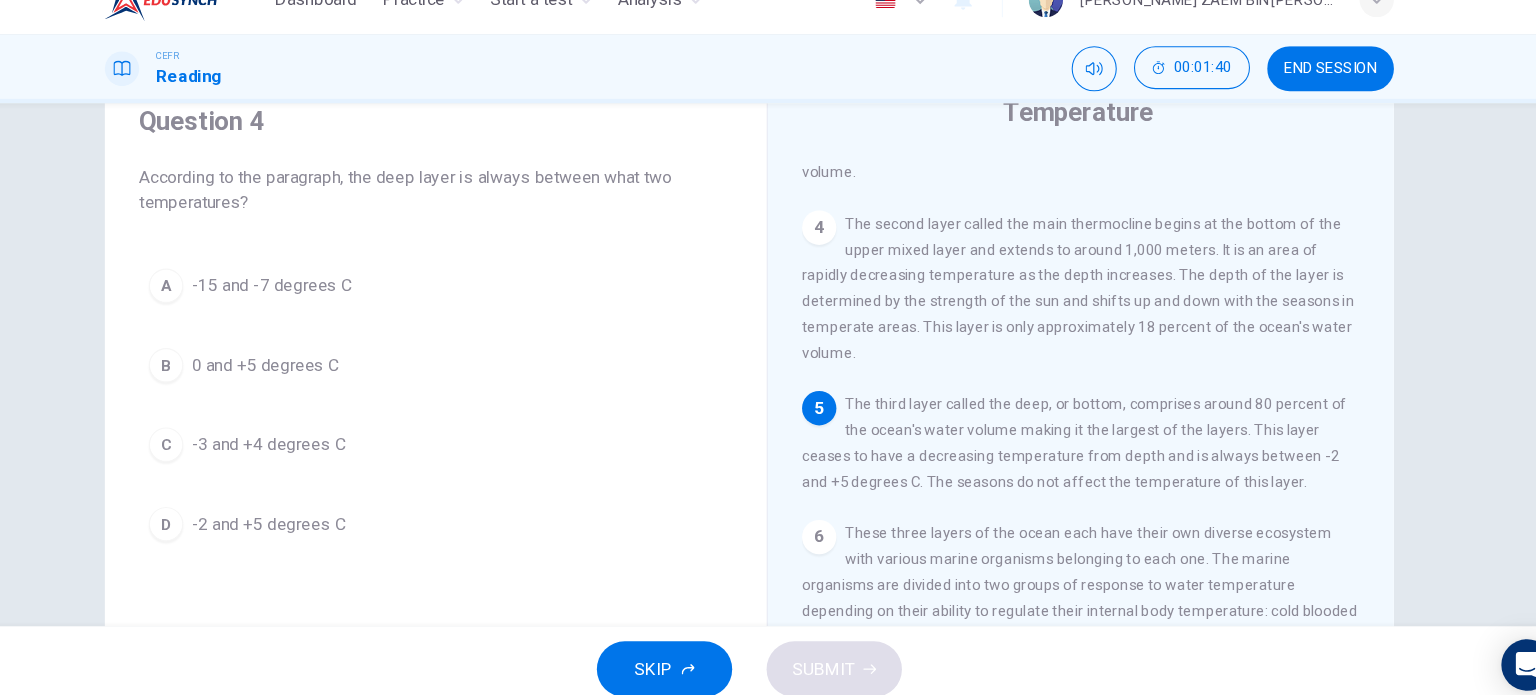 scroll, scrollTop: 526, scrollLeft: 0, axis: vertical 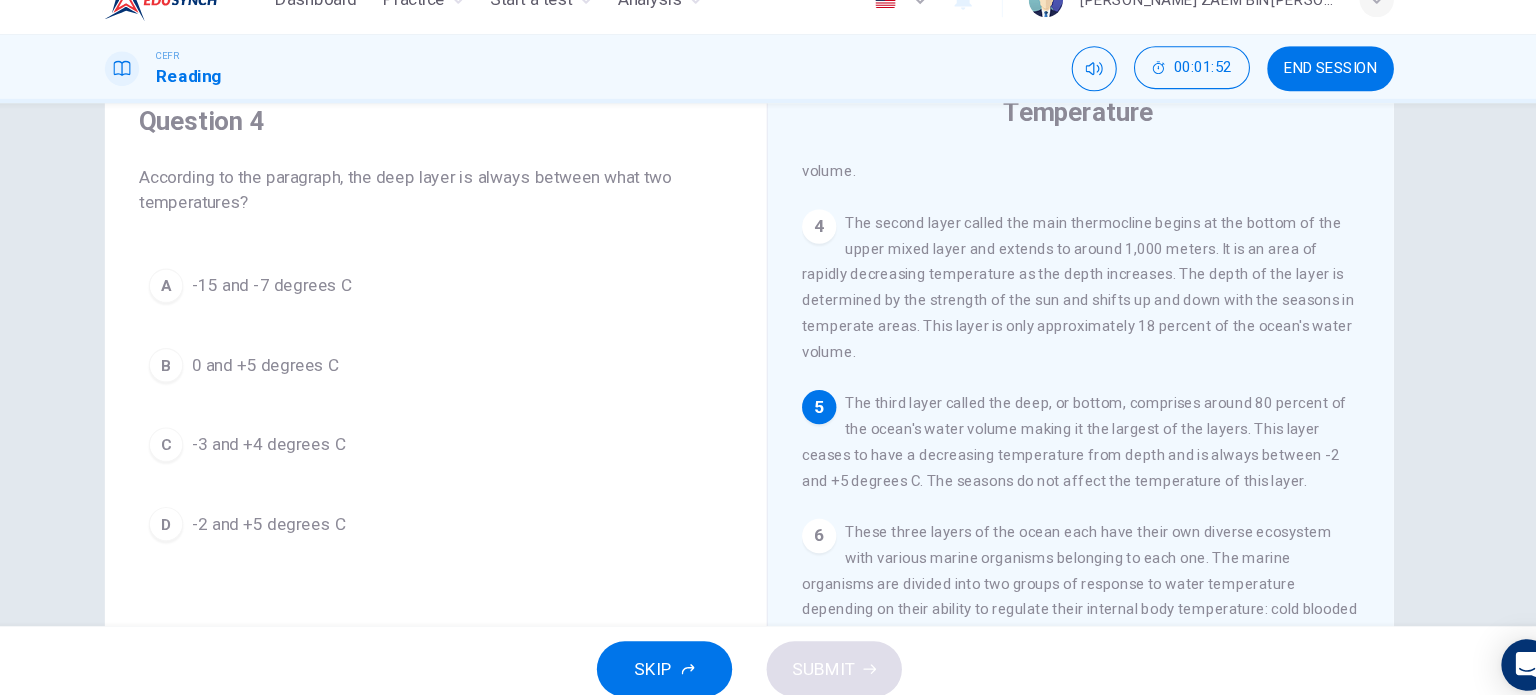 click on "-2 and +5 degrees C" at bounding box center [320, 520] 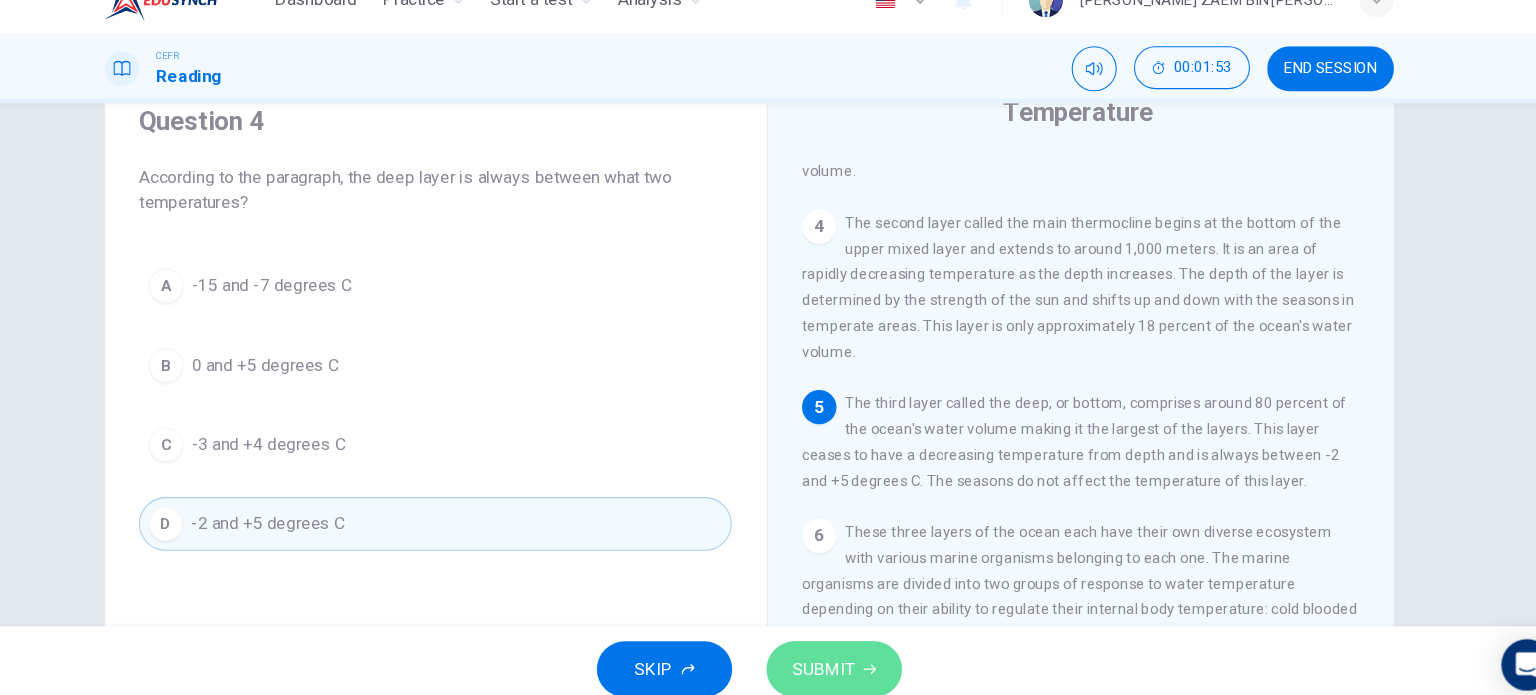 click on "SUBMIT" at bounding box center (837, 655) 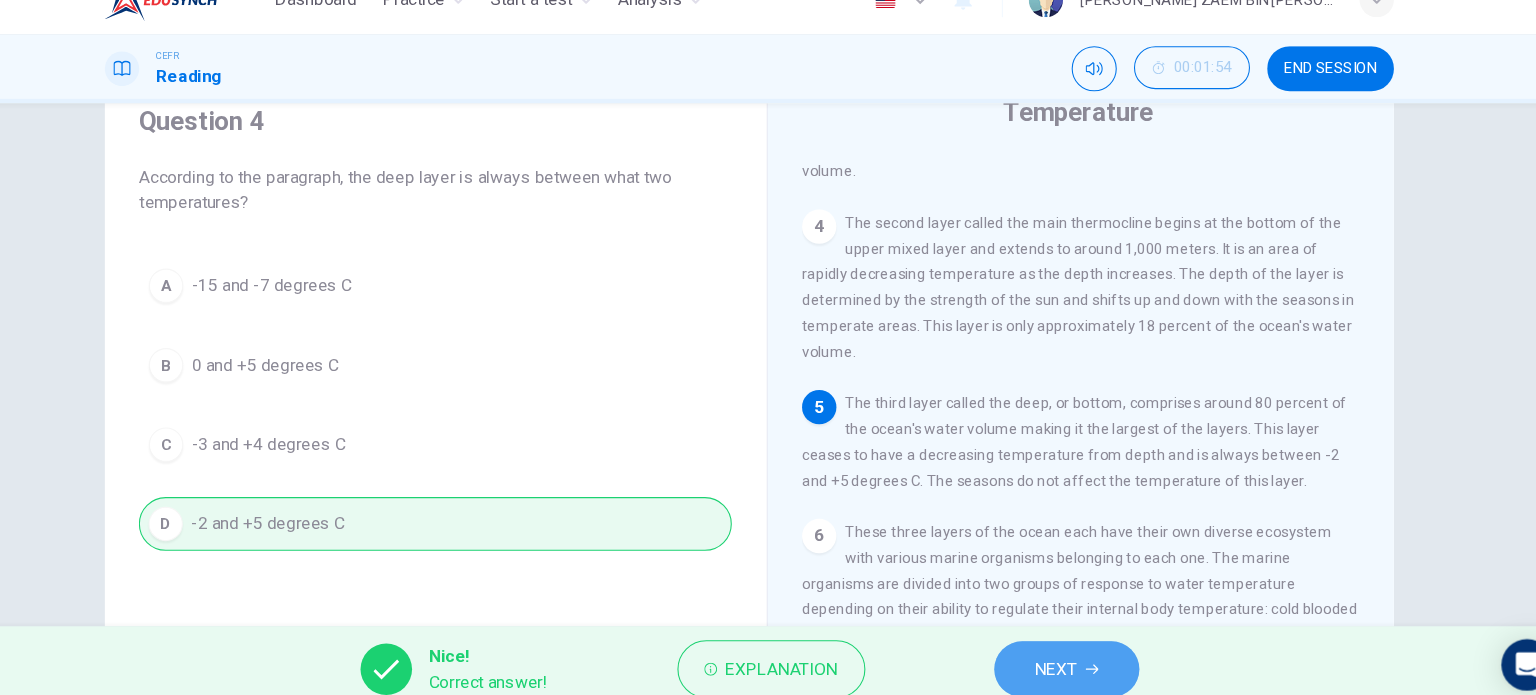 click on "NEXT" at bounding box center (1063, 655) 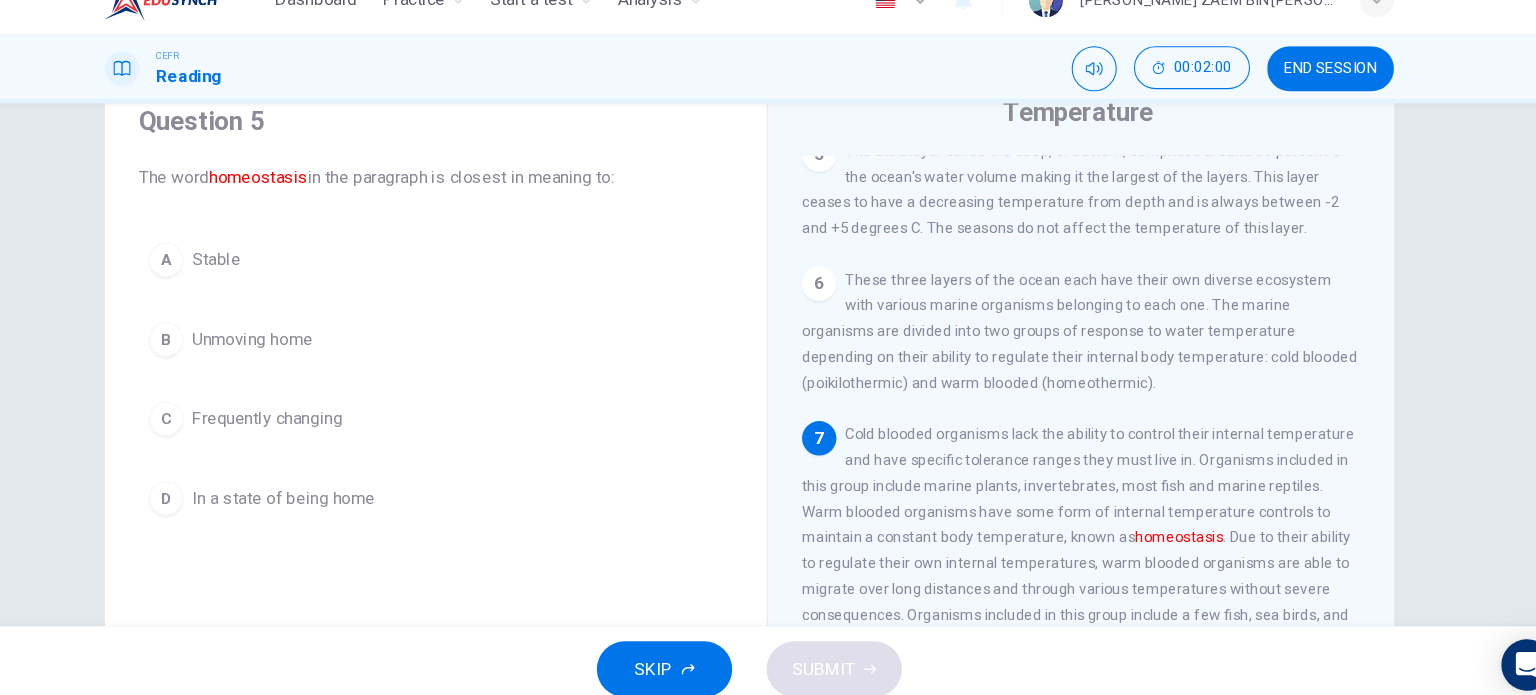 scroll, scrollTop: 800, scrollLeft: 0, axis: vertical 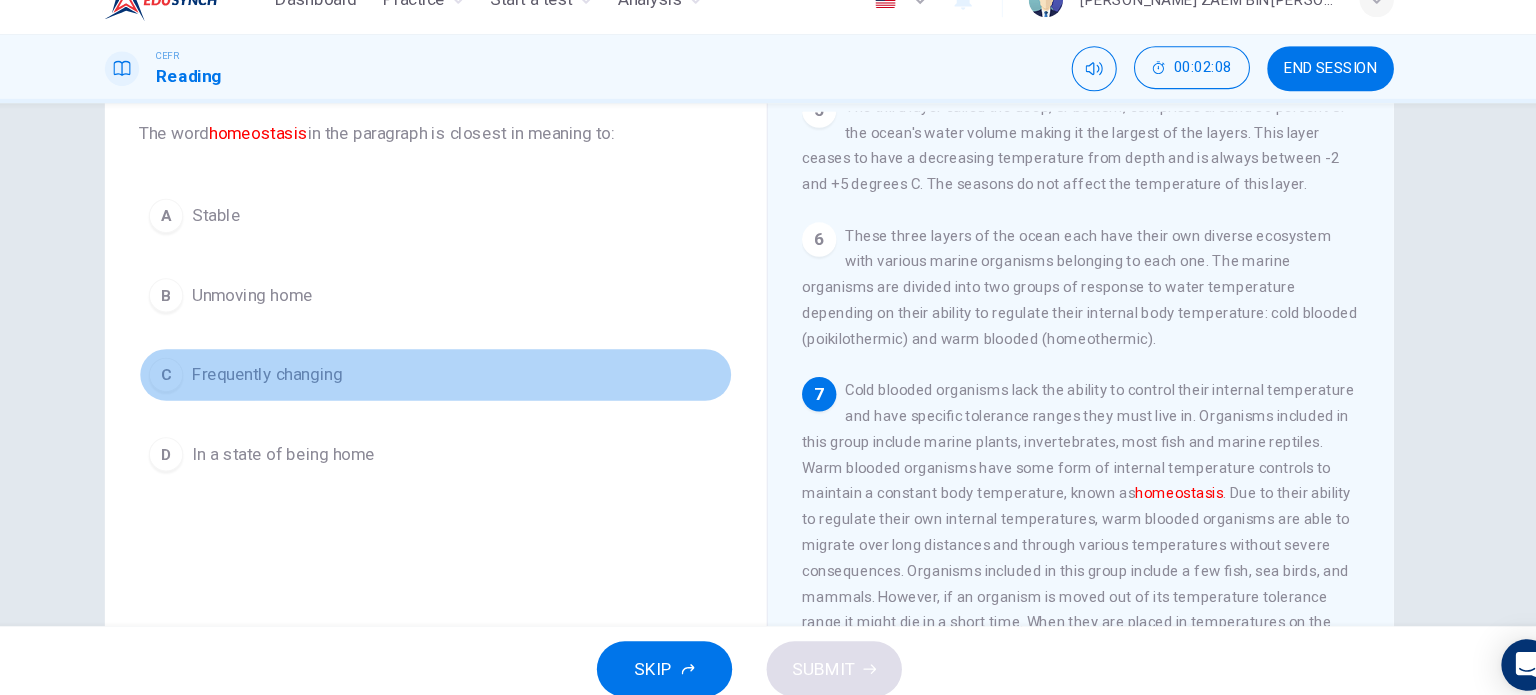click on "C Frequently changing" at bounding box center [476, 381] 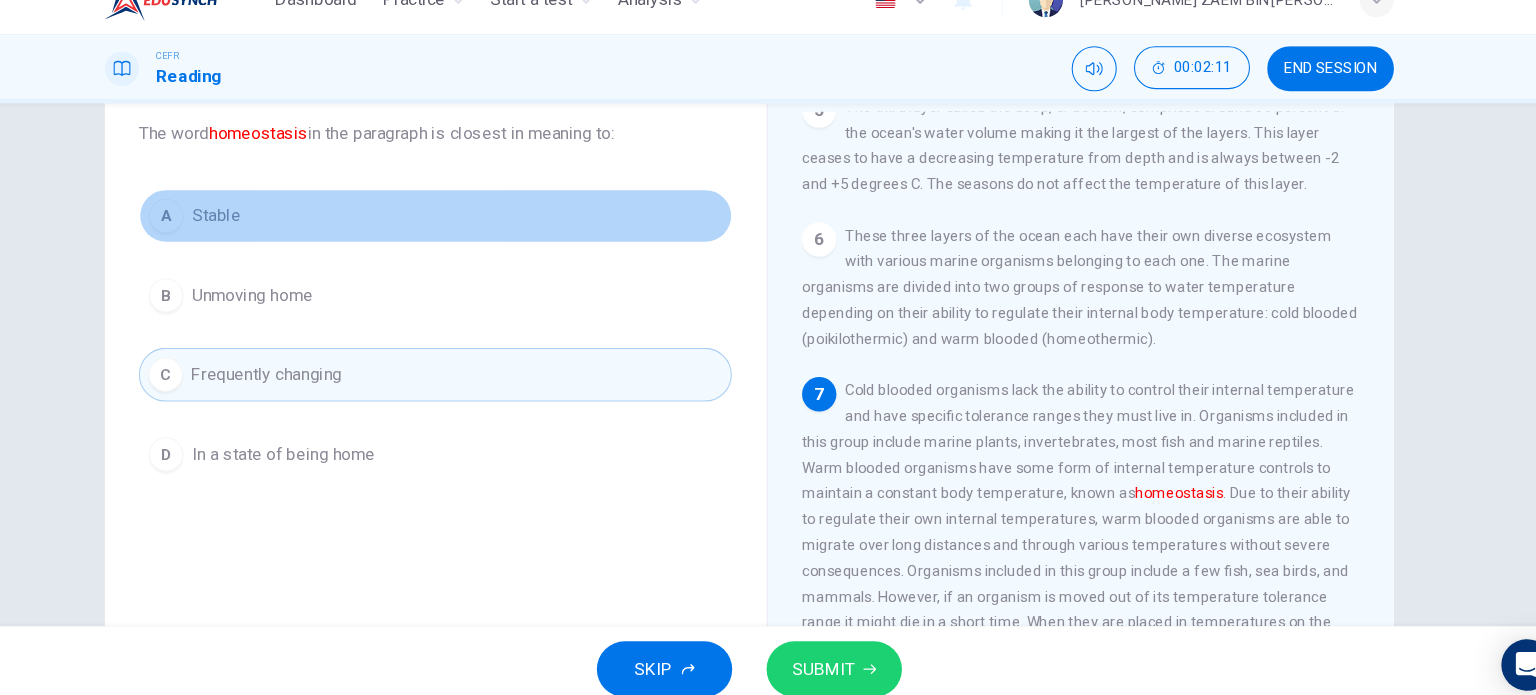 click on "Stable" at bounding box center [271, 233] 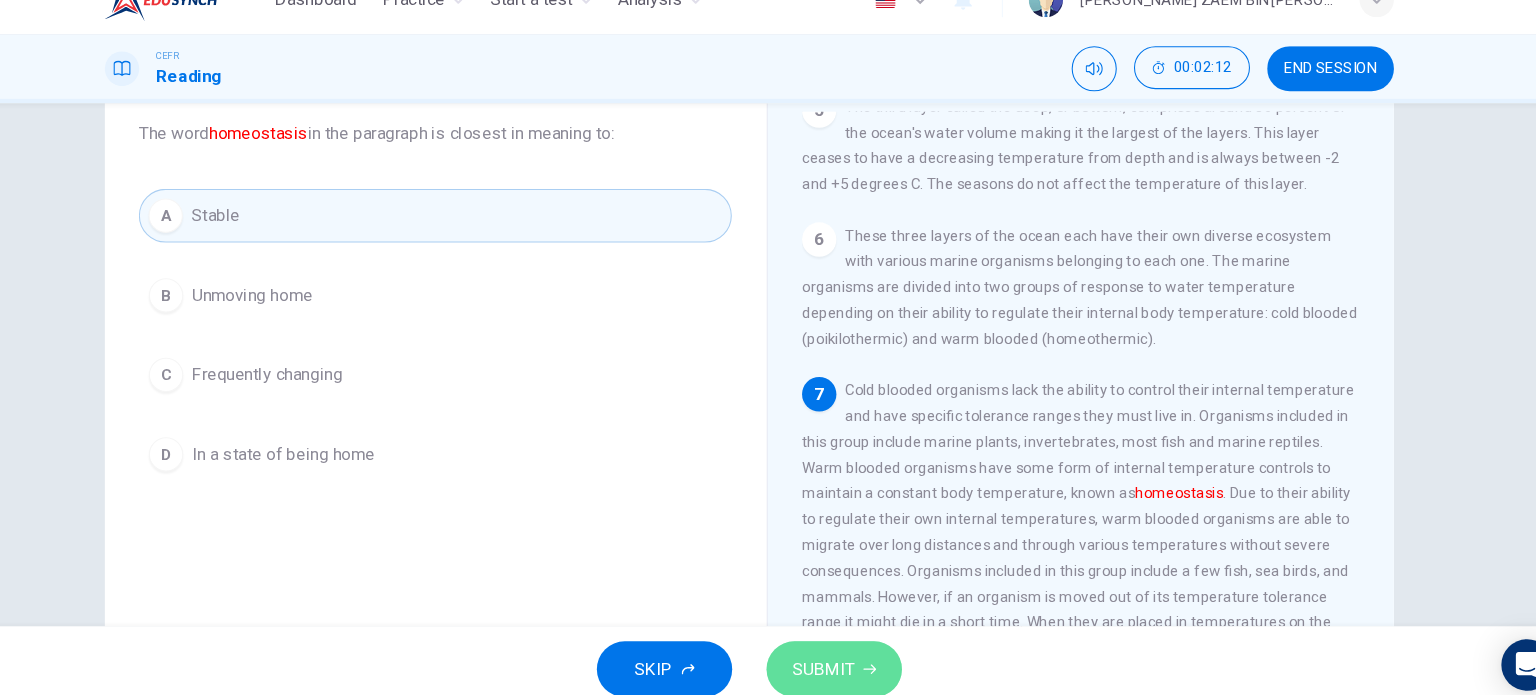 click on "SUBMIT" at bounding box center (837, 655) 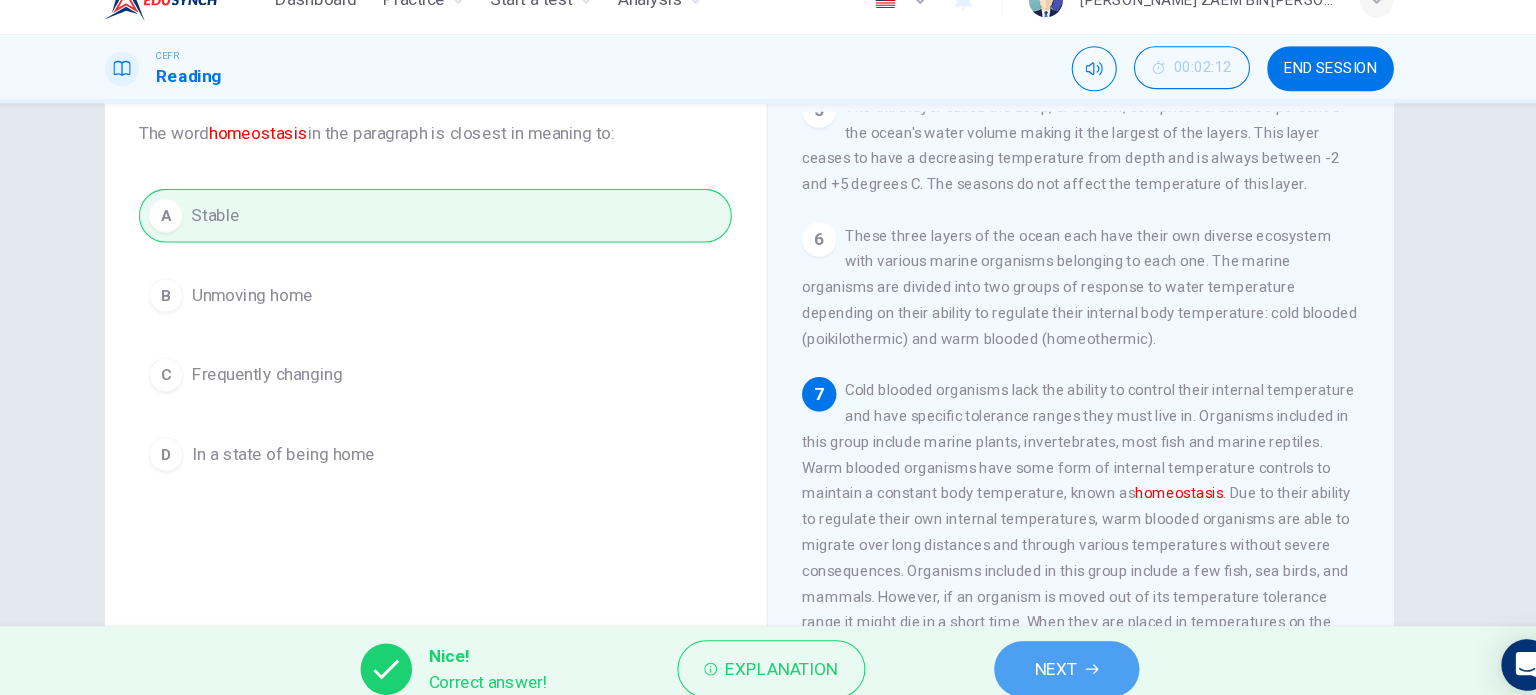 click on "NEXT" at bounding box center [1063, 655] 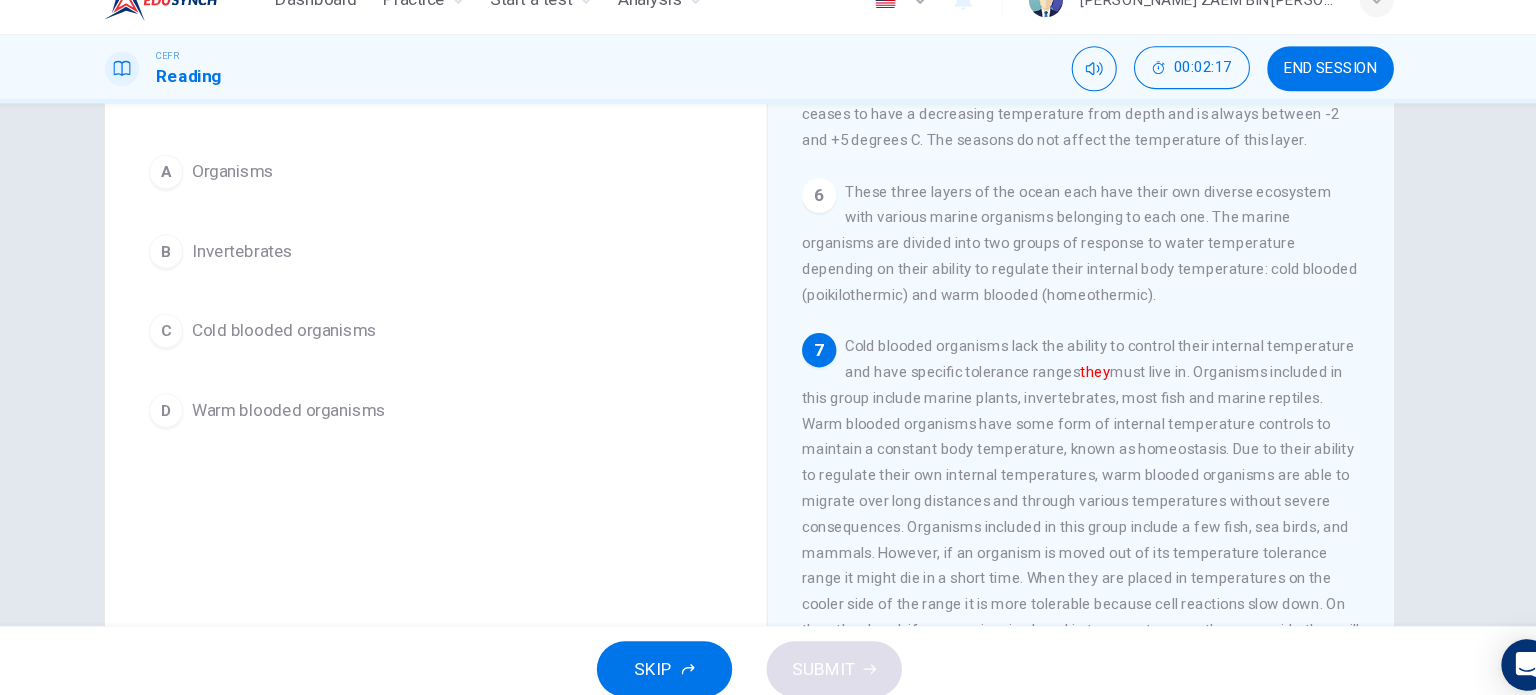 scroll, scrollTop: 172, scrollLeft: 0, axis: vertical 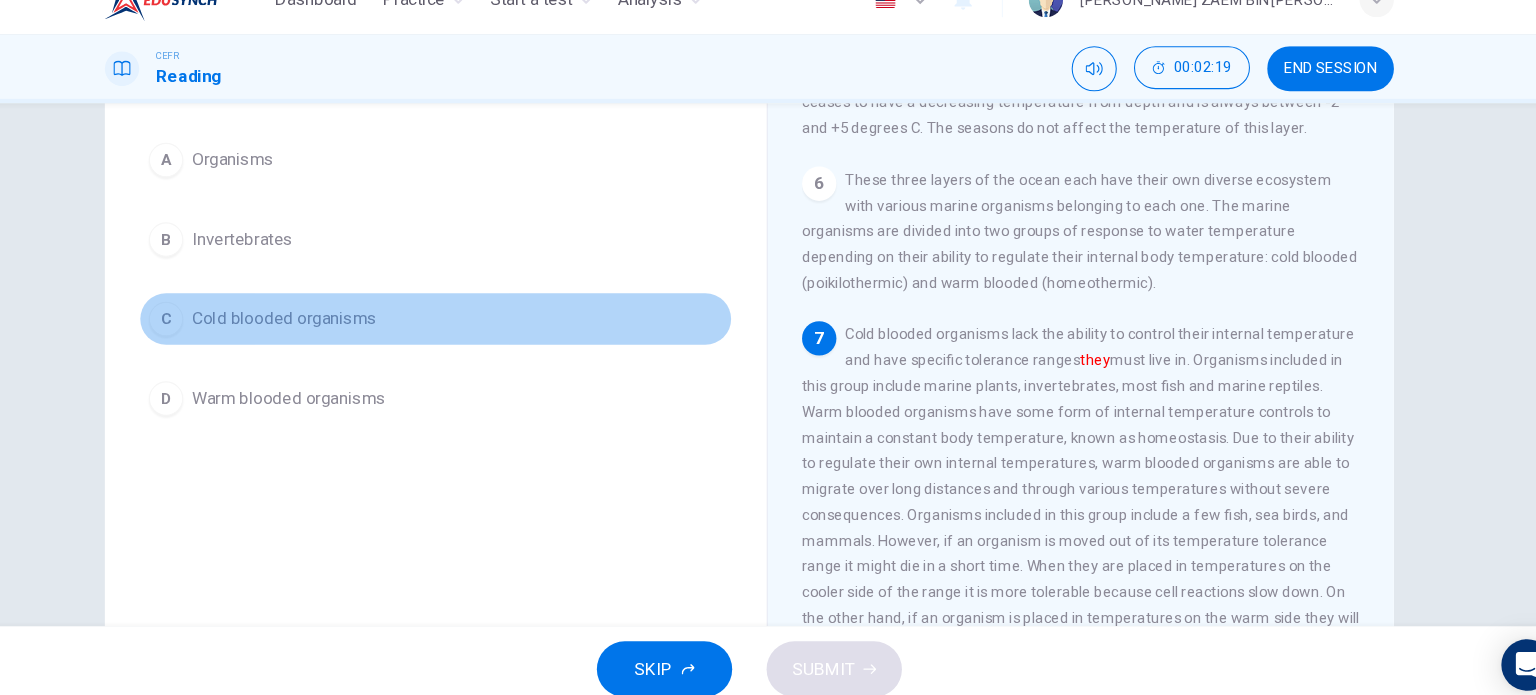 click on "C Cold blooded organisms" at bounding box center [476, 329] 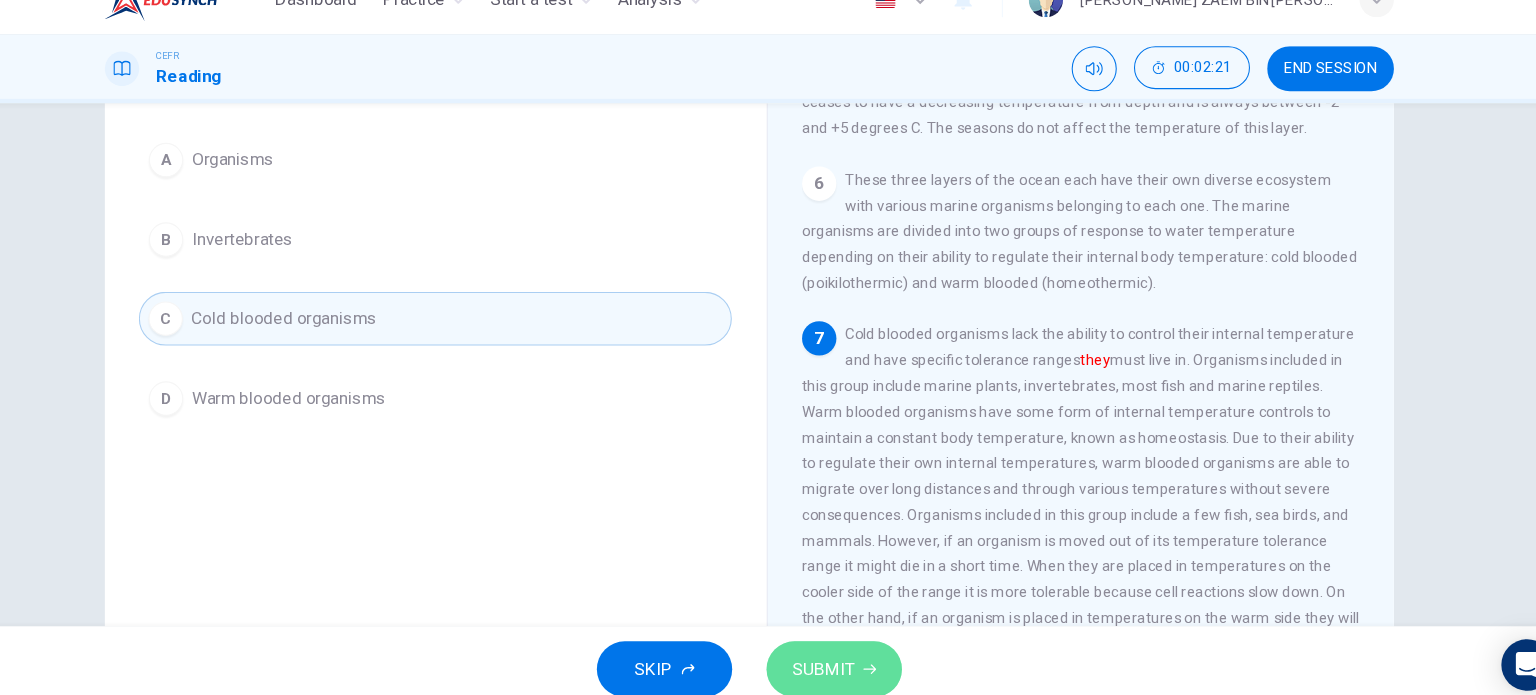 click on "SUBMIT" at bounding box center [837, 655] 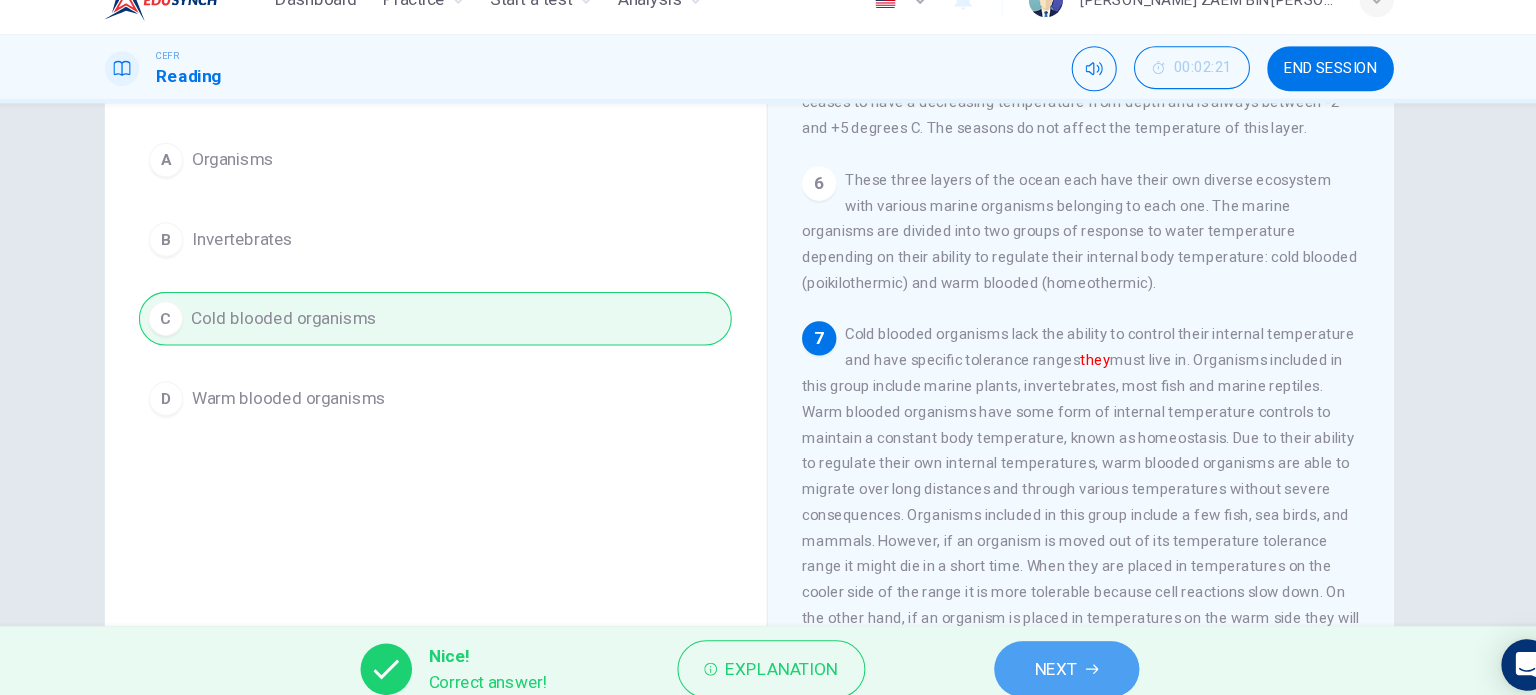click on "NEXT" at bounding box center [1053, 655] 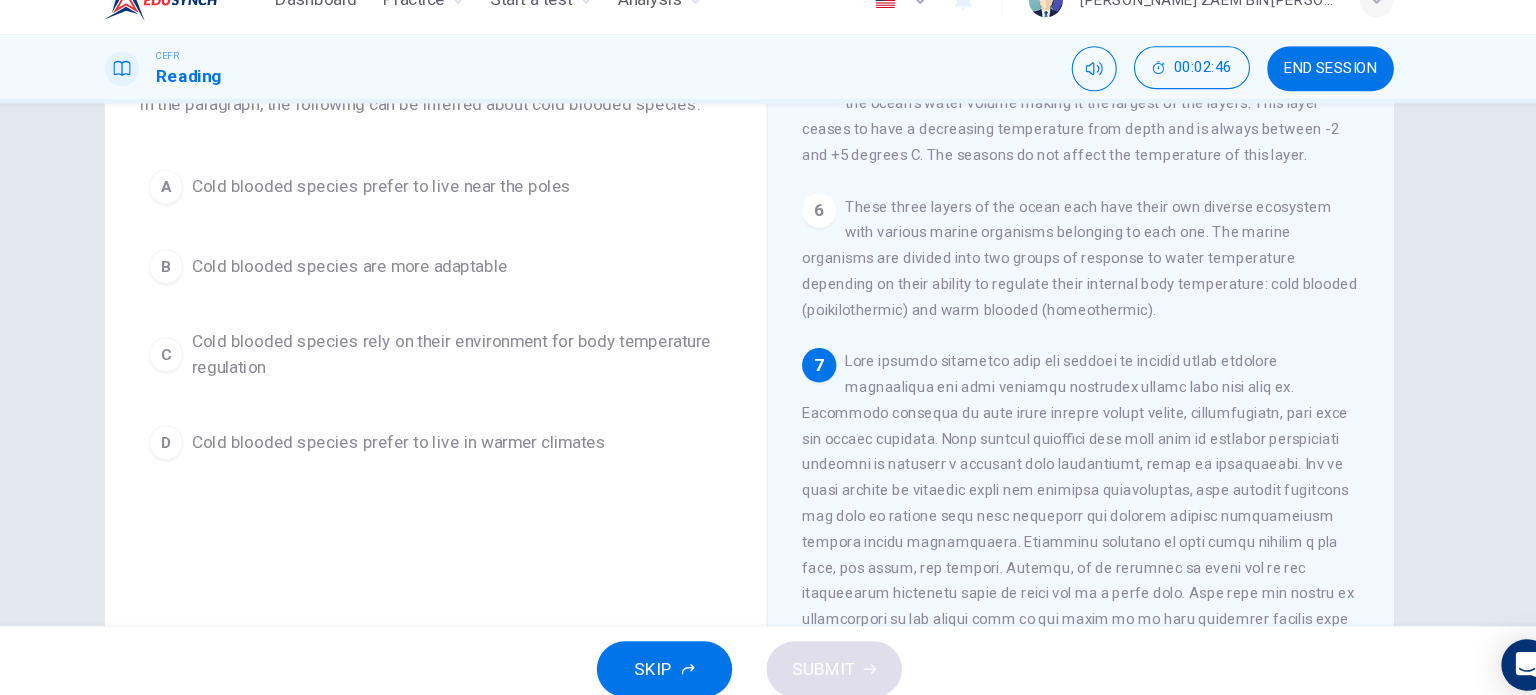 scroll, scrollTop: 145, scrollLeft: 0, axis: vertical 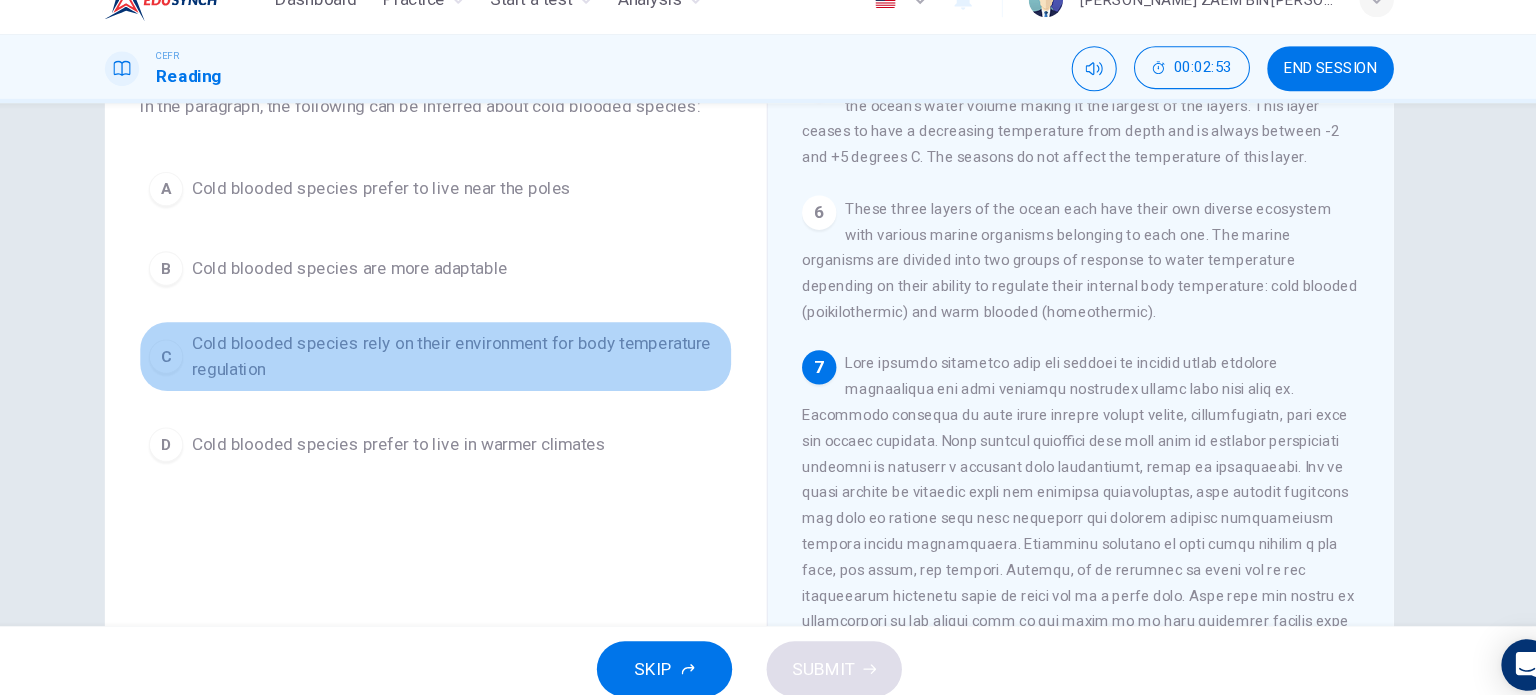 click on "Cold blooded species rely on their environment for body temperature regulation" at bounding box center (496, 364) 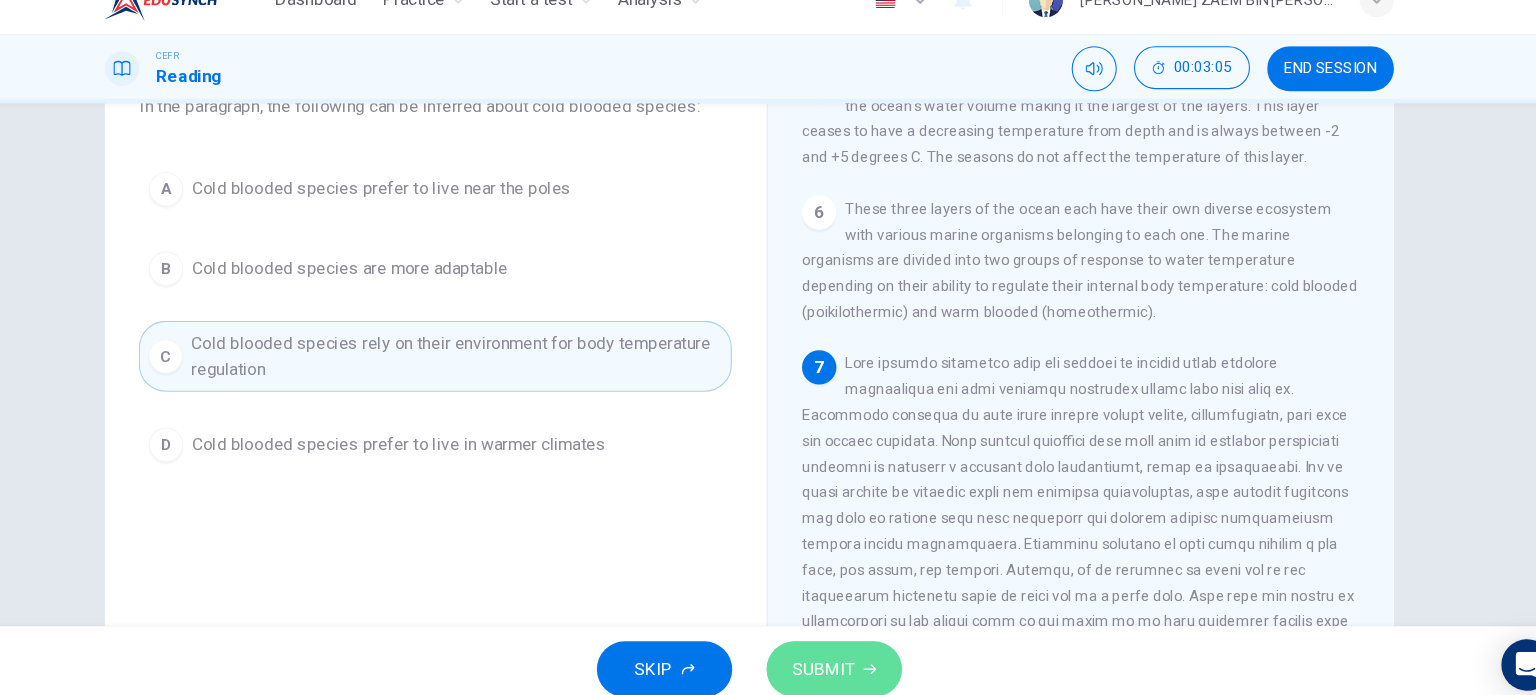 click on "SUBMIT" at bounding box center [837, 655] 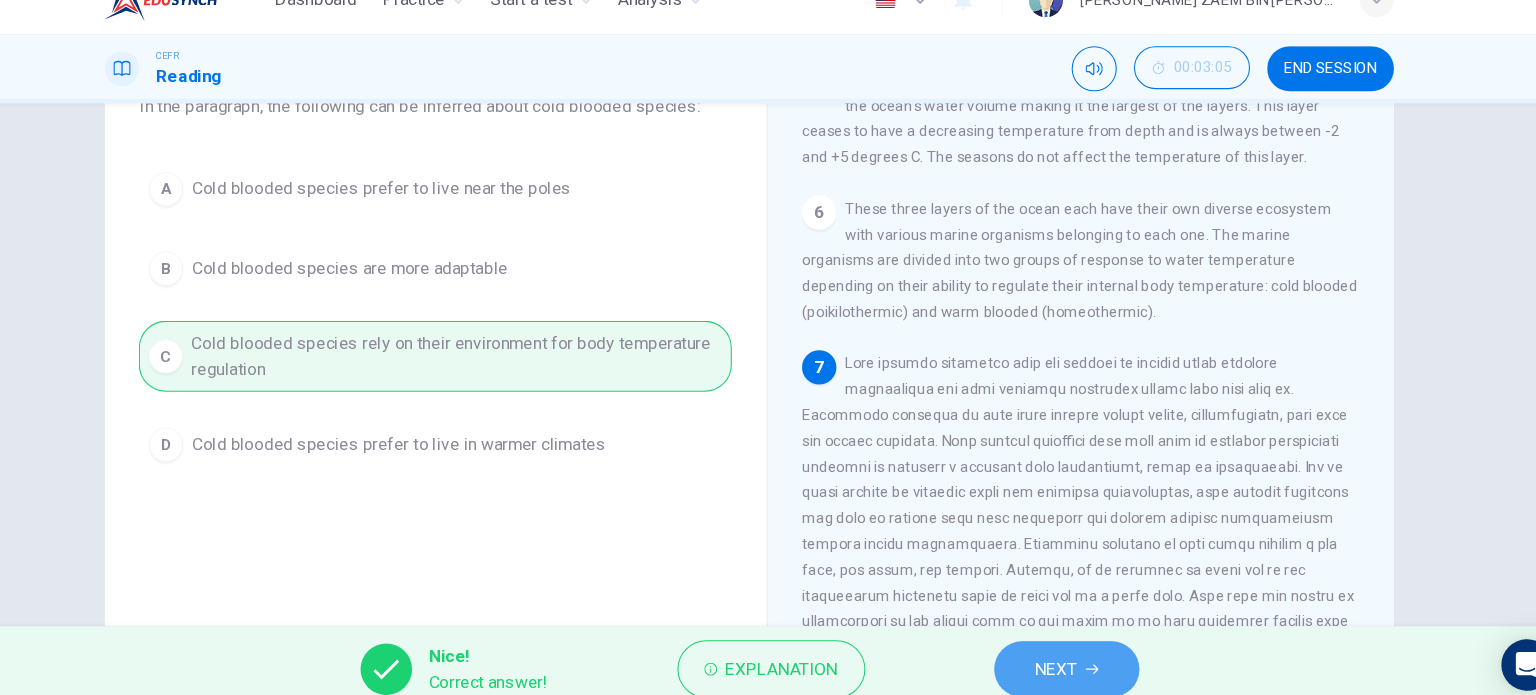 click on "NEXT" at bounding box center [1053, 655] 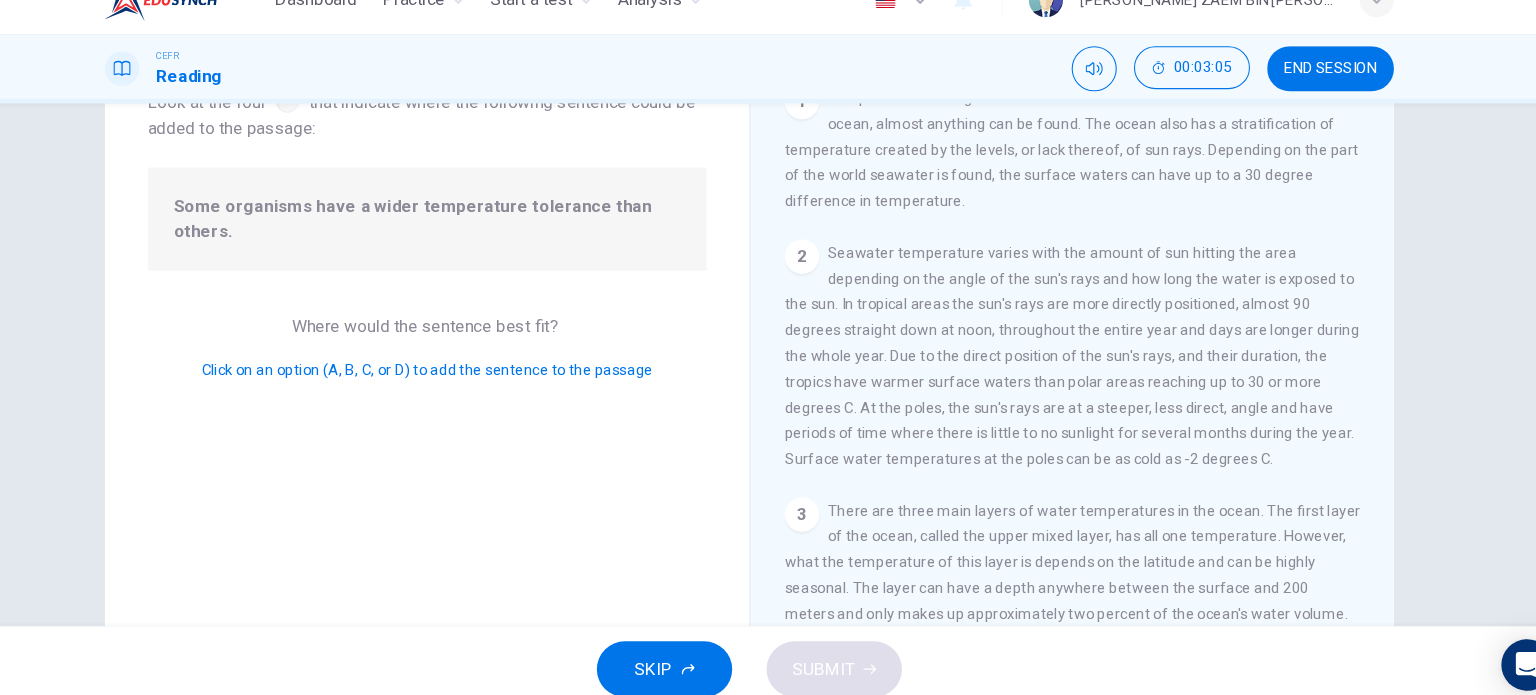 scroll, scrollTop: 779, scrollLeft: 0, axis: vertical 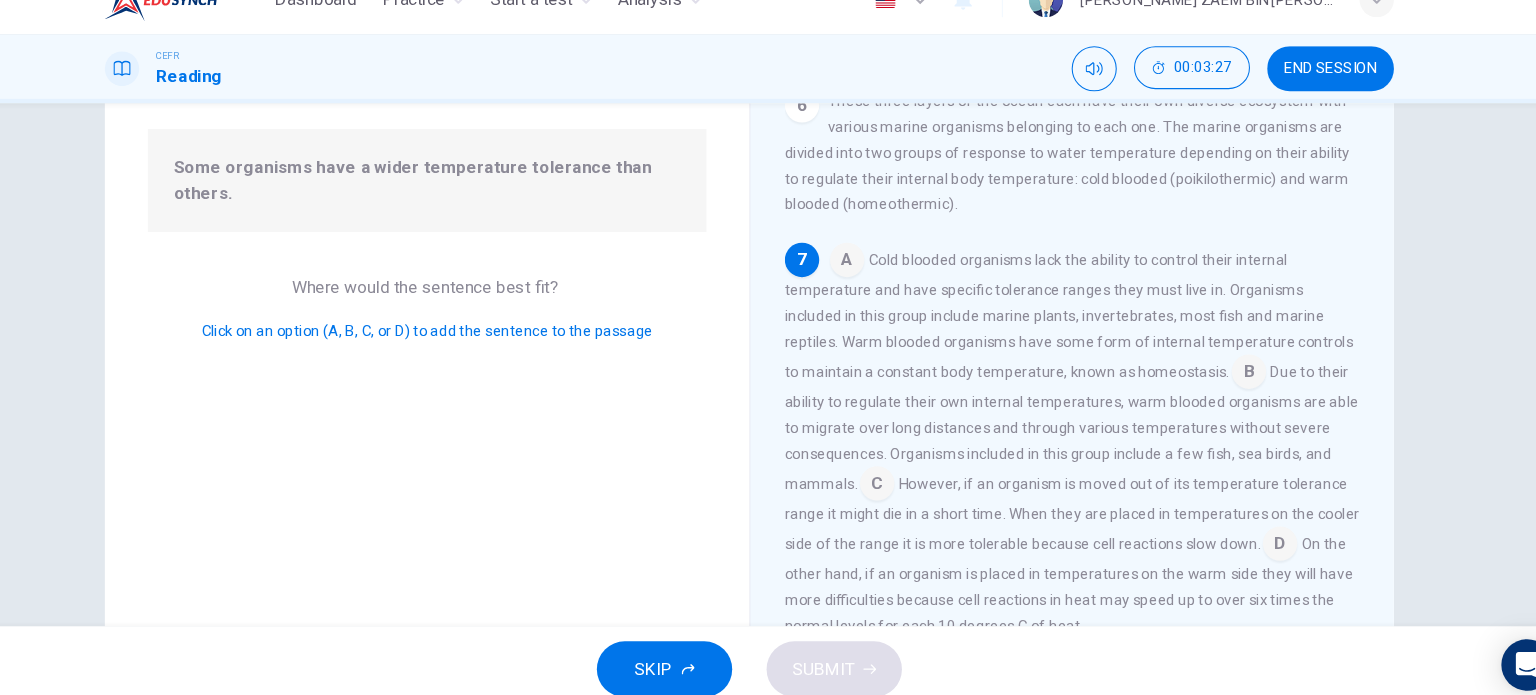 click at bounding box center (859, 276) 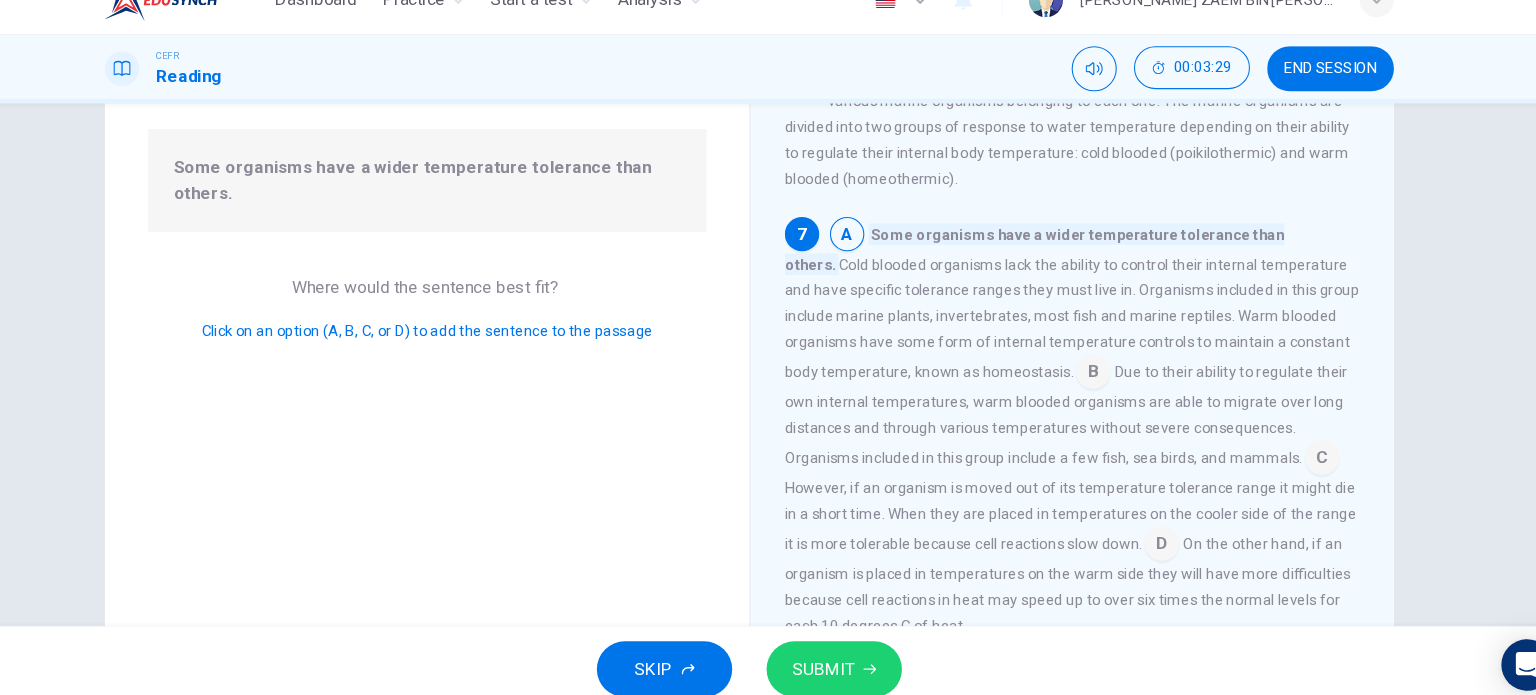 click on "SUBMIT" at bounding box center [847, 655] 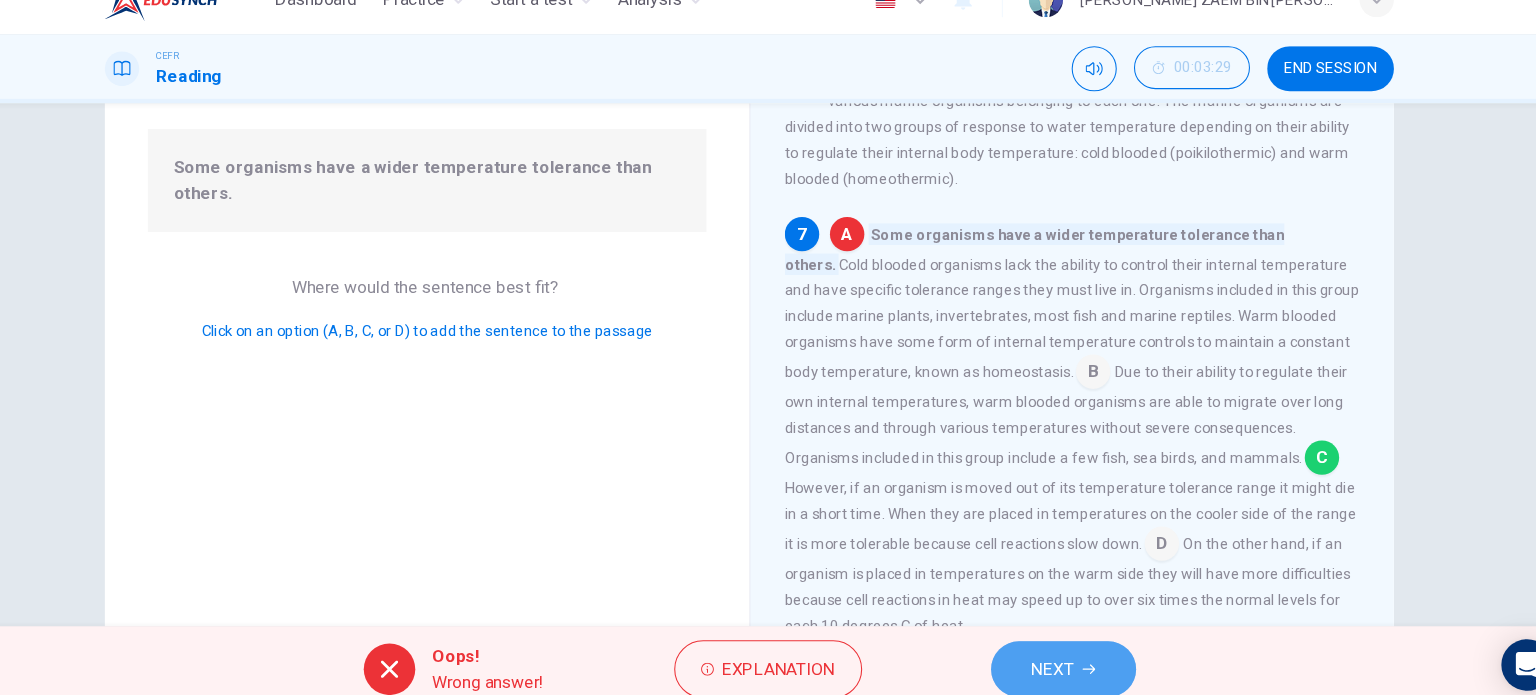 click on "NEXT" at bounding box center (1050, 655) 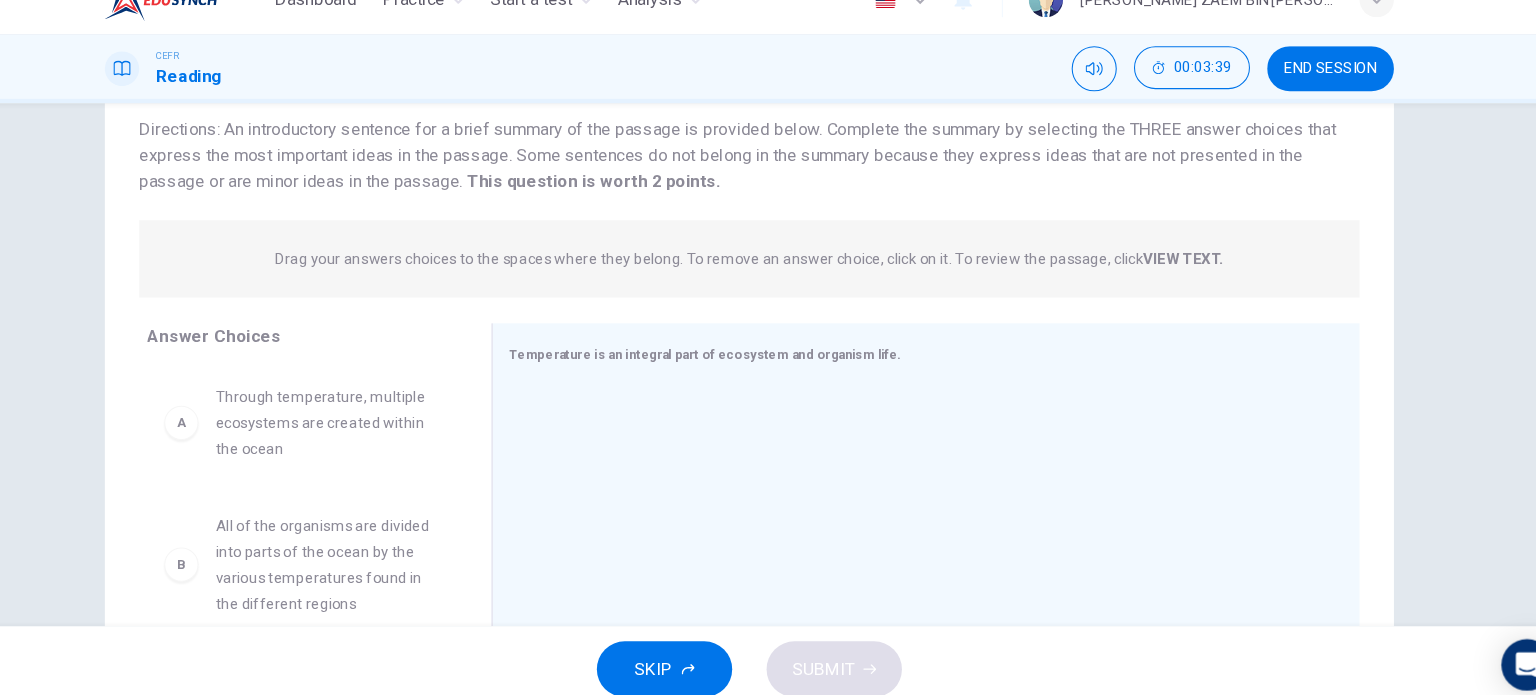 scroll, scrollTop: 142, scrollLeft: 0, axis: vertical 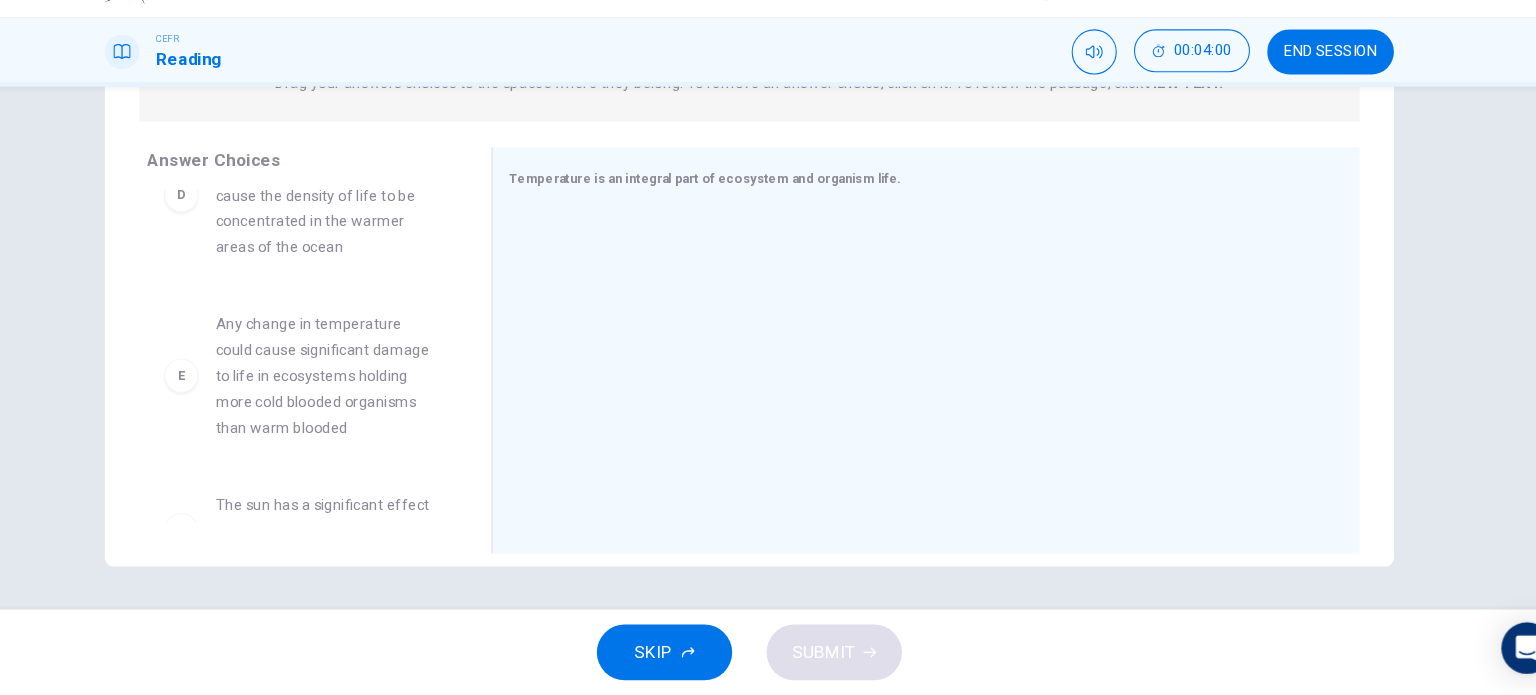 click on "E" at bounding box center [240, 397] 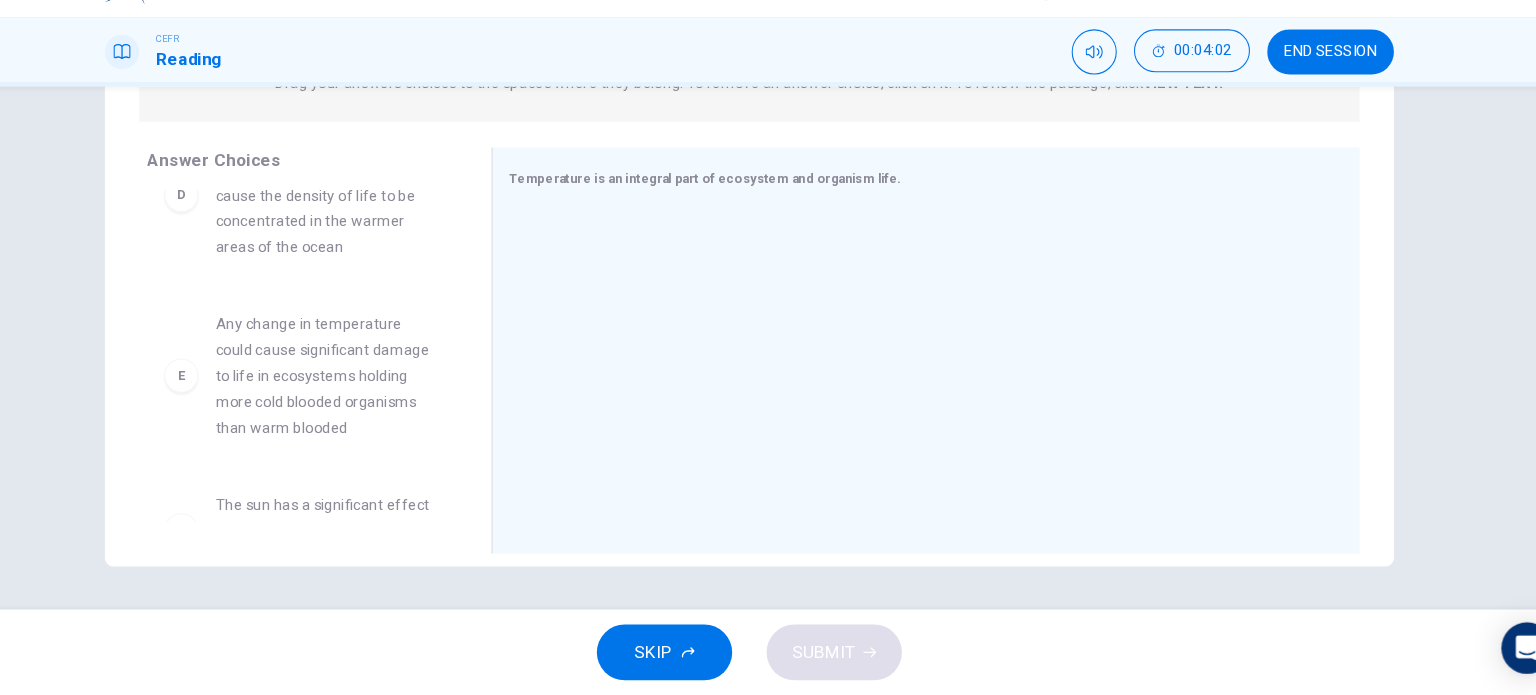 click on "E" at bounding box center (240, 397) 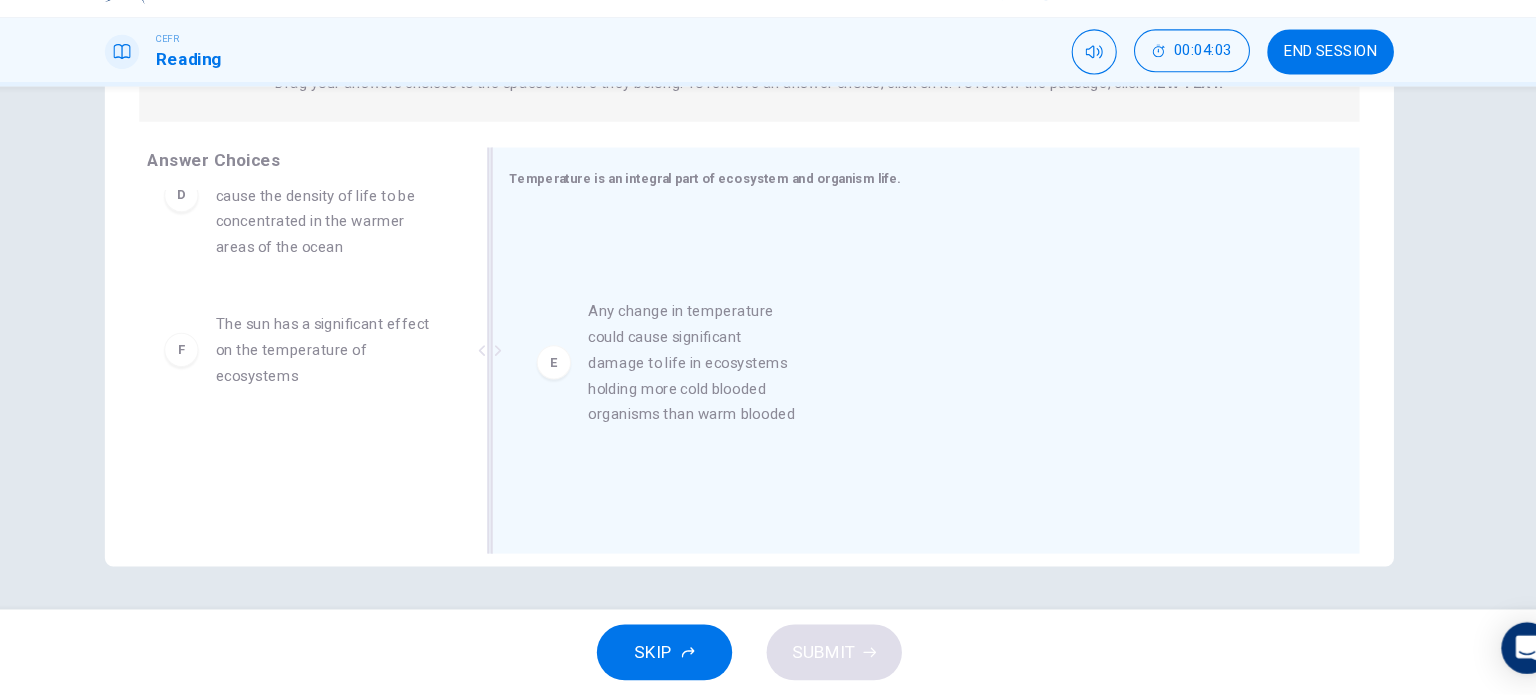 drag, startPoint x: 243, startPoint y: 400, endPoint x: 607, endPoint y: 387, distance: 364.23206 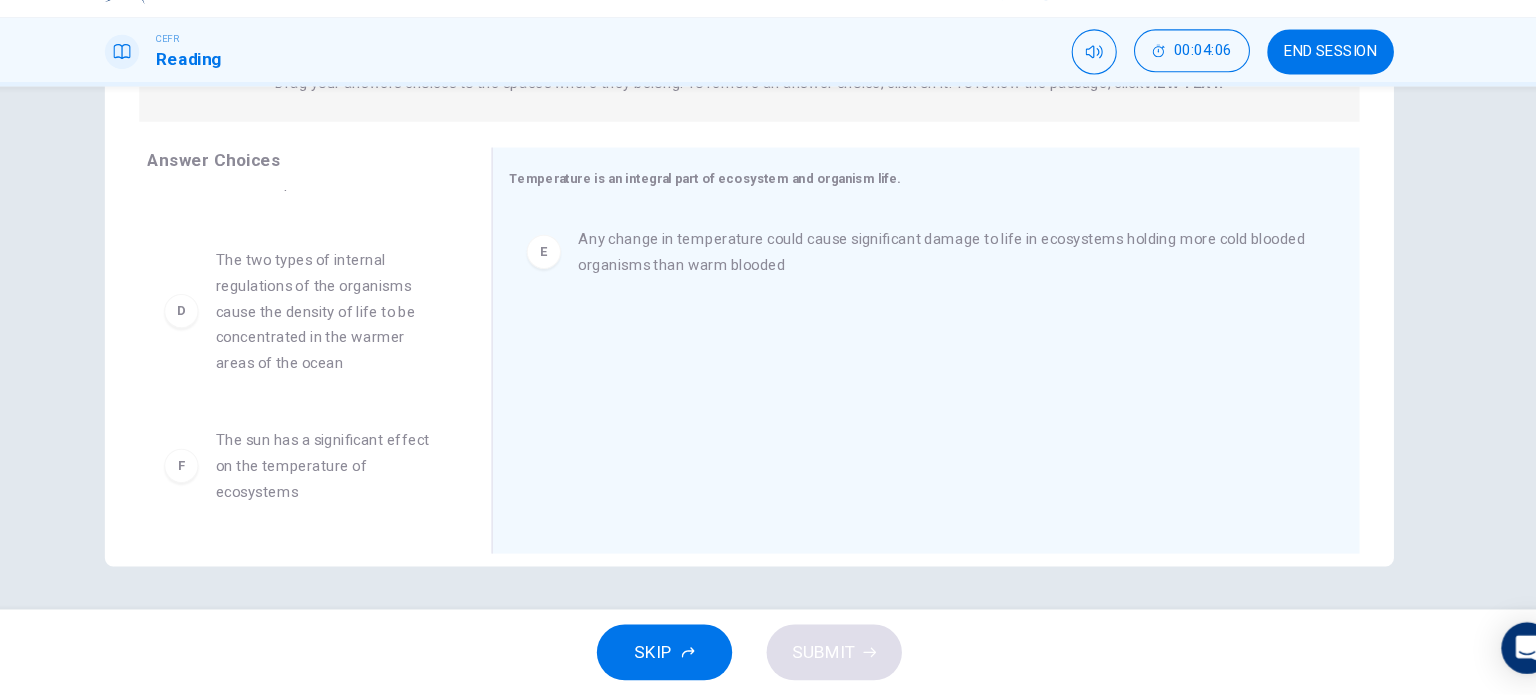 scroll, scrollTop: 289, scrollLeft: 0, axis: vertical 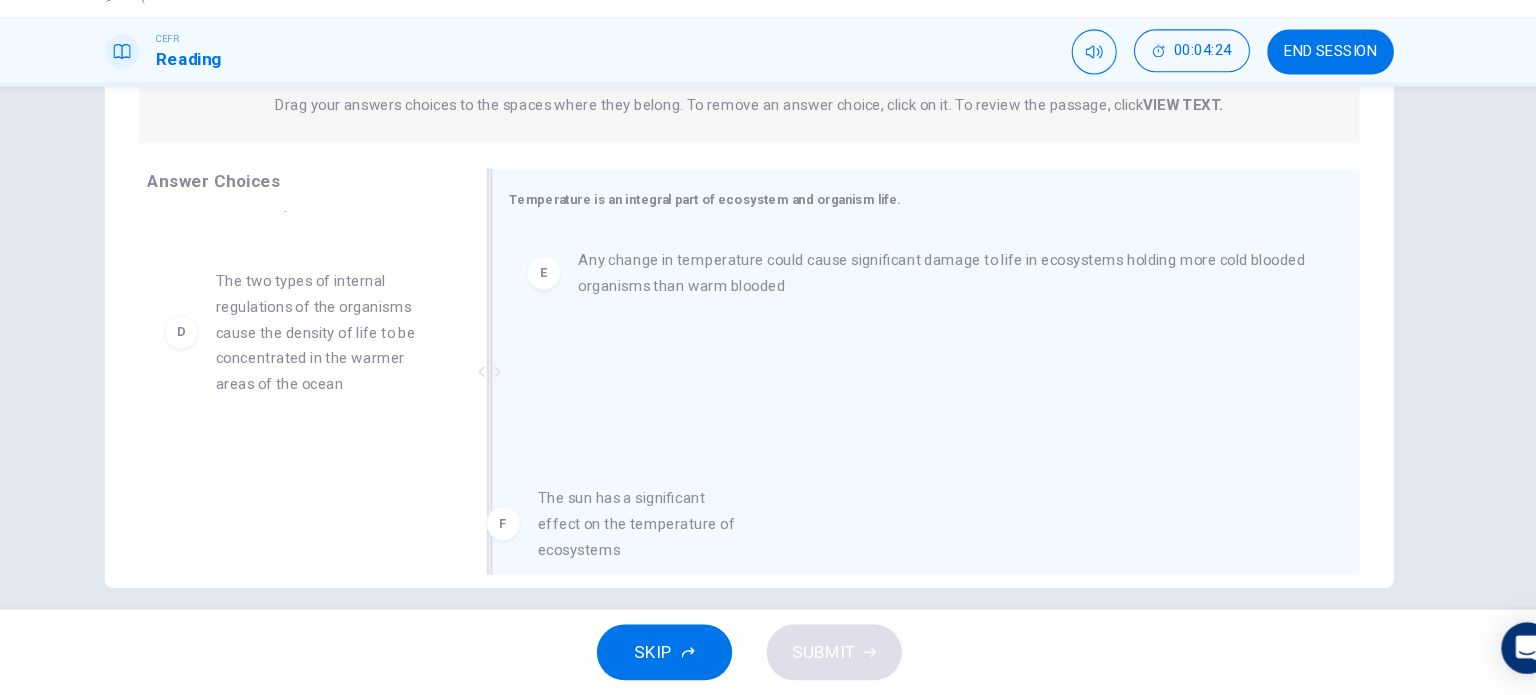 drag, startPoint x: 351, startPoint y: 496, endPoint x: 680, endPoint y: 488, distance: 329.09726 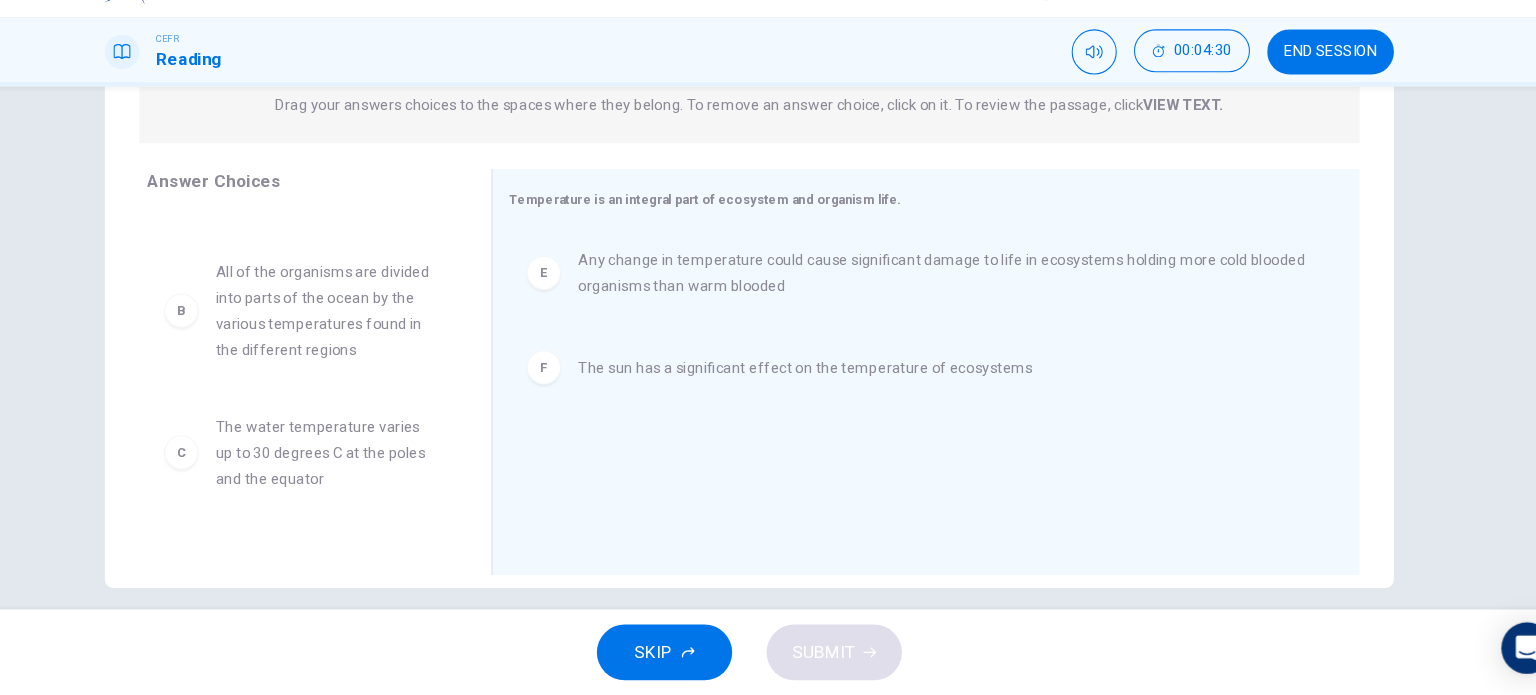 scroll, scrollTop: 60, scrollLeft: 0, axis: vertical 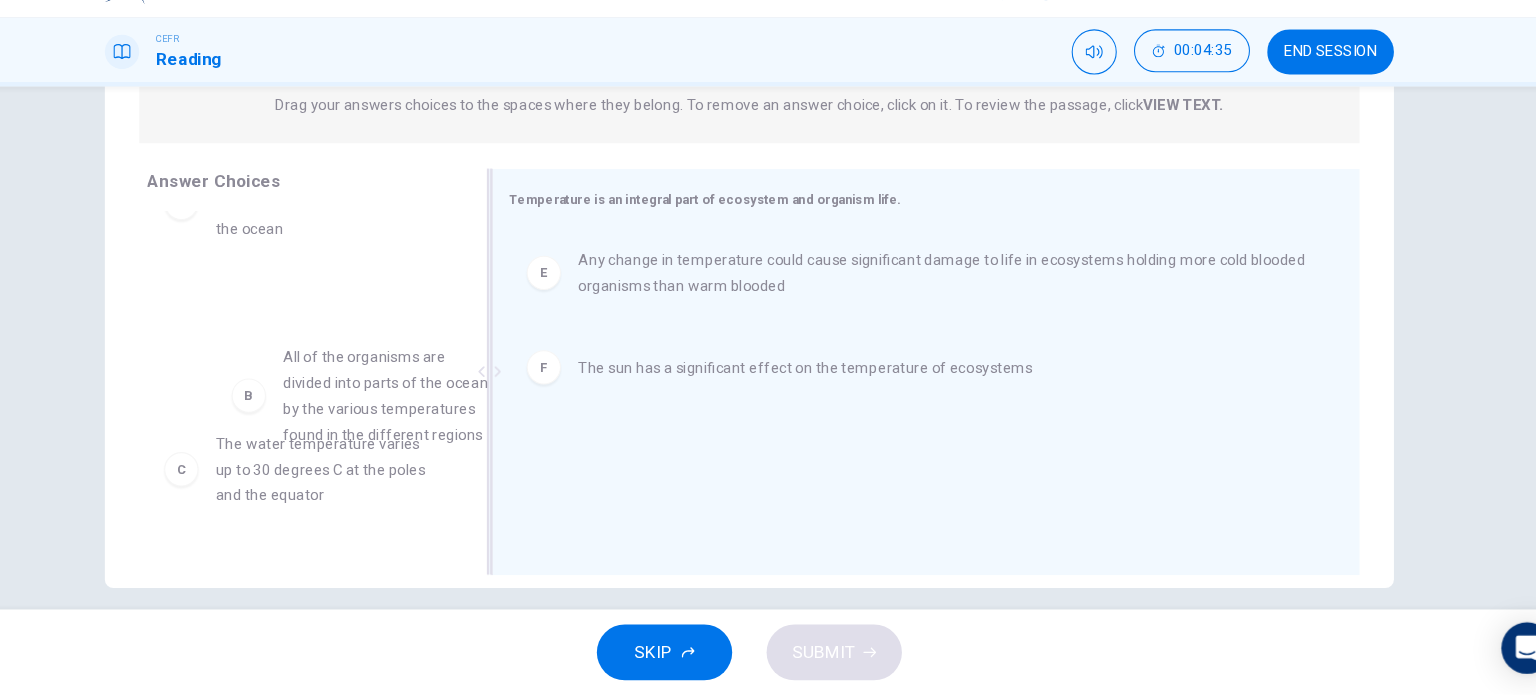 drag, startPoint x: 380, startPoint y: 352, endPoint x: 637, endPoint y: 478, distance: 286.22543 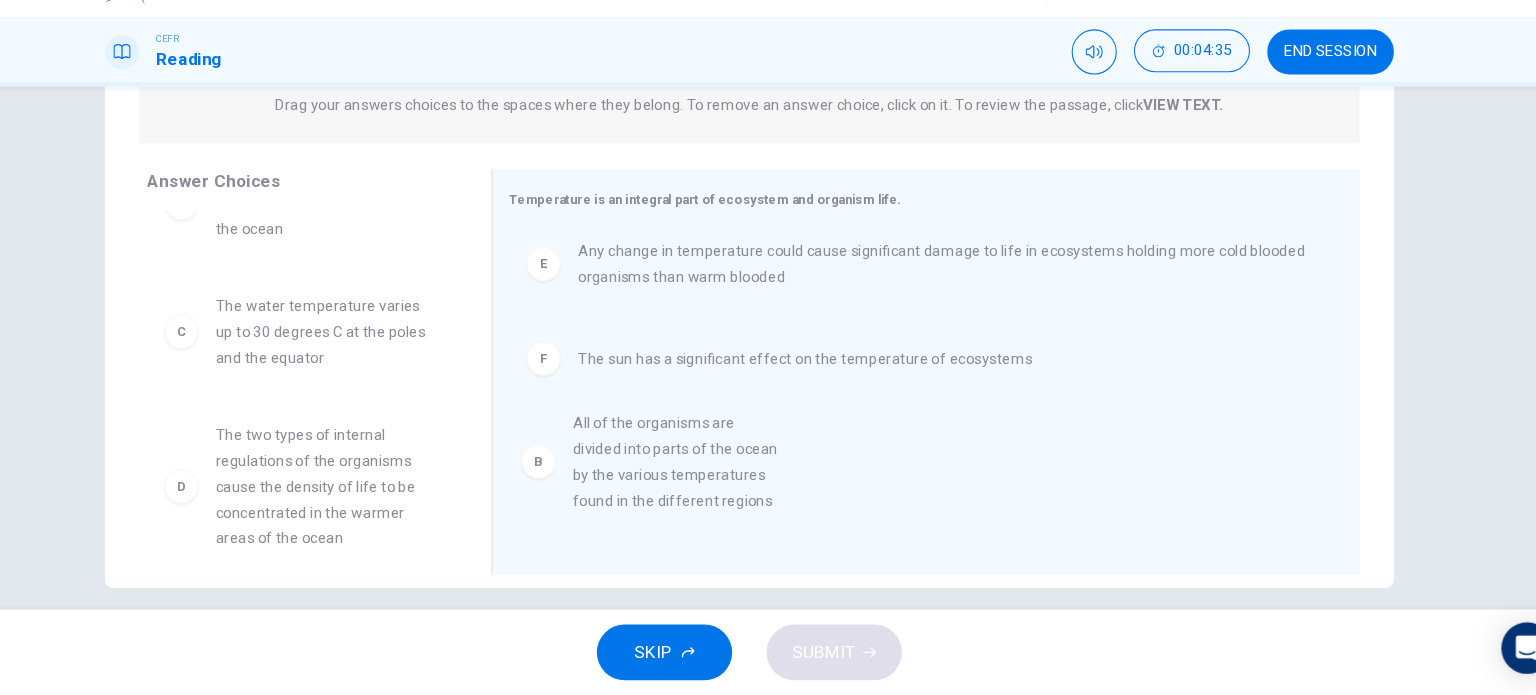 scroll, scrollTop: 0, scrollLeft: 0, axis: both 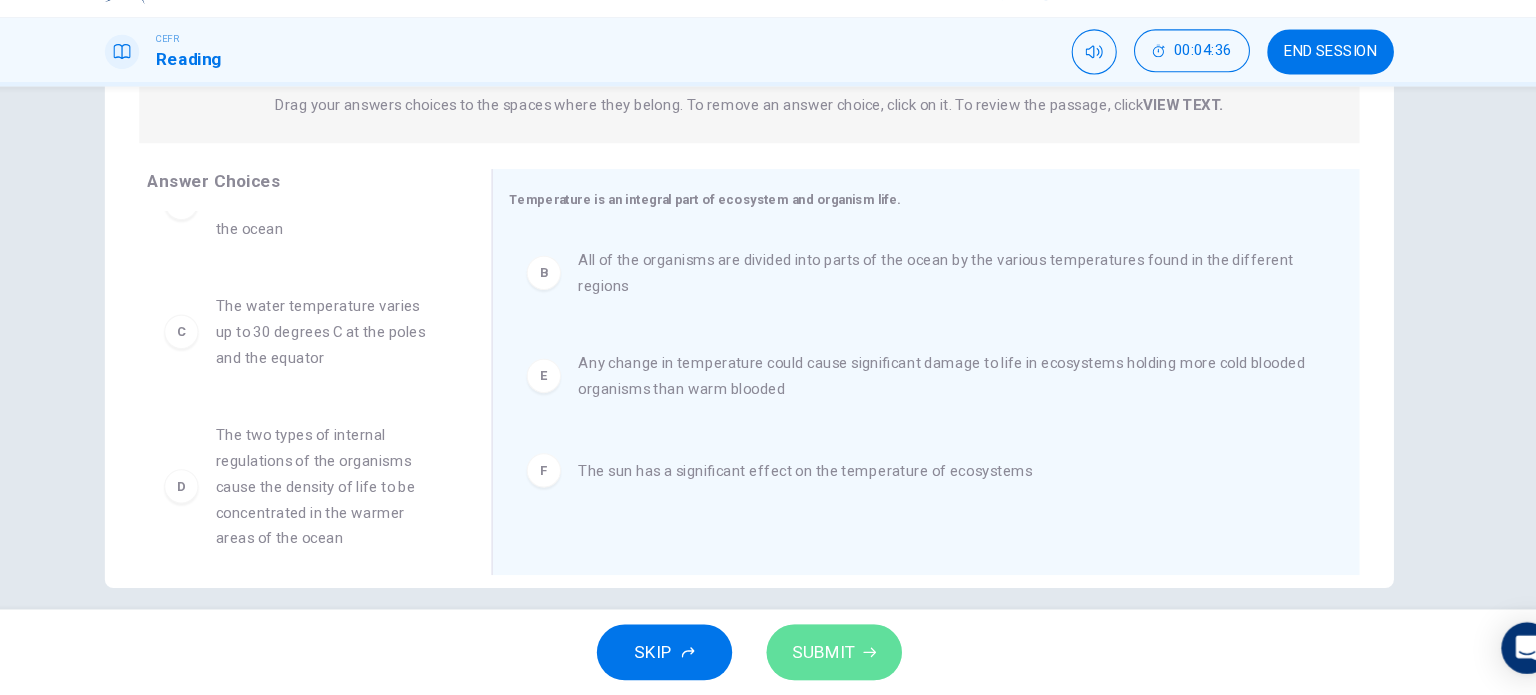 click on "SUBMIT" at bounding box center (837, 655) 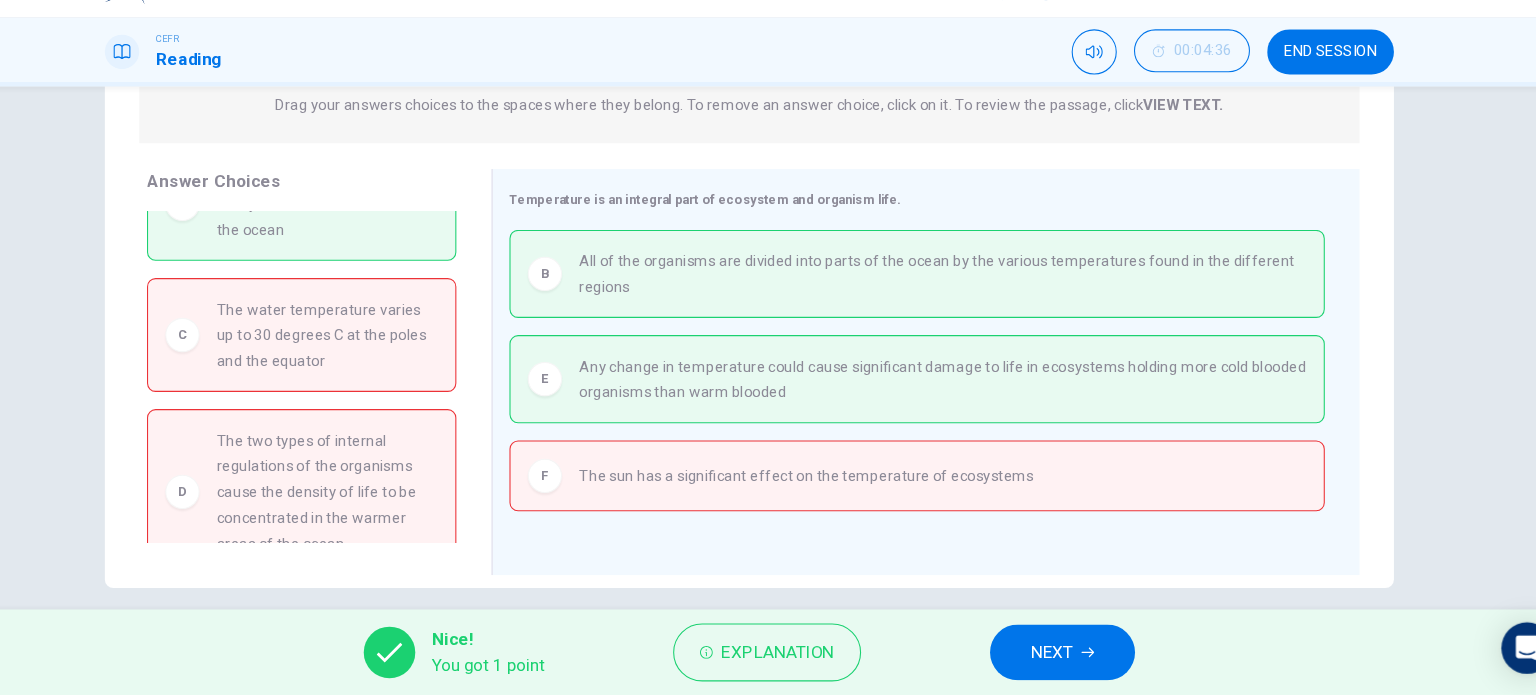 scroll, scrollTop: 0, scrollLeft: 0, axis: both 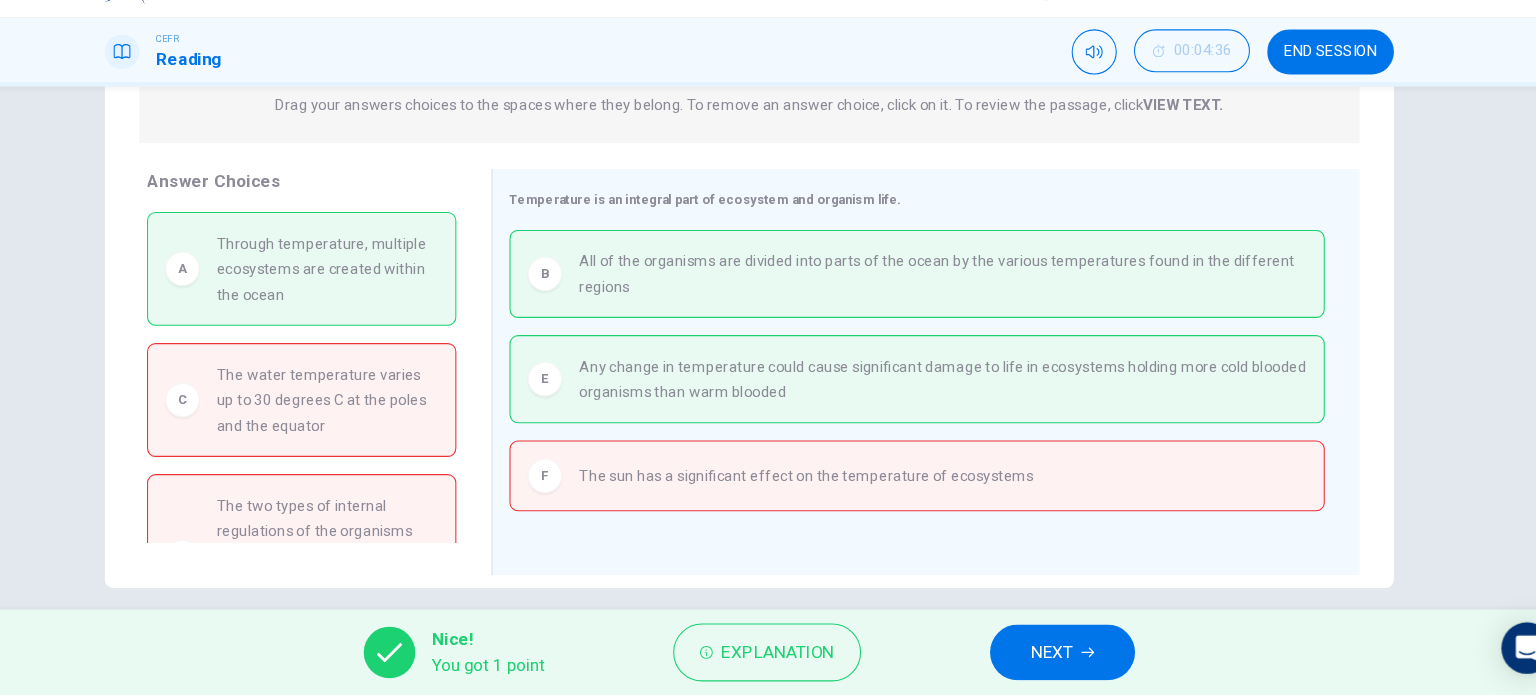 click on "NEXT" at bounding box center (1049, 655) 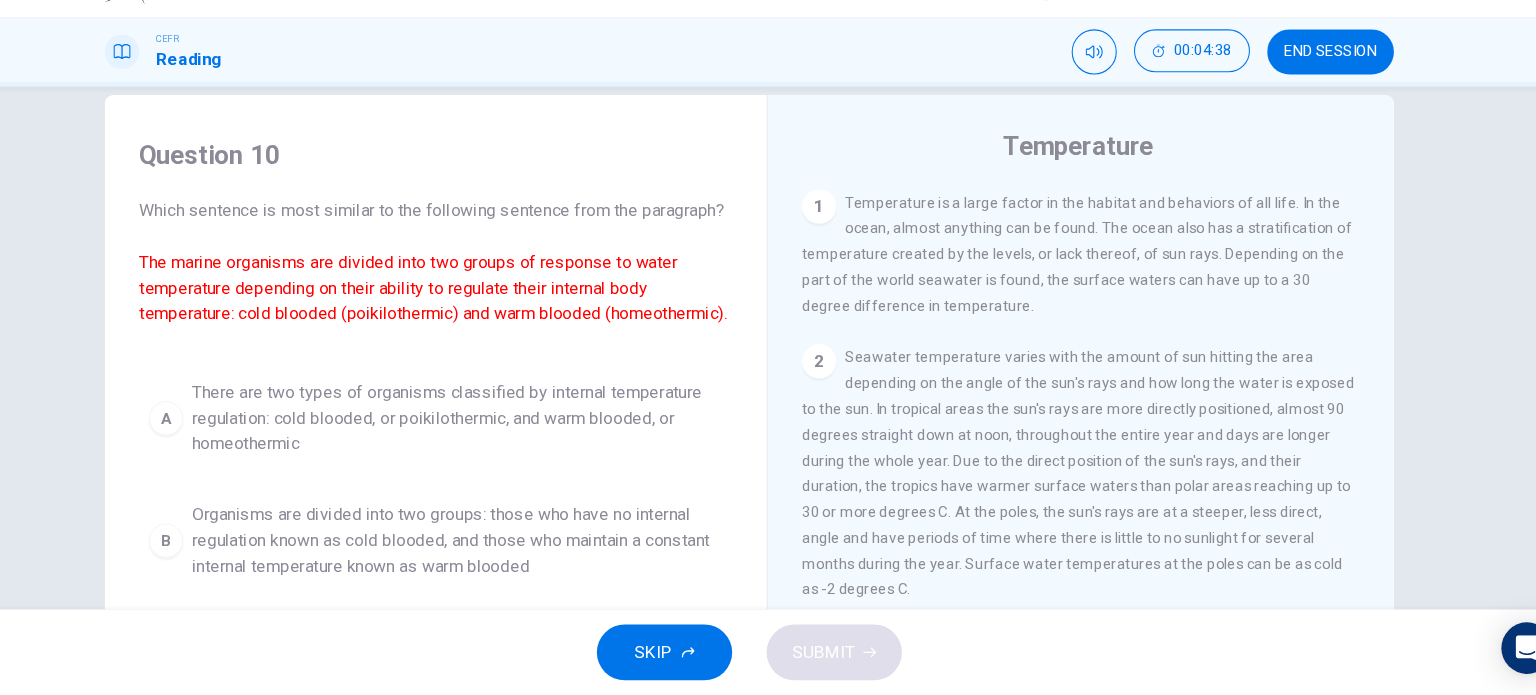 scroll, scrollTop: 32, scrollLeft: 0, axis: vertical 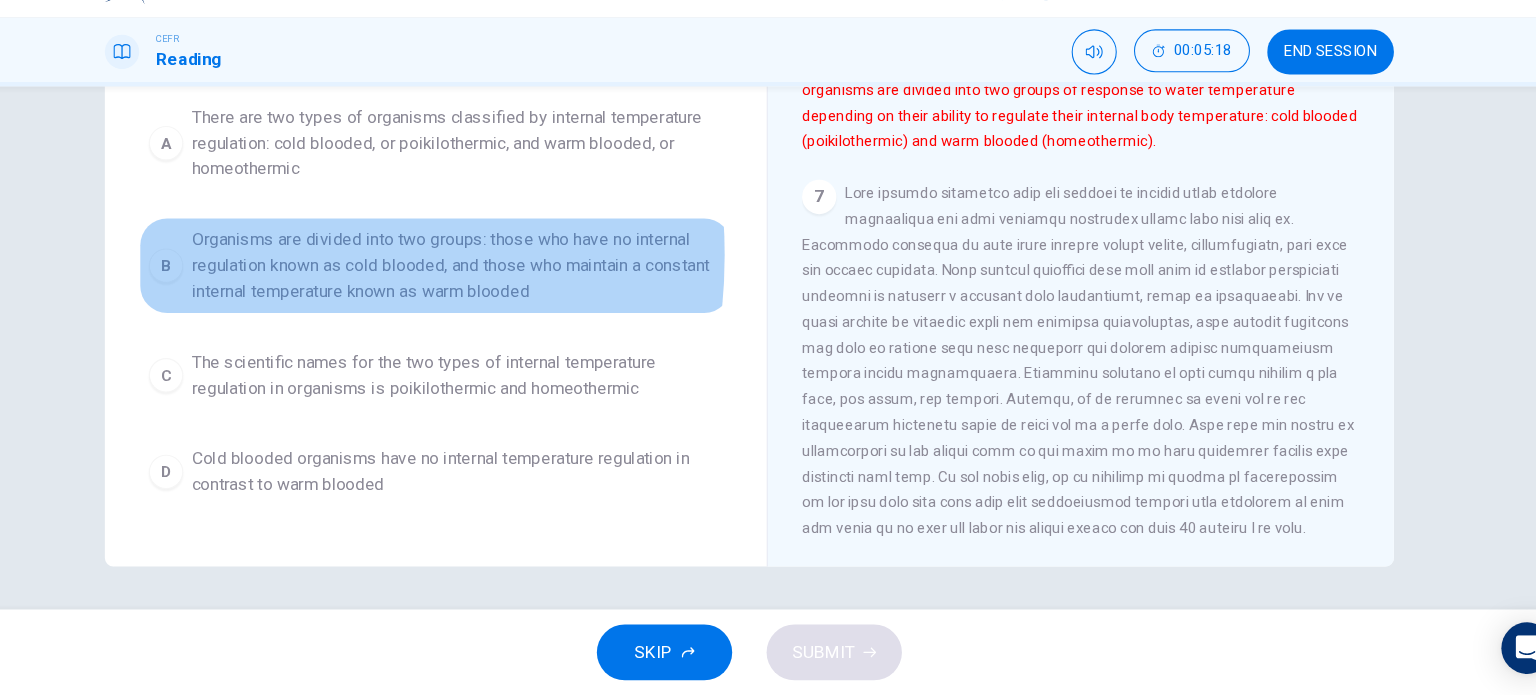 click on "B" at bounding box center (225, 295) 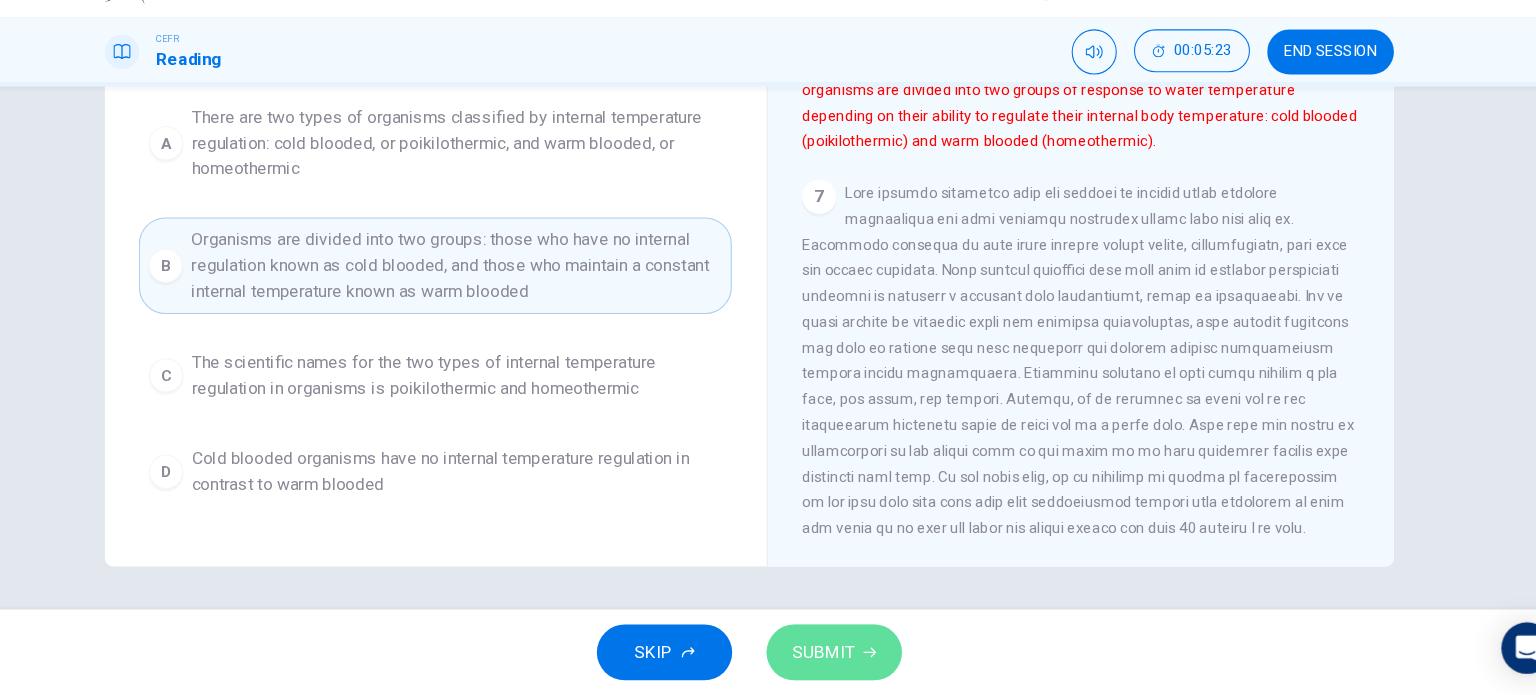 click on "SUBMIT" at bounding box center (837, 655) 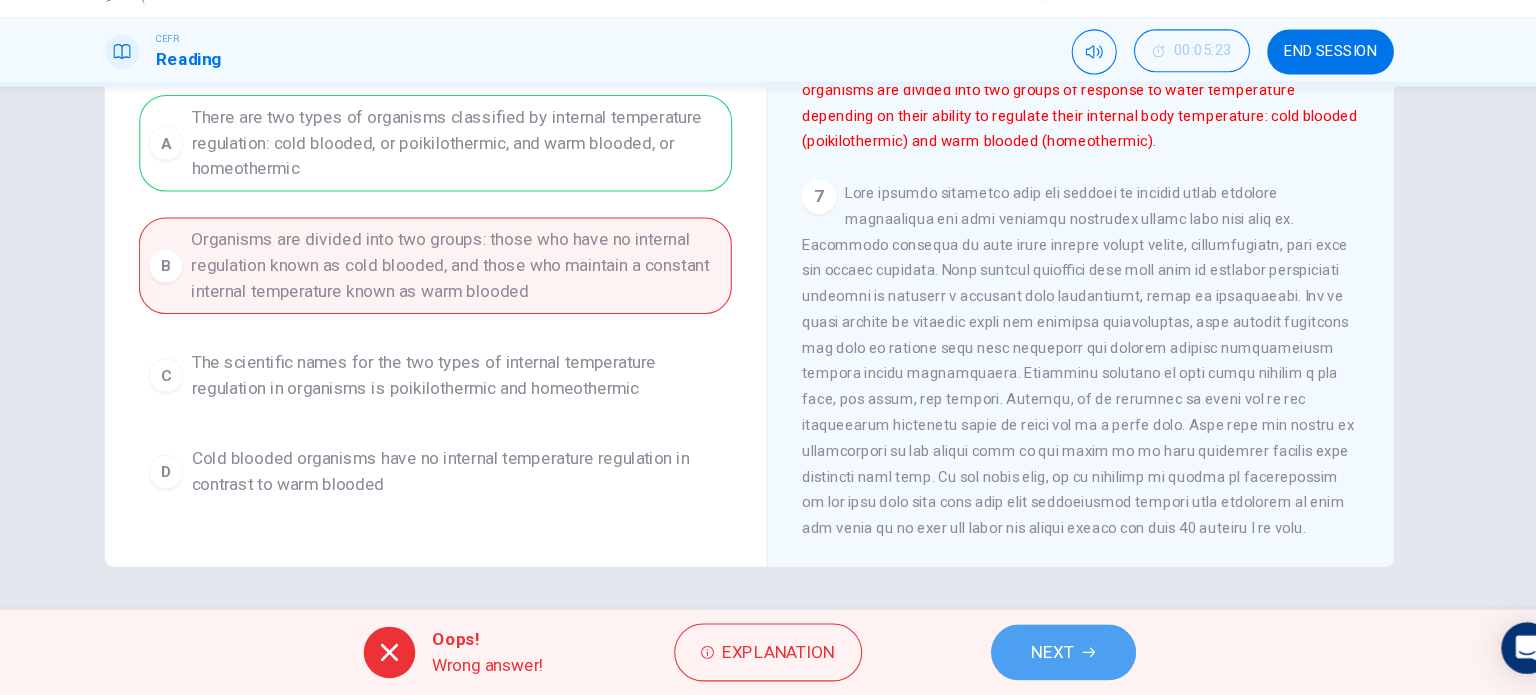 click on "NEXT" at bounding box center (1060, 655) 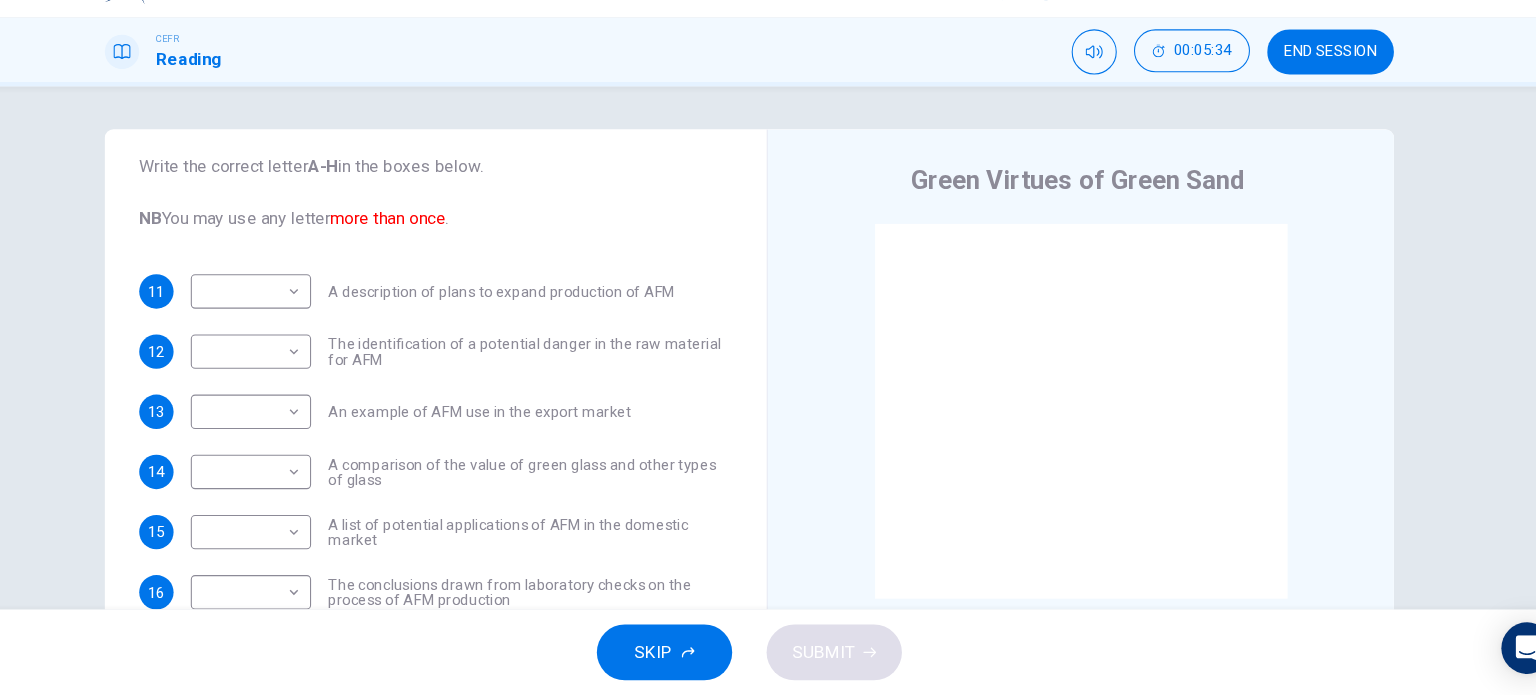 scroll, scrollTop: 160, scrollLeft: 0, axis: vertical 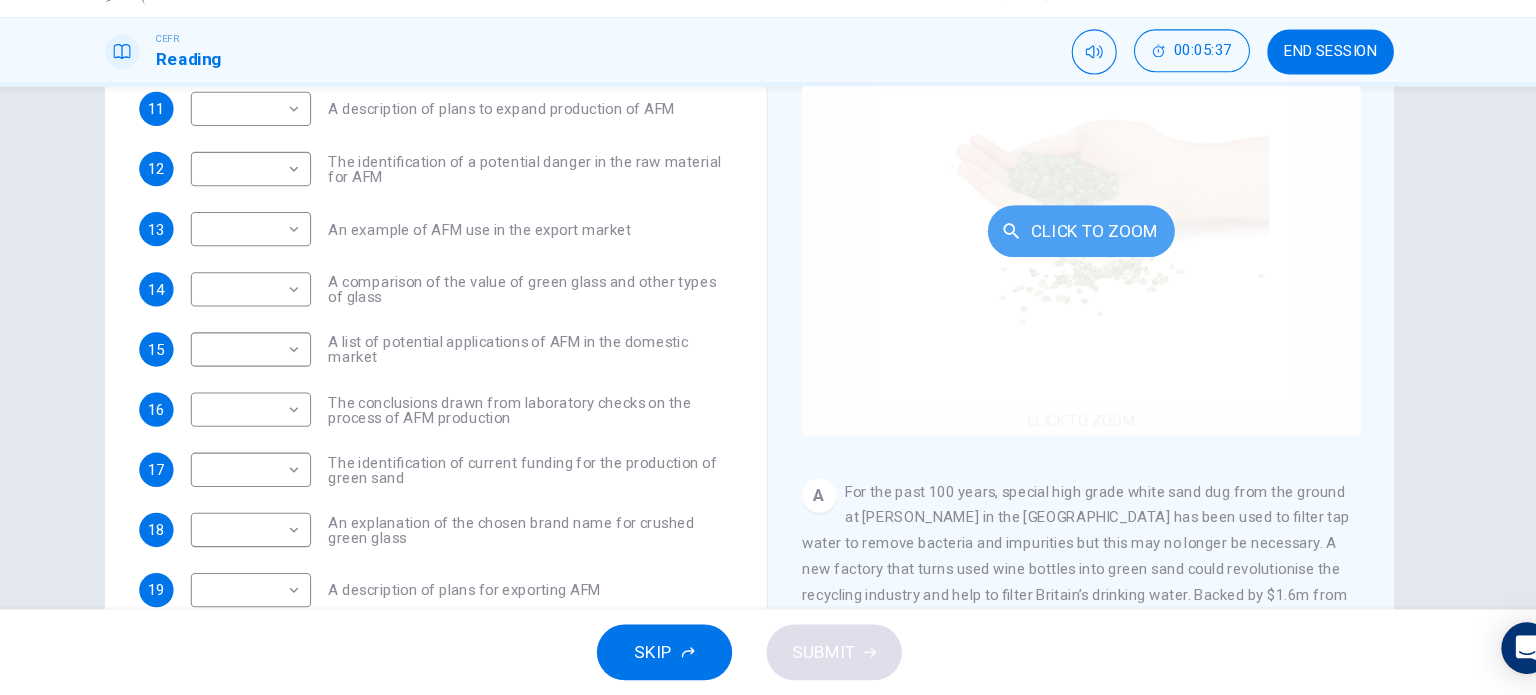 click on "Click to Zoom" at bounding box center [1077, 263] 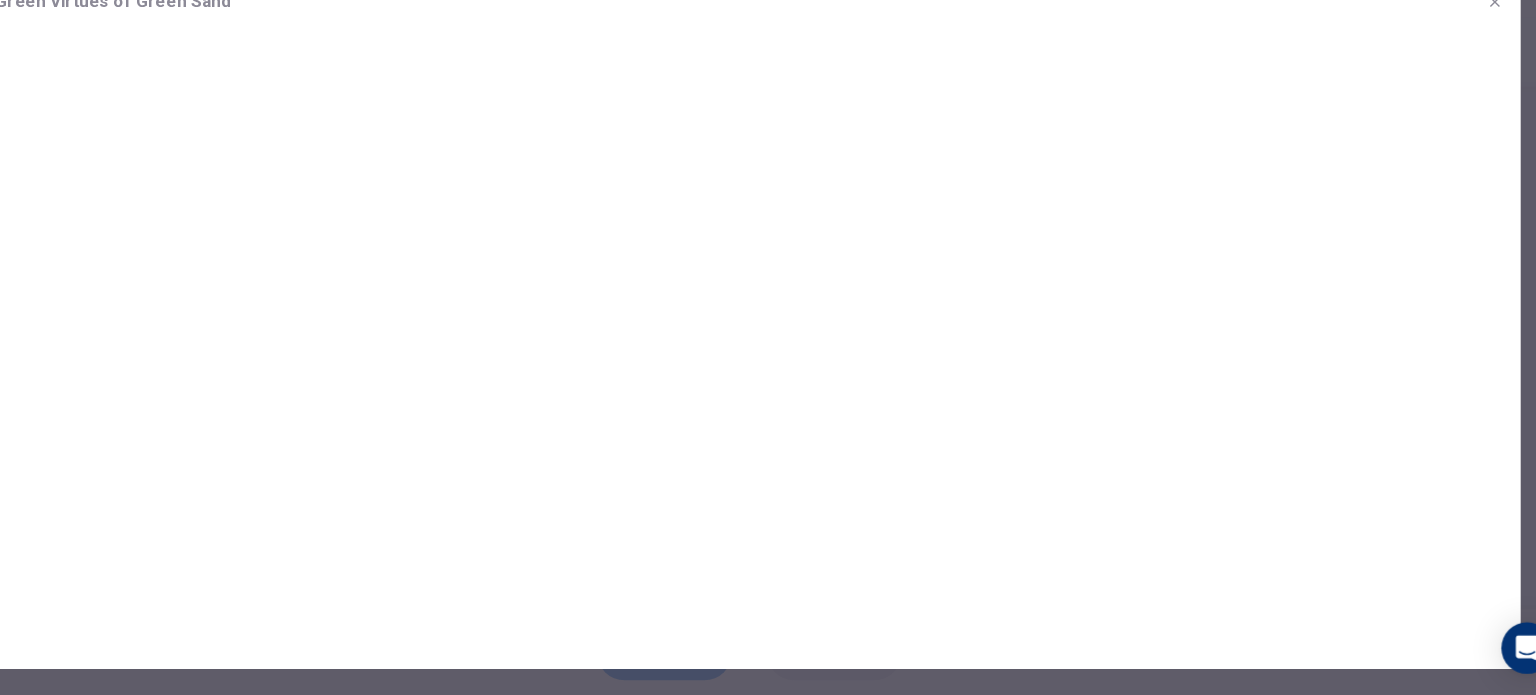 scroll, scrollTop: 0, scrollLeft: 0, axis: both 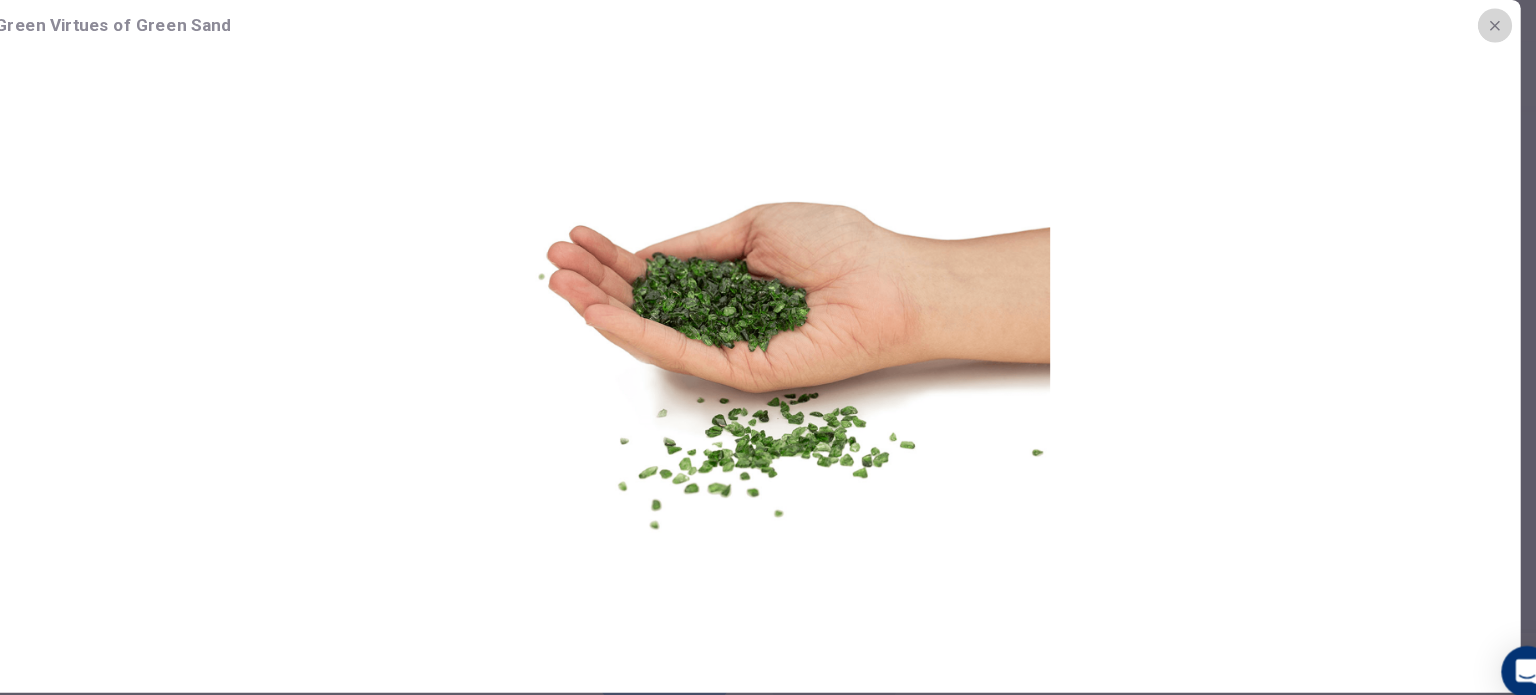 click 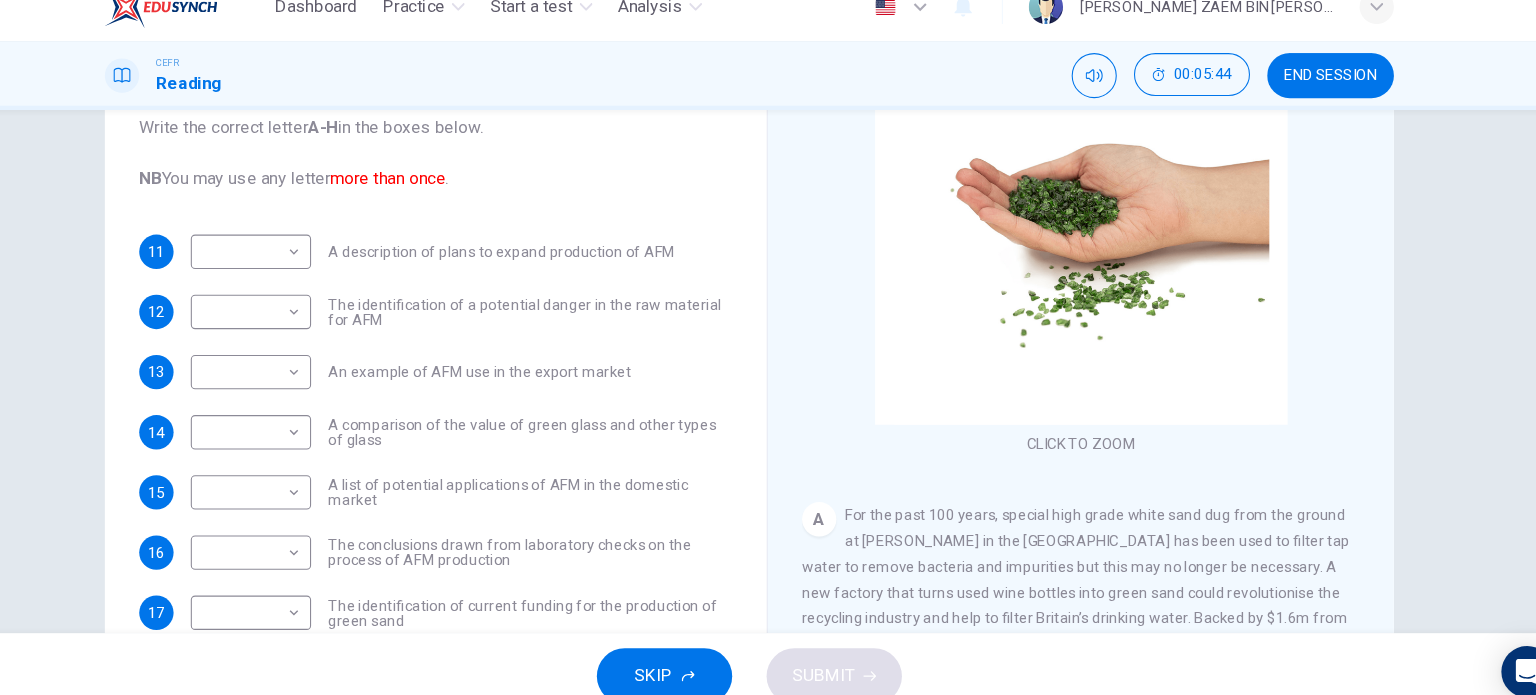 scroll, scrollTop: 16, scrollLeft: 0, axis: vertical 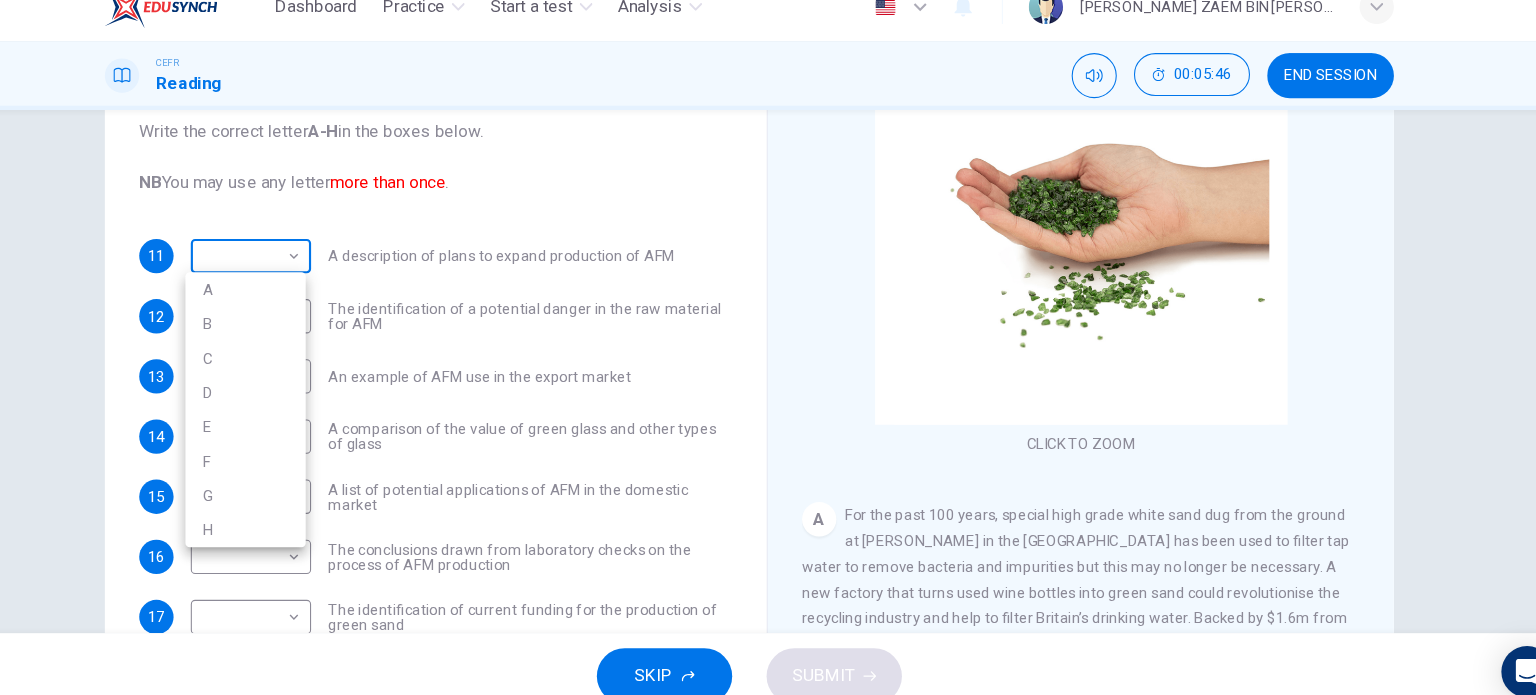 click on "Dashboard Practice Start a test Analysis English en ​ [PERSON_NAME] ZAEM BIN [PERSON_NAME] CEFR Reading 00:05:46 END SESSION Questions 11 - 20 The Reading Passage has 8 paragraphs labelled  A-H . Which paragraph contains the following information?
Write the correct letter  A-H  in the boxes below.
NB  You may use any letter  more than once . 11 ​ ​ A description of plans to expand production of AFM 12 ​ ​ The identification of a potential danger in the raw material for AFM 13 ​ ​ An example of AFM use in the export market 14 ​ ​ A comparison of the value of green glass and other types of glass 15 ​ ​ A list of potential applications of AFM in the domestic market 16 ​ ​ The conclusions drawn from laboratory checks on the process of AFM production 17 ​ ​ The identification of current funding for the production of green sand 18 ​ ​ An explanation of the chosen brand name for crushed green glass 19 ​ ​ A description of plans for exporting AFM 20 ​ ​ CLICK TO ZOOM A B C D E" at bounding box center (768, 347) 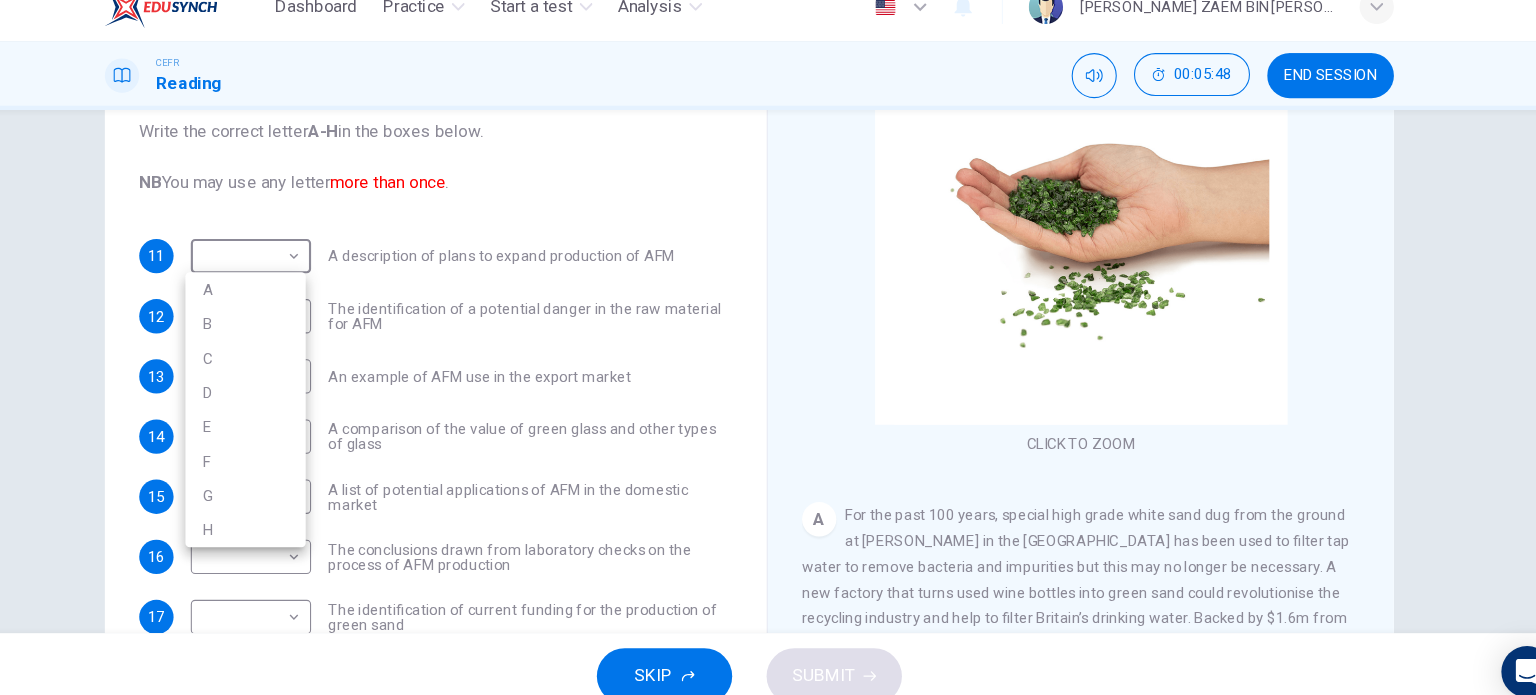 click at bounding box center (768, 347) 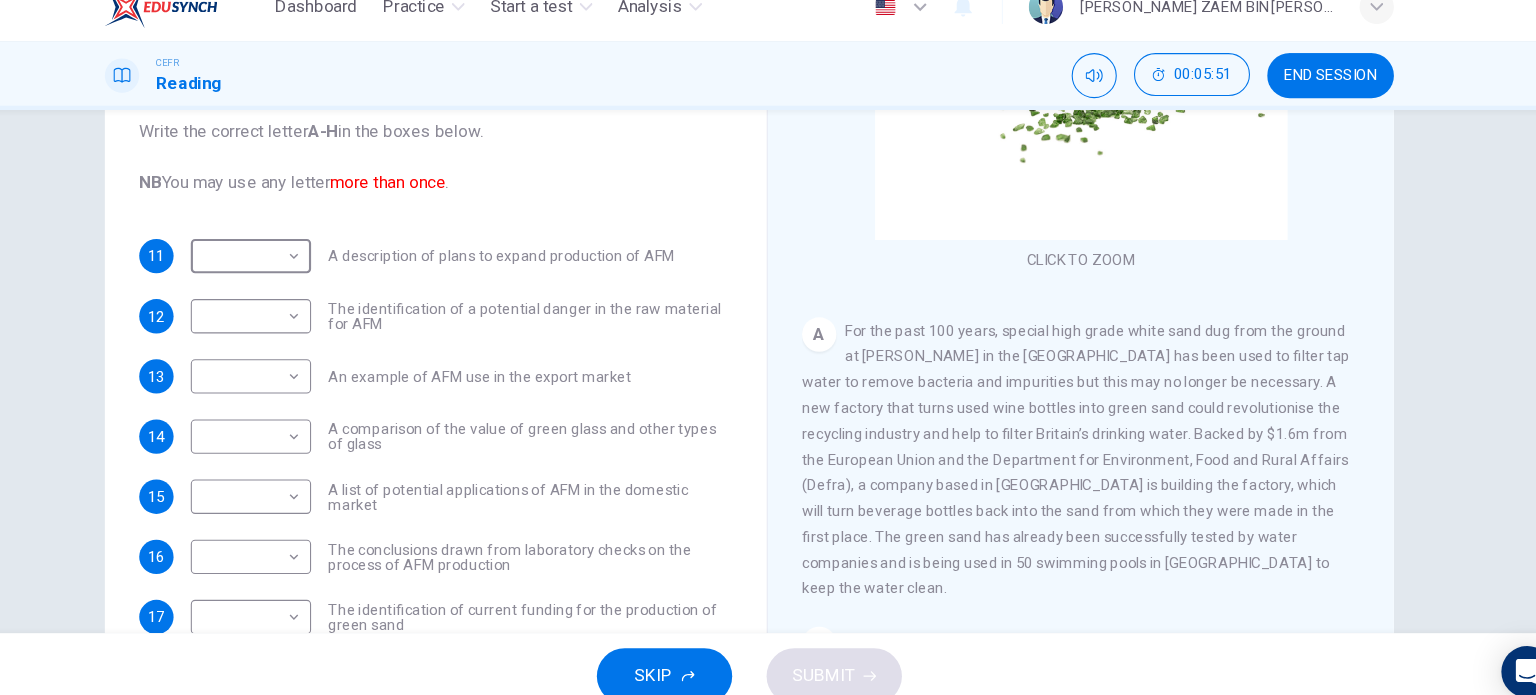 scroll, scrollTop: 277, scrollLeft: 0, axis: vertical 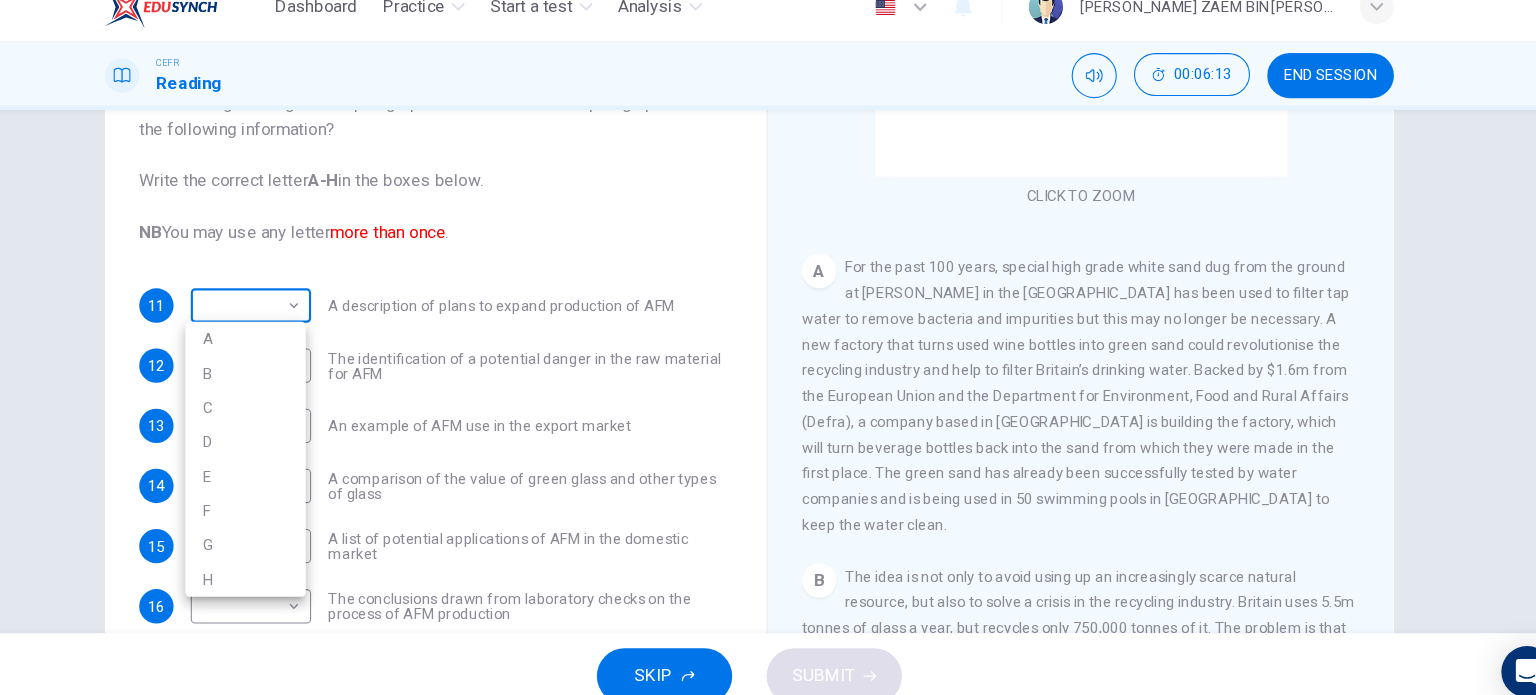 click on "Dashboard Practice Start a test Analysis English en ​ [PERSON_NAME] ZAEM BIN [PERSON_NAME] CEFR Reading 00:06:13 END SESSION Questions 11 - 20 The Reading Passage has 8 paragraphs labelled  A-H . Which paragraph contains the following information?
Write the correct letter  A-H  in the boxes below.
NB  You may use any letter  more than once . 11 ​ ​ A description of plans to expand production of AFM 12 ​ ​ The identification of a potential danger in the raw material for AFM 13 ​ ​ An example of AFM use in the export market 14 ​ ​ A comparison of the value of green glass and other types of glass 15 ​ ​ A list of potential applications of AFM in the domestic market 16 ​ ​ The conclusions drawn from laboratory checks on the process of AFM production 17 ​ ​ The identification of current funding for the production of green sand 18 ​ ​ An explanation of the chosen brand name for crushed green glass 19 ​ ​ A description of plans for exporting AFM 20 ​ ​ CLICK TO ZOOM A B C D E" at bounding box center [768, 347] 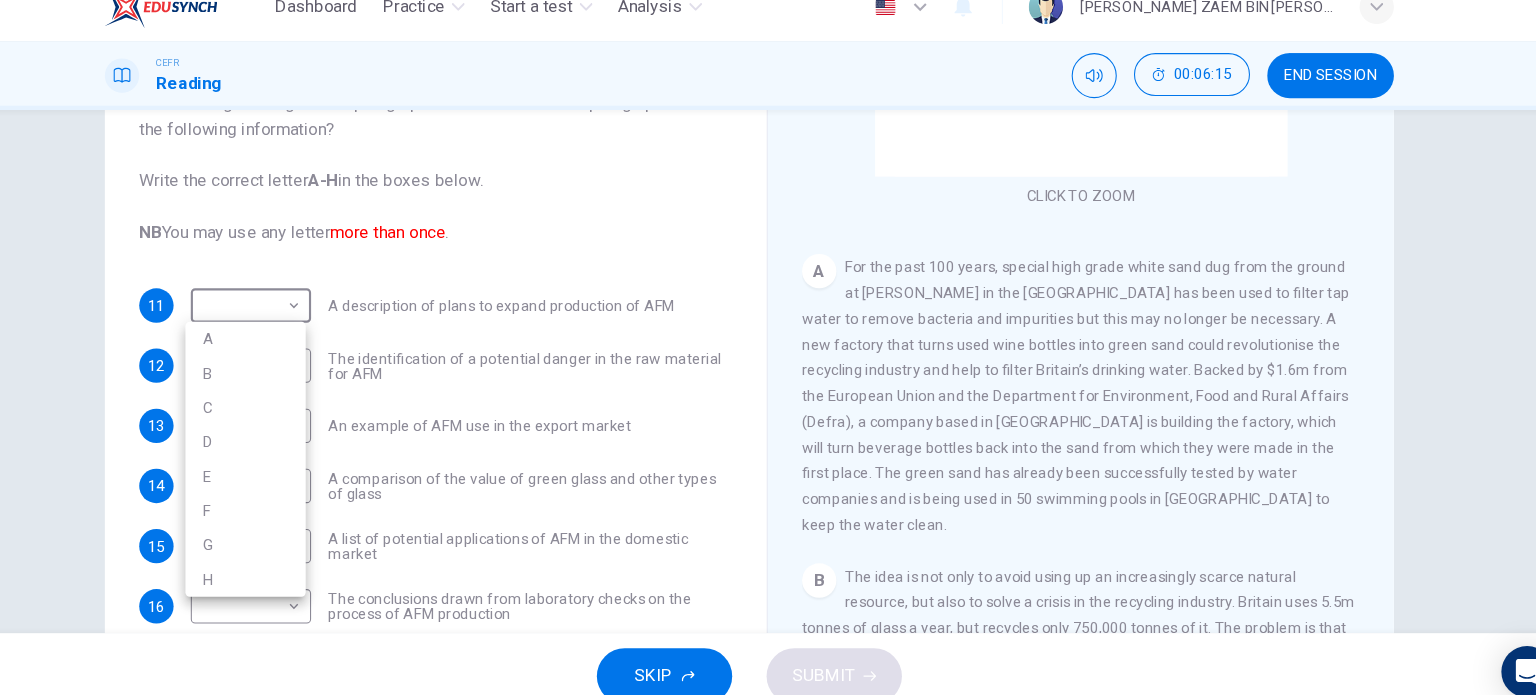 scroll, scrollTop: 0, scrollLeft: 0, axis: both 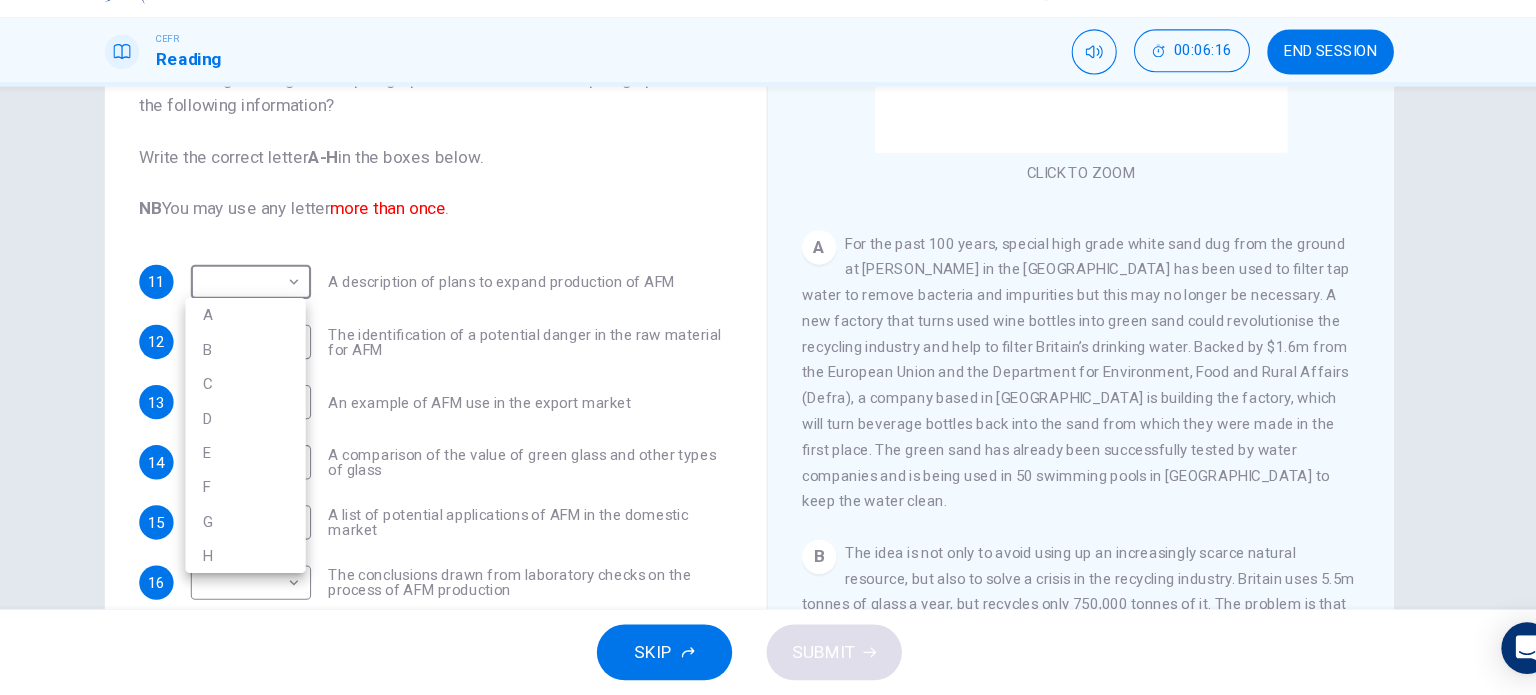 click at bounding box center [768, 347] 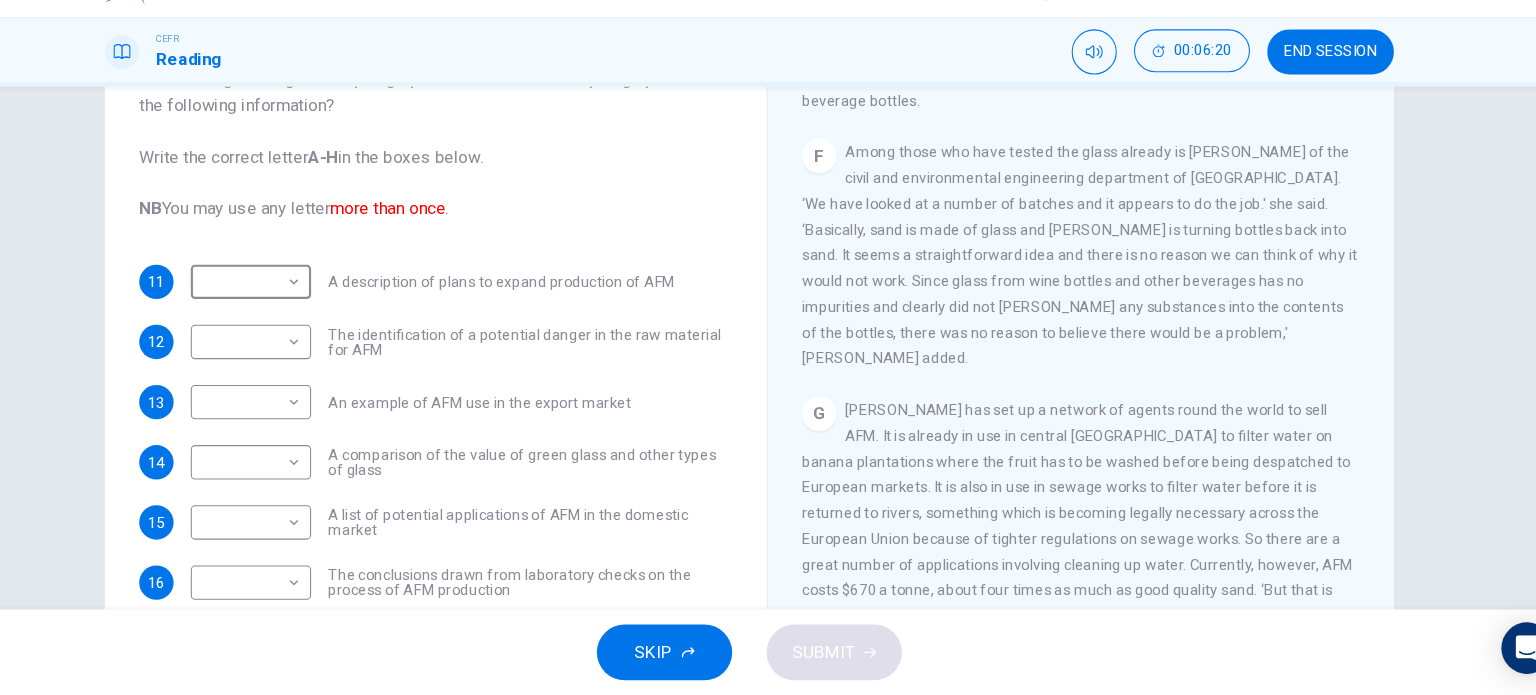 scroll, scrollTop: 1667, scrollLeft: 0, axis: vertical 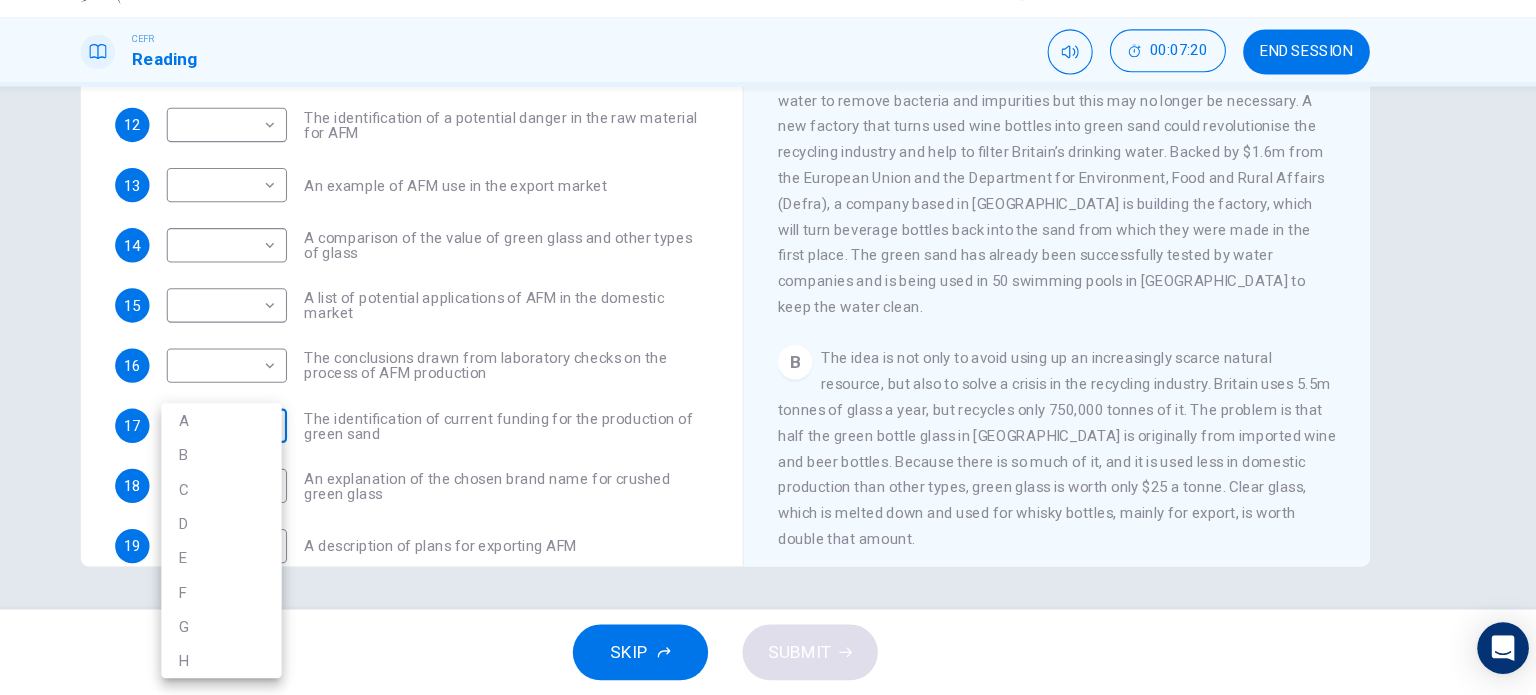 click on "Dashboard Practice Start a test Analysis English en ​ [PERSON_NAME] ZAEM BIN [PERSON_NAME] CEFR Reading 00:07:20 END SESSION Questions 11 - 20 The Reading Passage has 8 paragraphs labelled  A-H . Which paragraph contains the following information?
Write the correct letter  A-H  in the boxes below.
NB  You may use any letter  more than once . 11 ​ ​ A description of plans to expand production of AFM 12 ​ ​ The identification of a potential danger in the raw material for AFM 13 ​ ​ An example of AFM use in the export market 14 ​ ​ A comparison of the value of green glass and other types of glass 15 ​ ​ A list of potential applications of AFM in the domestic market 16 ​ ​ The conclusions drawn from laboratory checks on the process of AFM production 17 ​ ​ The identification of current funding for the production of green sand 18 ​ ​ An explanation of the chosen brand name for crushed green glass 19 ​ ​ A description of plans for exporting AFM 20 ​ ​ CLICK TO ZOOM A B C D E" at bounding box center [768, 347] 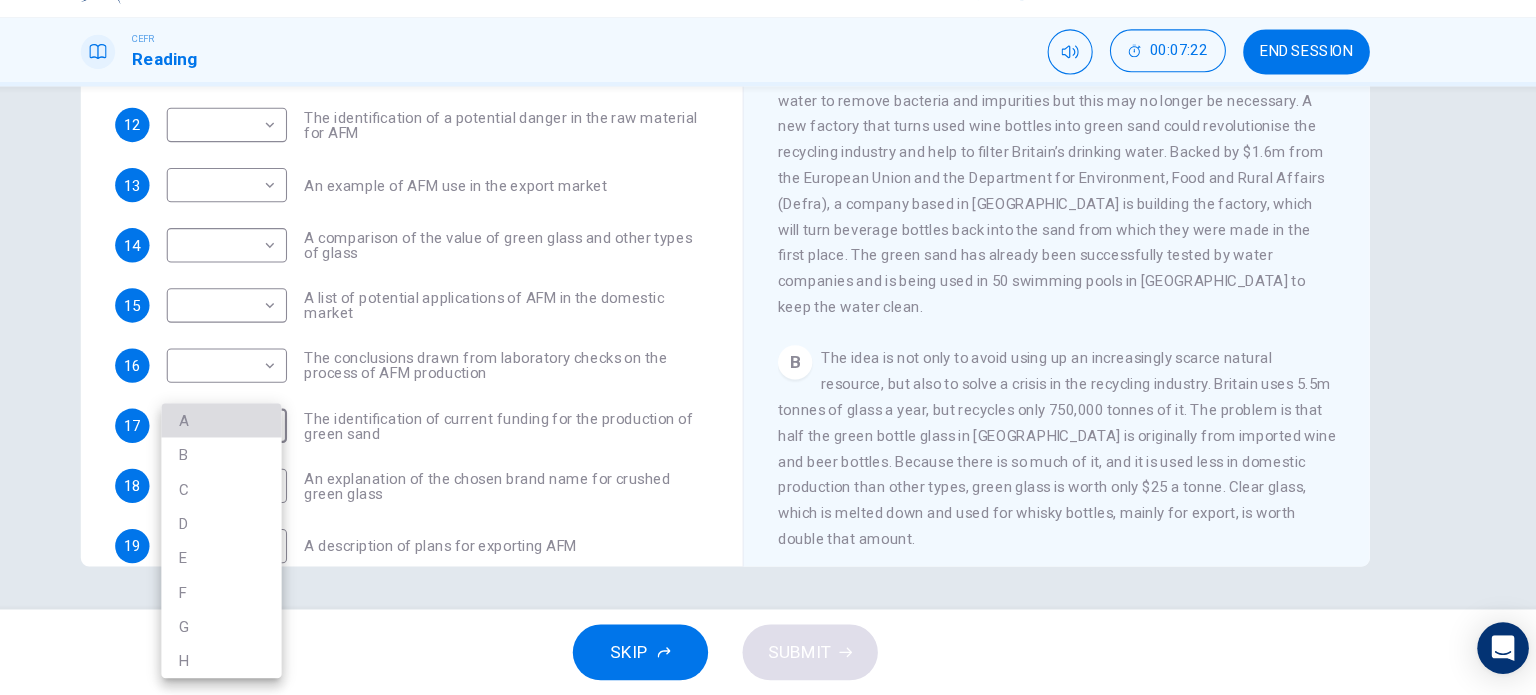 click on "A" at bounding box center (299, 439) 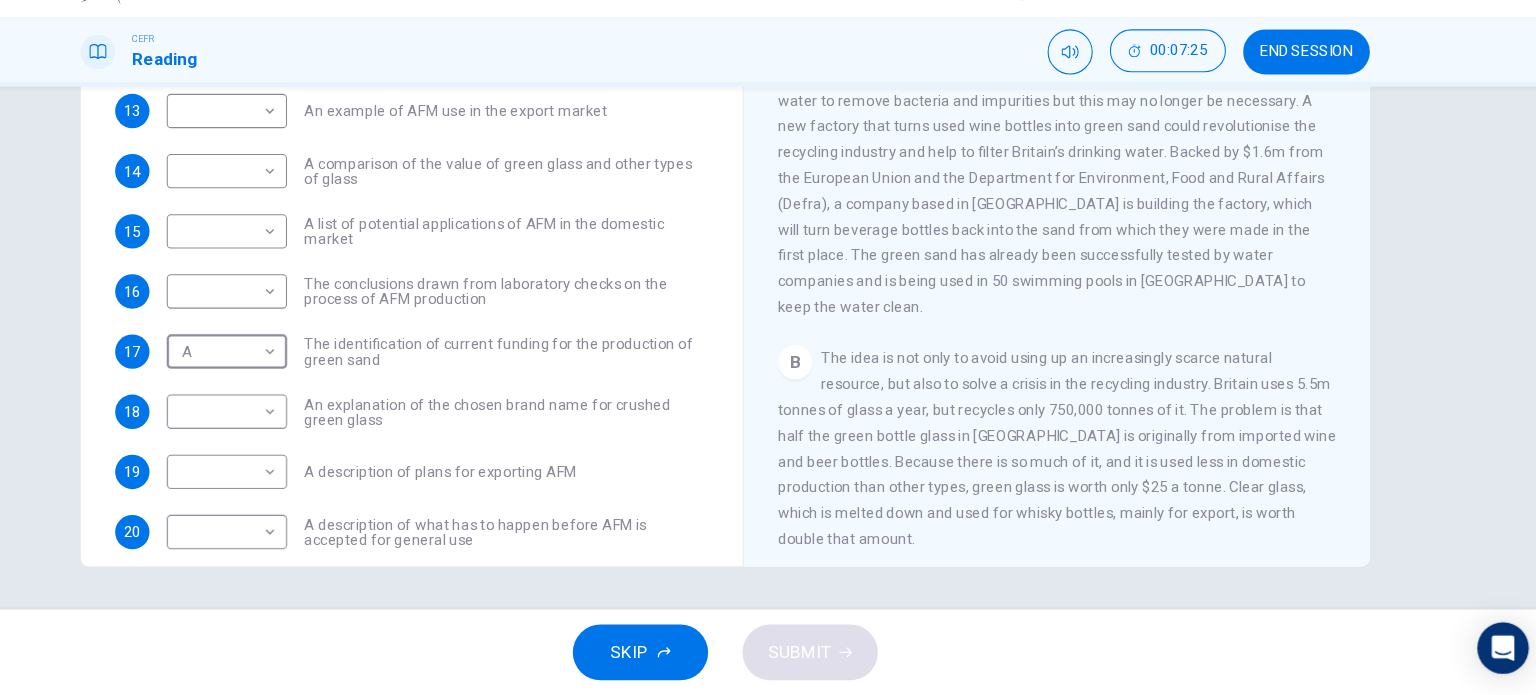 scroll, scrollTop: 139, scrollLeft: 0, axis: vertical 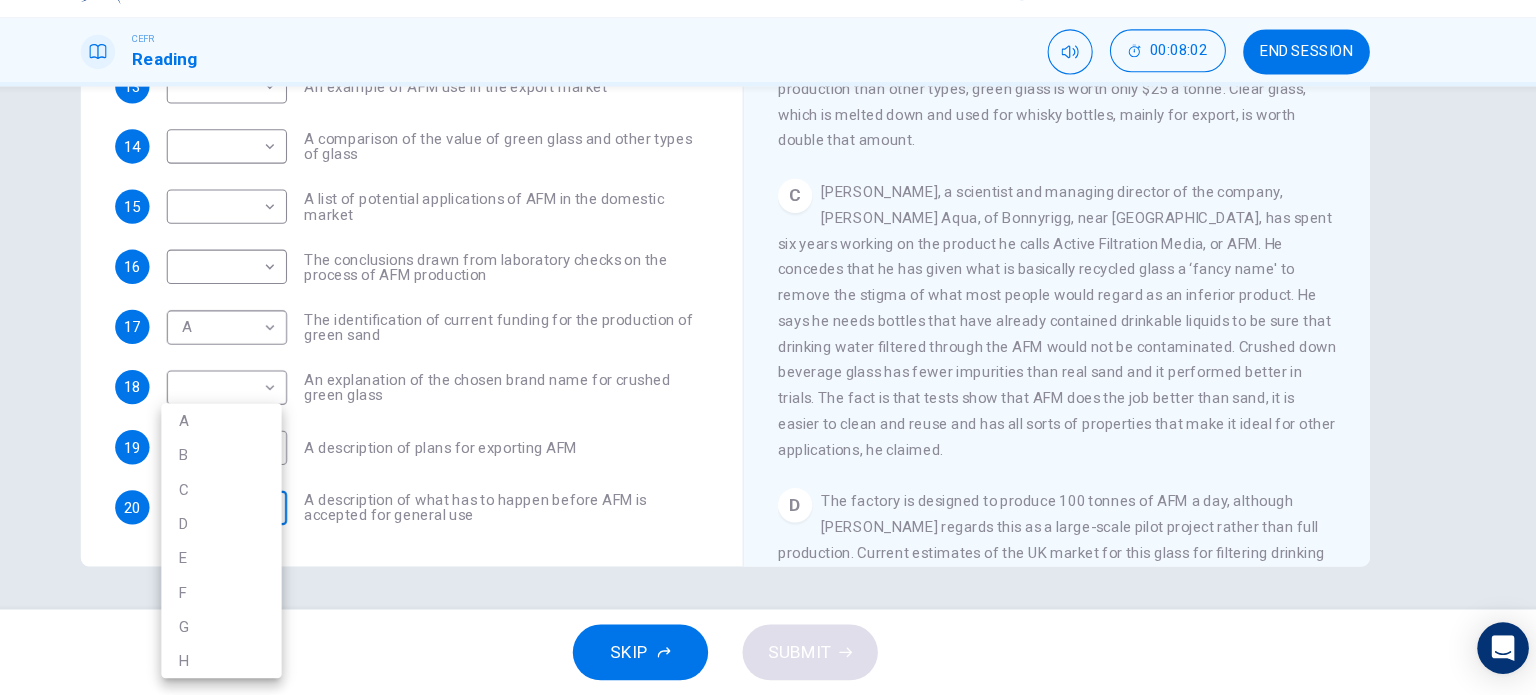 click on "Dashboard Practice Start a test Analysis English en ​ [PERSON_NAME] ZAEM BIN [PERSON_NAME] CEFR Reading 00:08:02 END SESSION Questions 11 - 20 The Reading Passage has 8 paragraphs labelled  A-H . Which paragraph contains the following information?
Write the correct letter  A-H  in the boxes below.
NB  You may use any letter  more than once . 11 ​ ​ A description of plans to expand production of AFM 12 ​ ​ The identification of a potential danger in the raw material for AFM 13 ​ ​ An example of AFM use in the export market 14 ​ ​ A comparison of the value of green glass and other types of glass 15 ​ ​ A list of potential applications of AFM in the domestic market 16 ​ ​ The conclusions drawn from laboratory checks on the process of AFM production 17 A A ​ The identification of current funding for the production of green sand 18 ​ ​ An explanation of the chosen brand name for crushed green glass 19 ​ ​ A description of plans for exporting AFM 20 ​ ​ CLICK TO ZOOM A B C D E" at bounding box center (768, 347) 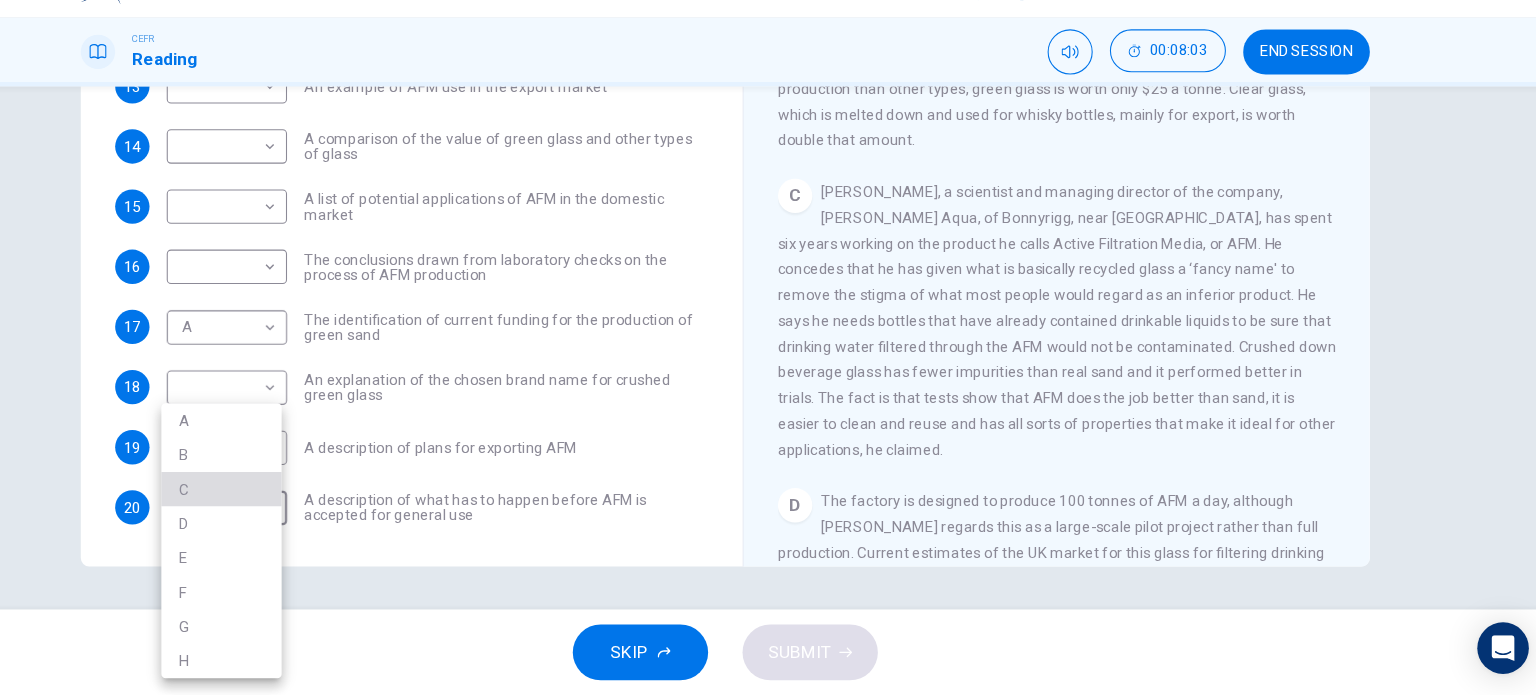 click on "C" at bounding box center [299, 503] 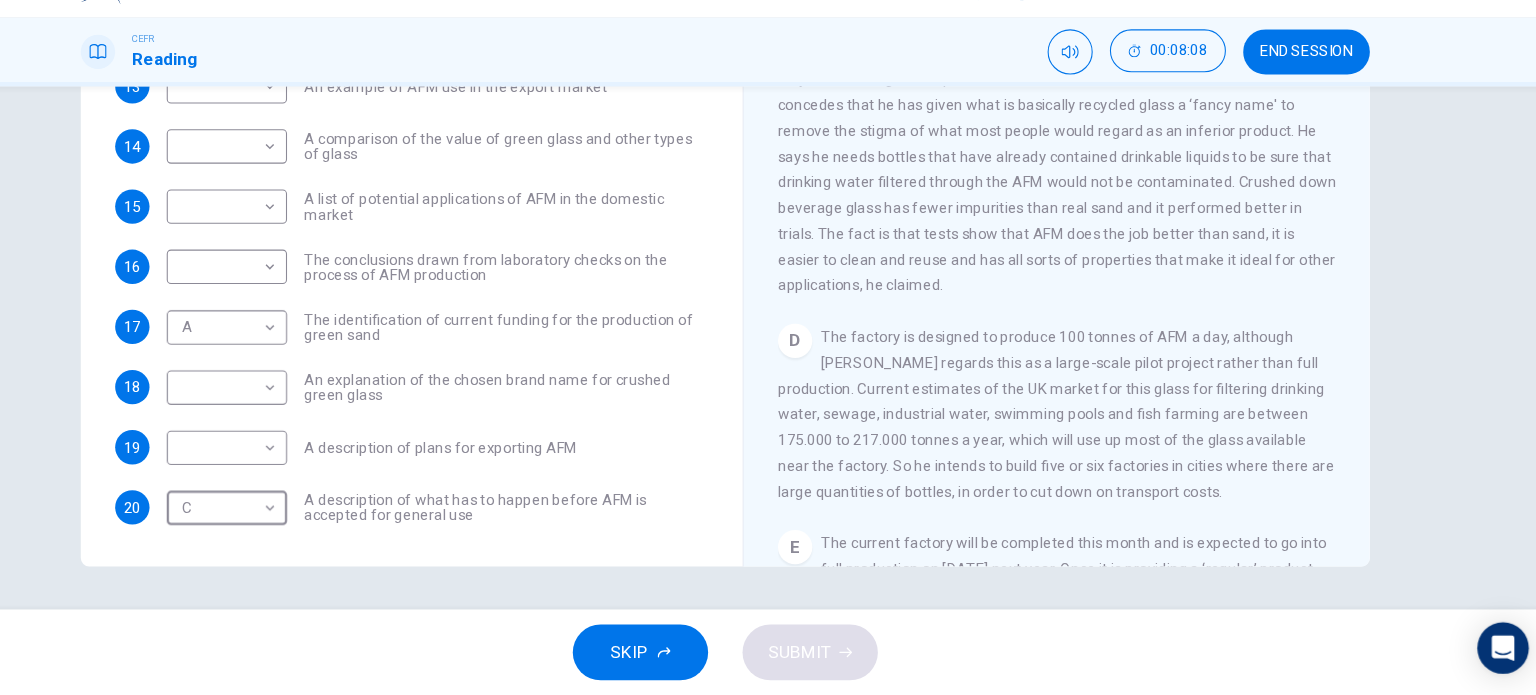scroll, scrollTop: 832, scrollLeft: 0, axis: vertical 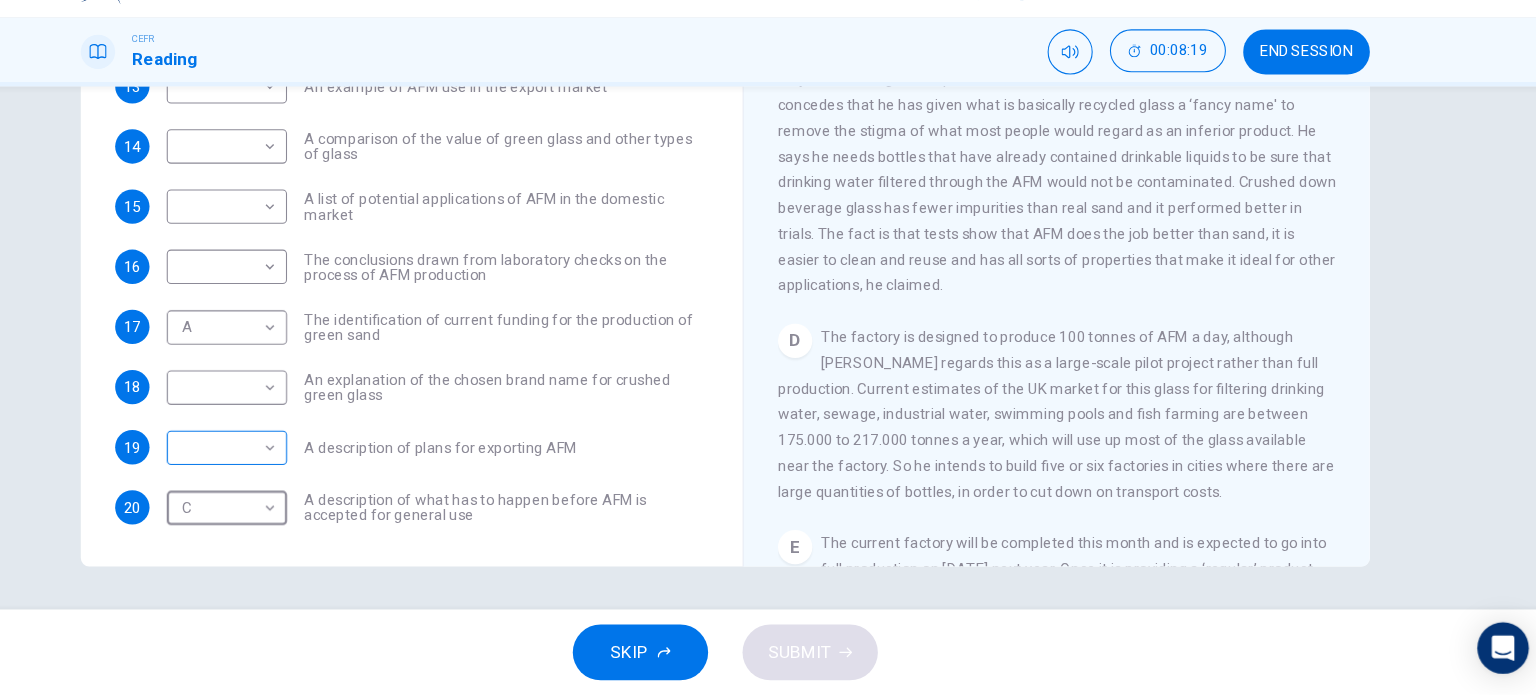 click on "Dashboard Practice Start a test Analysis English en ​ [PERSON_NAME] ZAEM BIN [PERSON_NAME] CEFR Reading 00:08:19 END SESSION Questions 11 - 20 The Reading Passage has 8 paragraphs labelled  A-H . Which paragraph contains the following information?
Write the correct letter  A-H  in the boxes below.
NB  You may use any letter  more than once . 11 ​ ​ A description of plans to expand production of AFM 12 ​ ​ The identification of a potential danger in the raw material for AFM 13 ​ ​ An example of AFM use in the export market 14 ​ ​ A comparison of the value of green glass and other types of glass 15 ​ ​ A list of potential applications of AFM in the domestic market 16 ​ ​ The conclusions drawn from laboratory checks on the process of AFM production 17 A A ​ The identification of current funding for the production of green sand 18 ​ ​ An explanation of the chosen brand name for crushed green glass 19 ​ ​ A description of plans for exporting AFM 20 C C ​ CLICK TO ZOOM A B C D E" at bounding box center (768, 347) 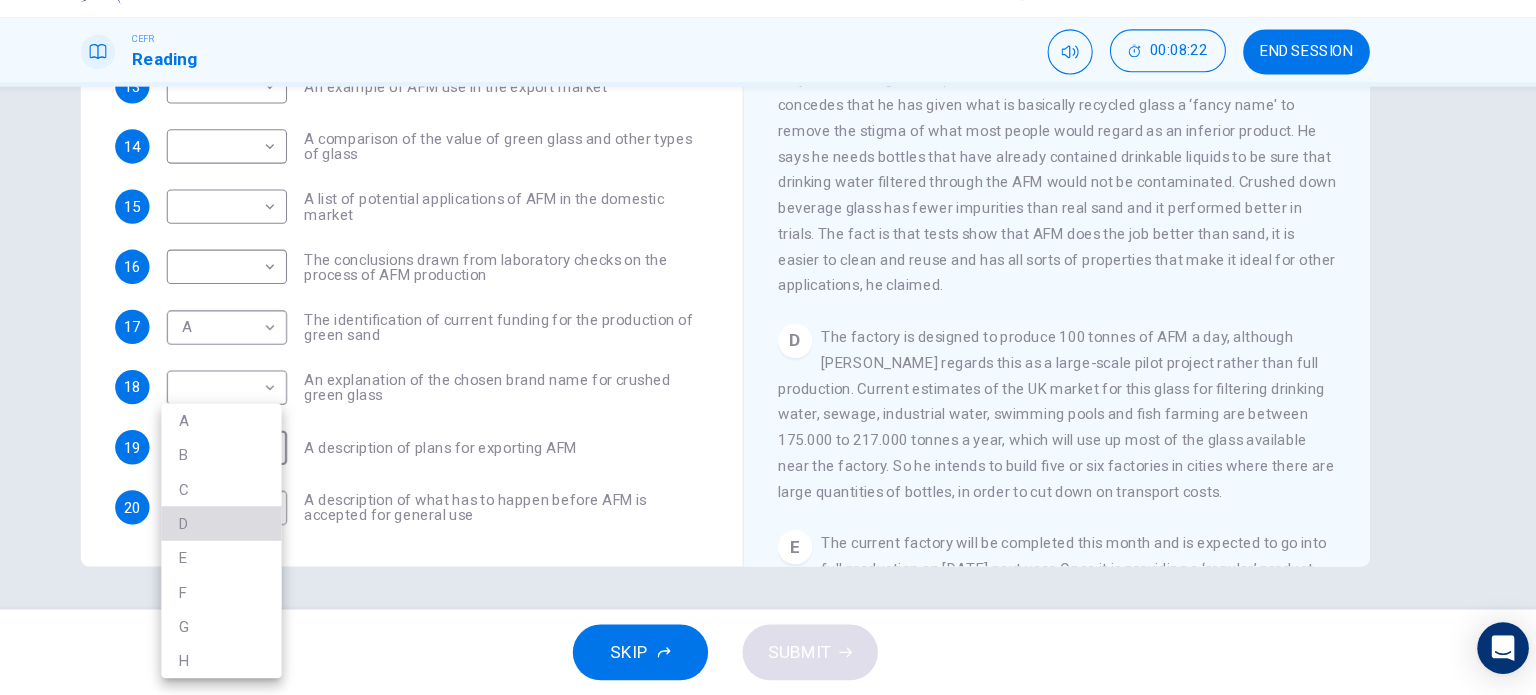 click on "D" at bounding box center (299, 535) 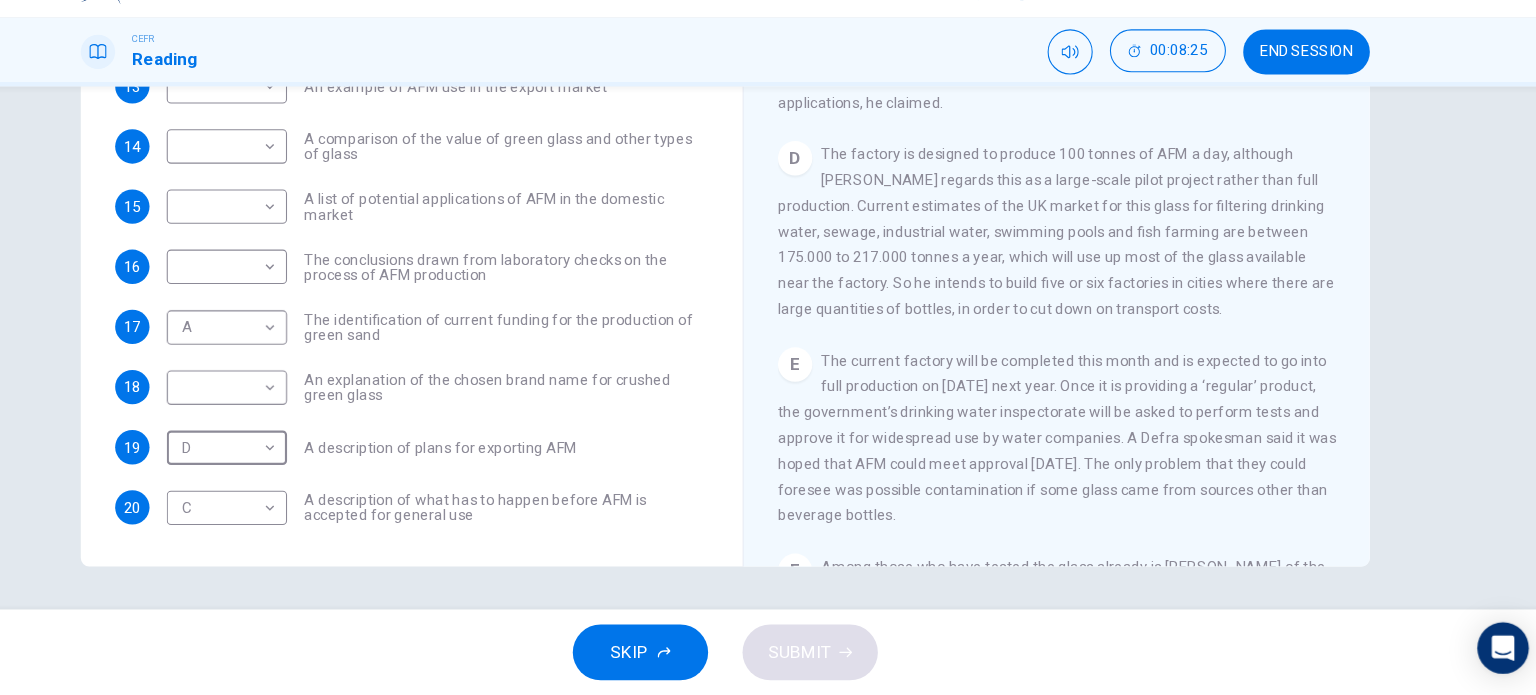scroll, scrollTop: 1028, scrollLeft: 0, axis: vertical 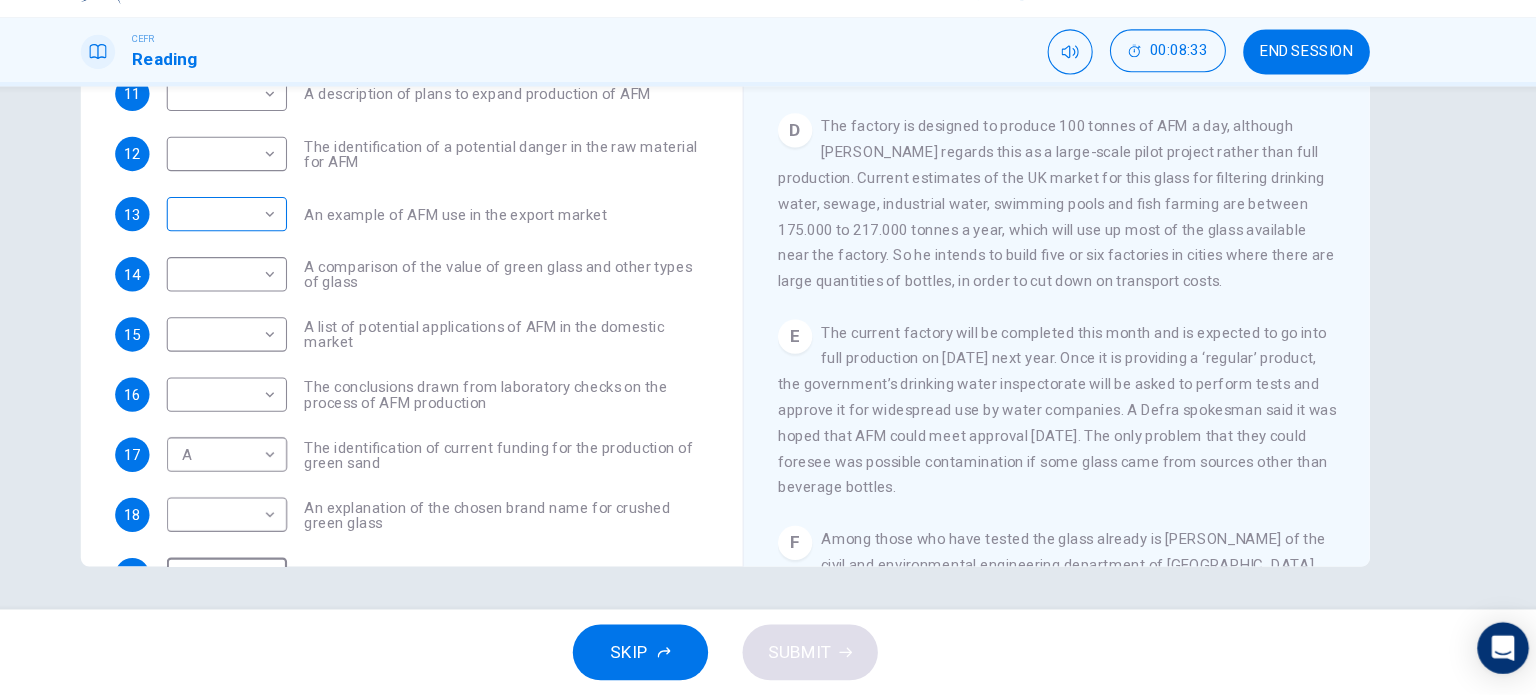 click on "Dashboard Practice Start a test Analysis English en ​ [PERSON_NAME] ZAEM BIN [PERSON_NAME] CEFR Reading 00:08:33 END SESSION Questions 11 - 20 The Reading Passage has 8 paragraphs labelled  A-H . Which paragraph contains the following information?
Write the correct letter  A-H  in the boxes below.
NB  You may use any letter  more than once . 11 ​ ​ A description of plans to expand production of AFM 12 ​ ​ The identification of a potential danger in the raw material for AFM 13 ​ ​ An example of AFM use in the export market 14 ​ ​ A comparison of the value of green glass and other types of glass 15 ​ ​ A list of potential applications of AFM in the domestic market 16 ​ ​ The conclusions drawn from laboratory checks on the process of AFM production 17 A A ​ The identification of current funding for the production of green sand 18 ​ ​ An explanation of the chosen brand name for crushed green glass 19 D D ​ A description of plans for exporting AFM 20 C C ​ CLICK TO ZOOM A B C D E" at bounding box center [768, 347] 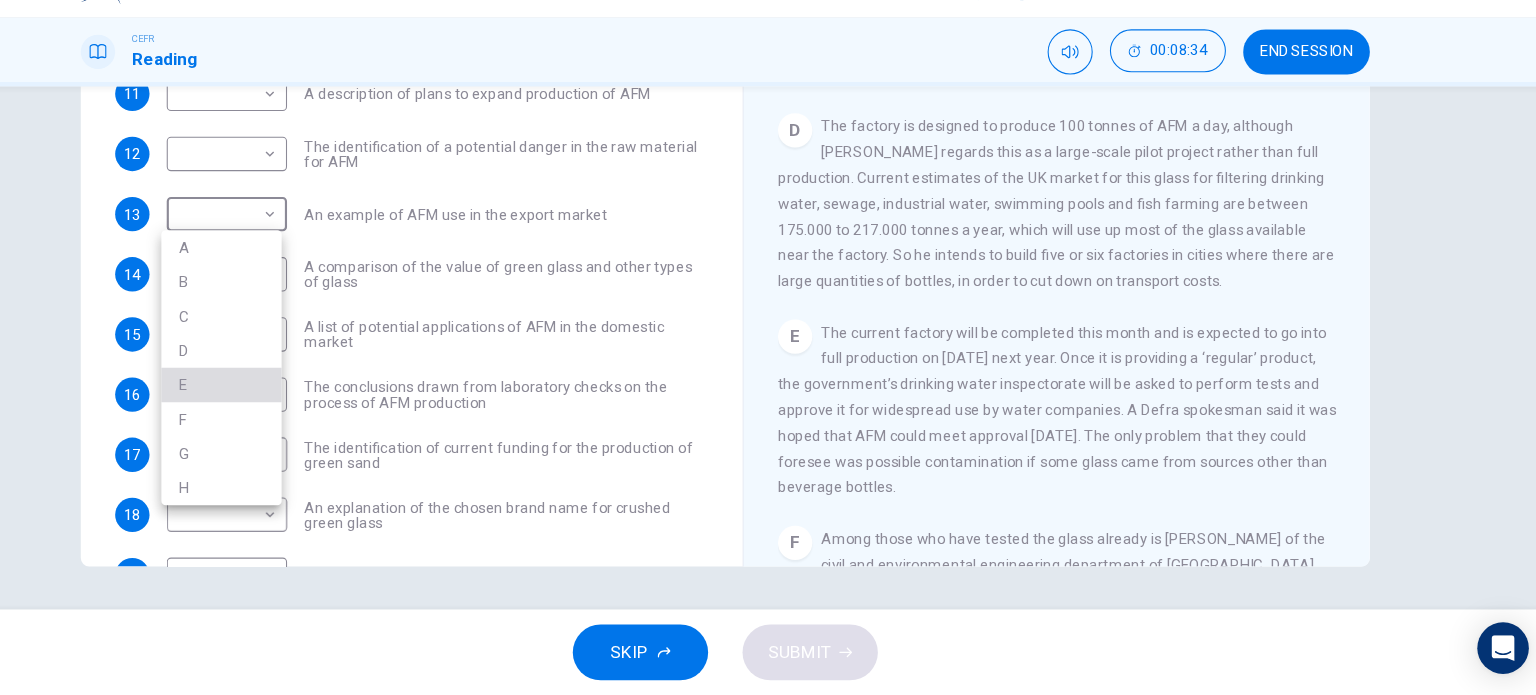 click on "E" at bounding box center [299, 406] 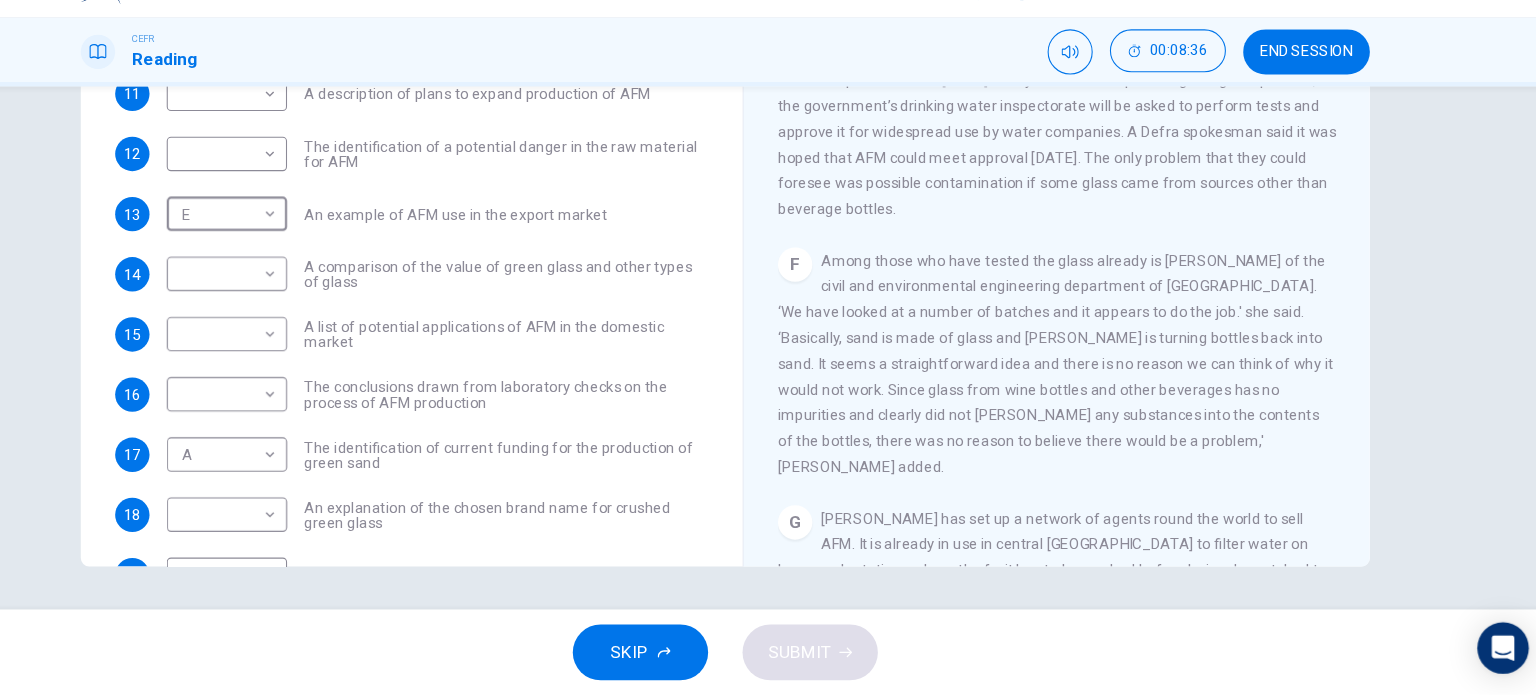 scroll, scrollTop: 1288, scrollLeft: 0, axis: vertical 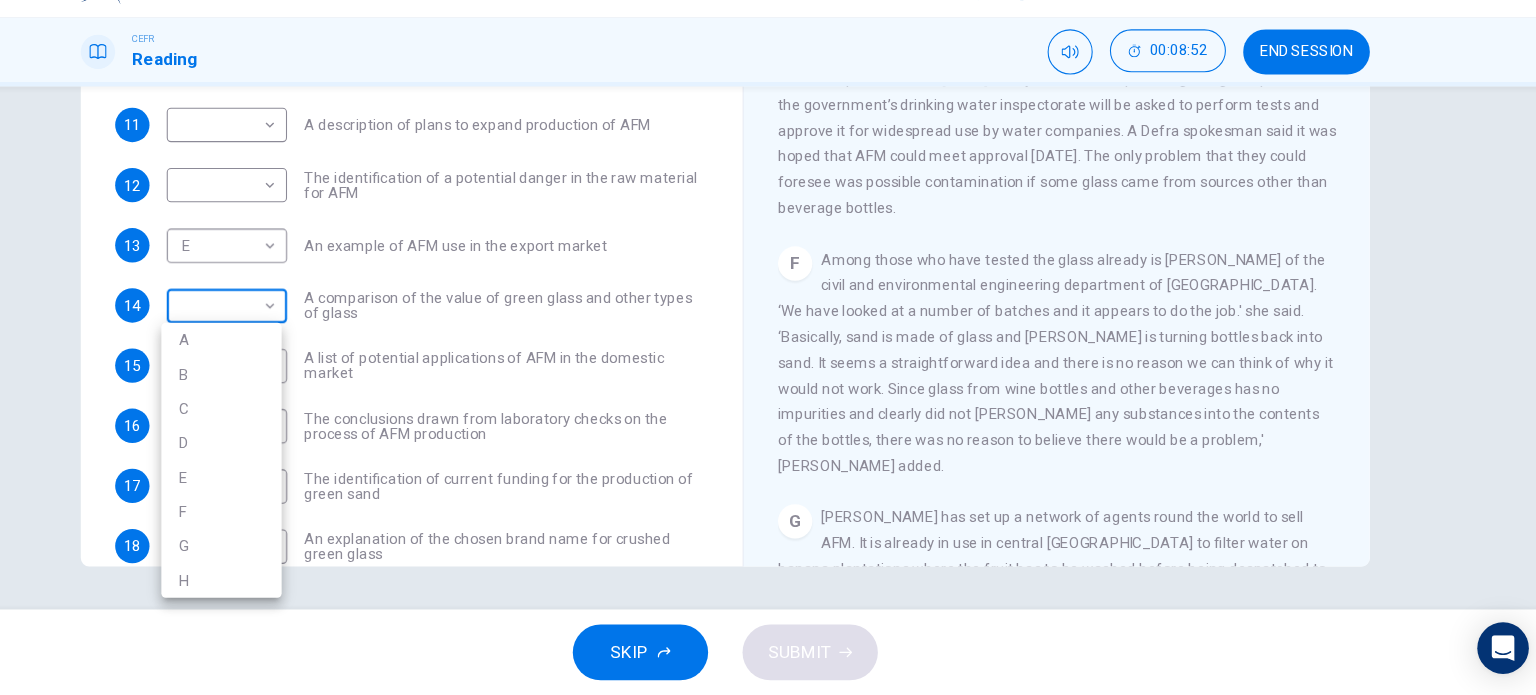 click on "Dashboard Practice Start a test Analysis English en ​ [PERSON_NAME] ZAEM BIN [PERSON_NAME] CEFR Reading 00:08:52 END SESSION Questions 11 - 20 The Reading Passage has 8 paragraphs labelled  A-H . Which paragraph contains the following information?
Write the correct letter  A-H  in the boxes below.
NB  You may use any letter  more than once . 11 ​ ​ A description of plans to expand production of AFM 12 ​ ​ The identification of a potential danger in the raw material for AFM 13 E E ​ An example of AFM use in the export market 14 ​ ​ A comparison of the value of green glass and other types of glass 15 ​ ​ A list of potential applications of AFM in the domestic market 16 ​ ​ The conclusions drawn from laboratory checks on the process of AFM production 17 A A ​ The identification of current funding for the production of green sand 18 ​ ​ An explanation of the chosen brand name for crushed green glass 19 D D ​ A description of plans for exporting AFM 20 C C ​ CLICK TO ZOOM A B C D E" at bounding box center [768, 347] 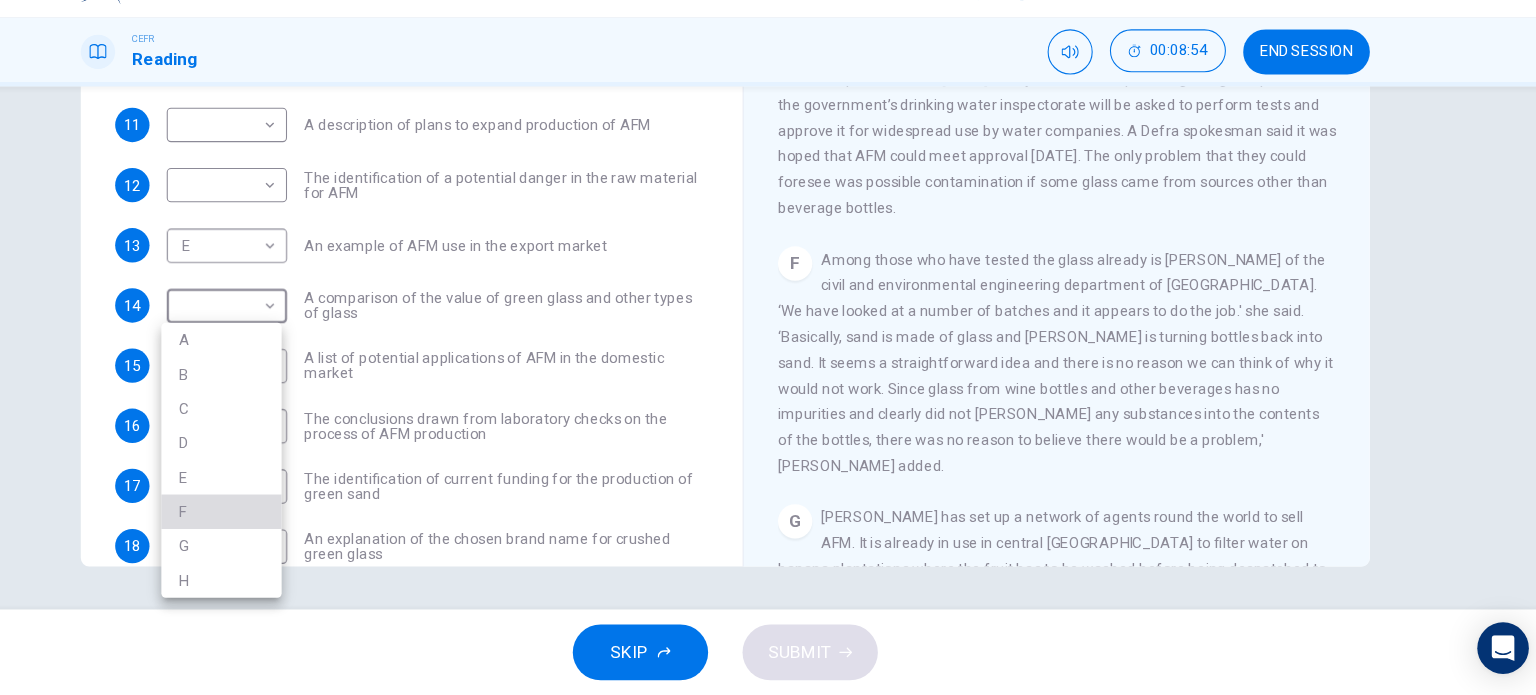 click on "F" at bounding box center (299, 524) 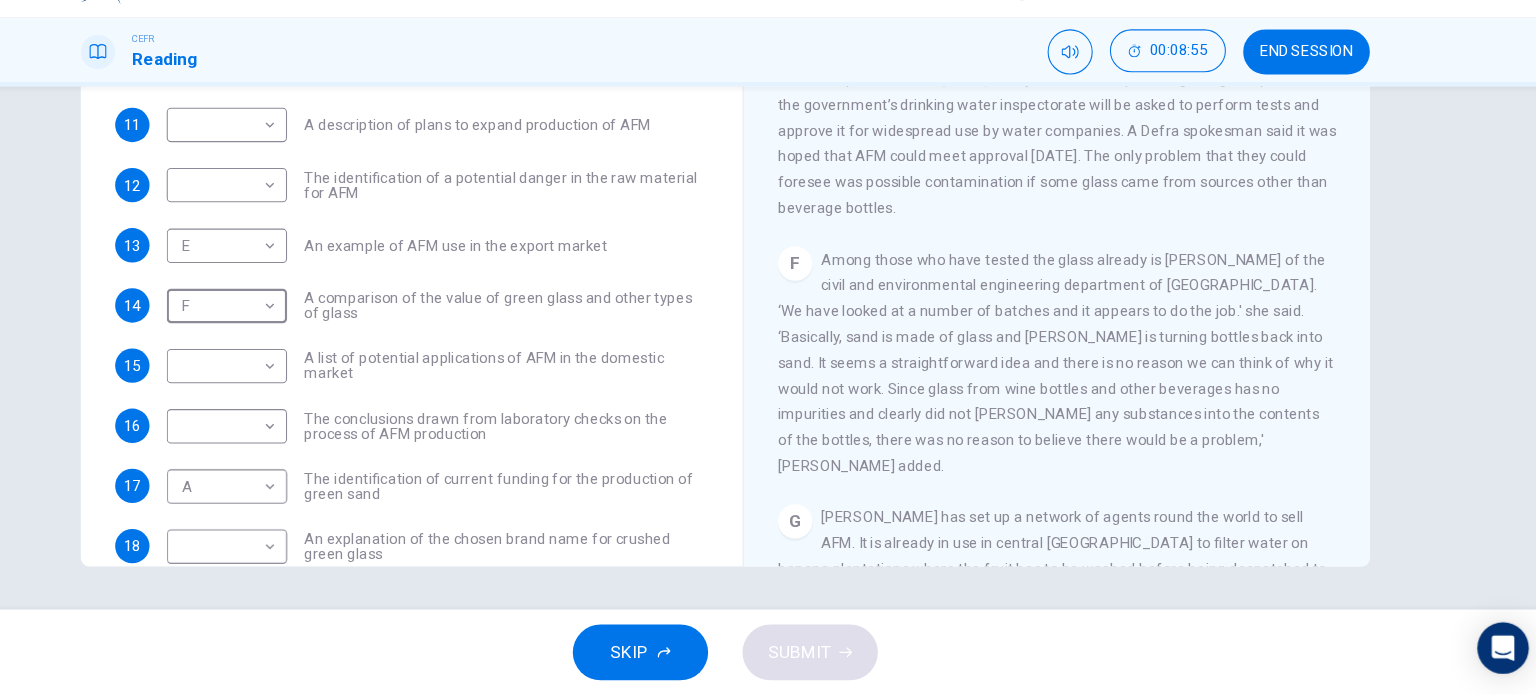 scroll, scrollTop: 0, scrollLeft: 0, axis: both 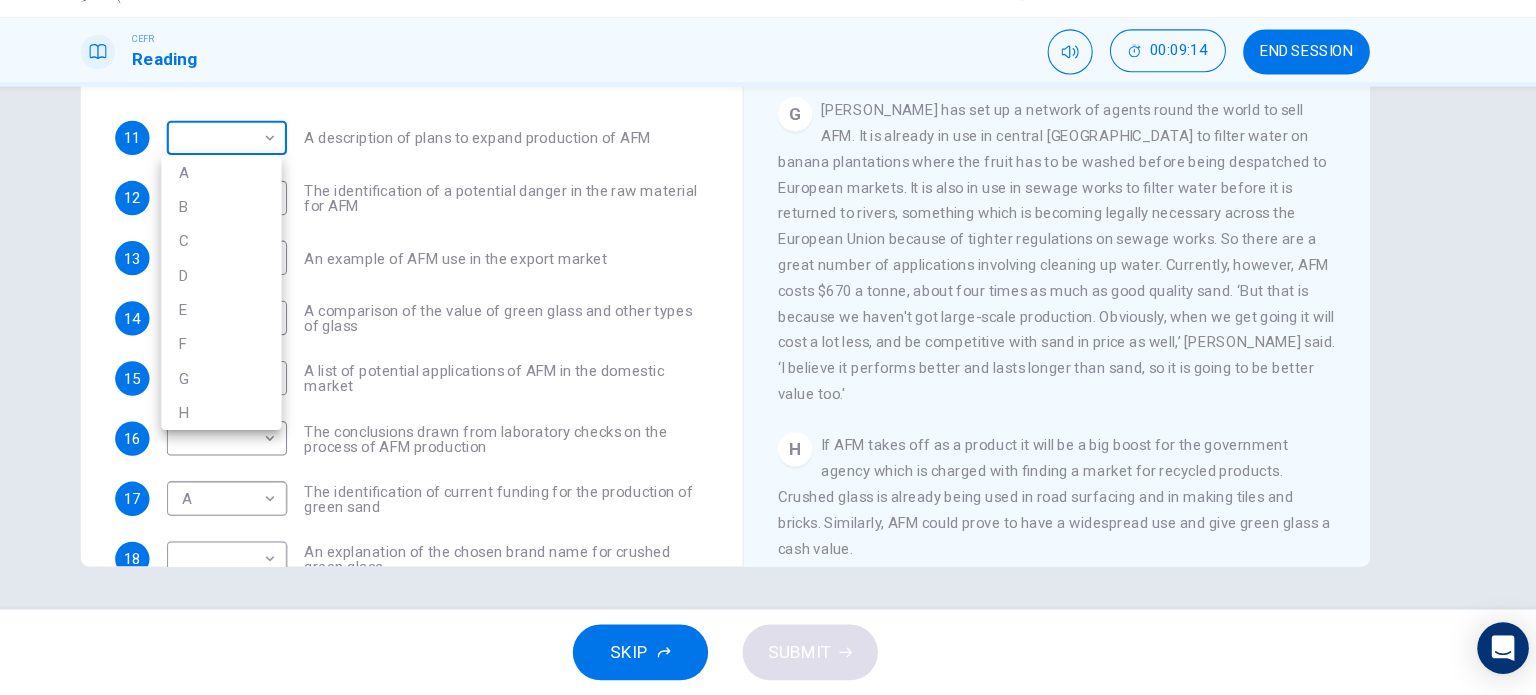 click on "Dashboard Practice Start a test Analysis English en ​ [PERSON_NAME] ZAEM BIN [PERSON_NAME] CEFR Reading 00:09:14 END SESSION Questions 11 - 20 The Reading Passage has 8 paragraphs labelled  A-H . Which paragraph contains the following information?
Write the correct letter  A-H  in the boxes below.
NB  You may use any letter  more than once . 11 ​ ​ A description of plans to expand production of AFM 12 ​ ​ The identification of a potential danger in the raw material for AFM 13 E E ​ An example of AFM use in the export market 14 F F ​ A comparison of the value of green glass and other types of glass 15 ​ ​ A list of potential applications of AFM in the domestic market 16 ​ ​ The conclusions drawn from laboratory checks on the process of AFM production 17 A A ​ The identification of current funding for the production of green sand 18 ​ ​ An explanation of the chosen brand name for crushed green glass 19 D D ​ A description of plans for exporting AFM 20 C C ​ CLICK TO ZOOM A B C D E" at bounding box center [768, 347] 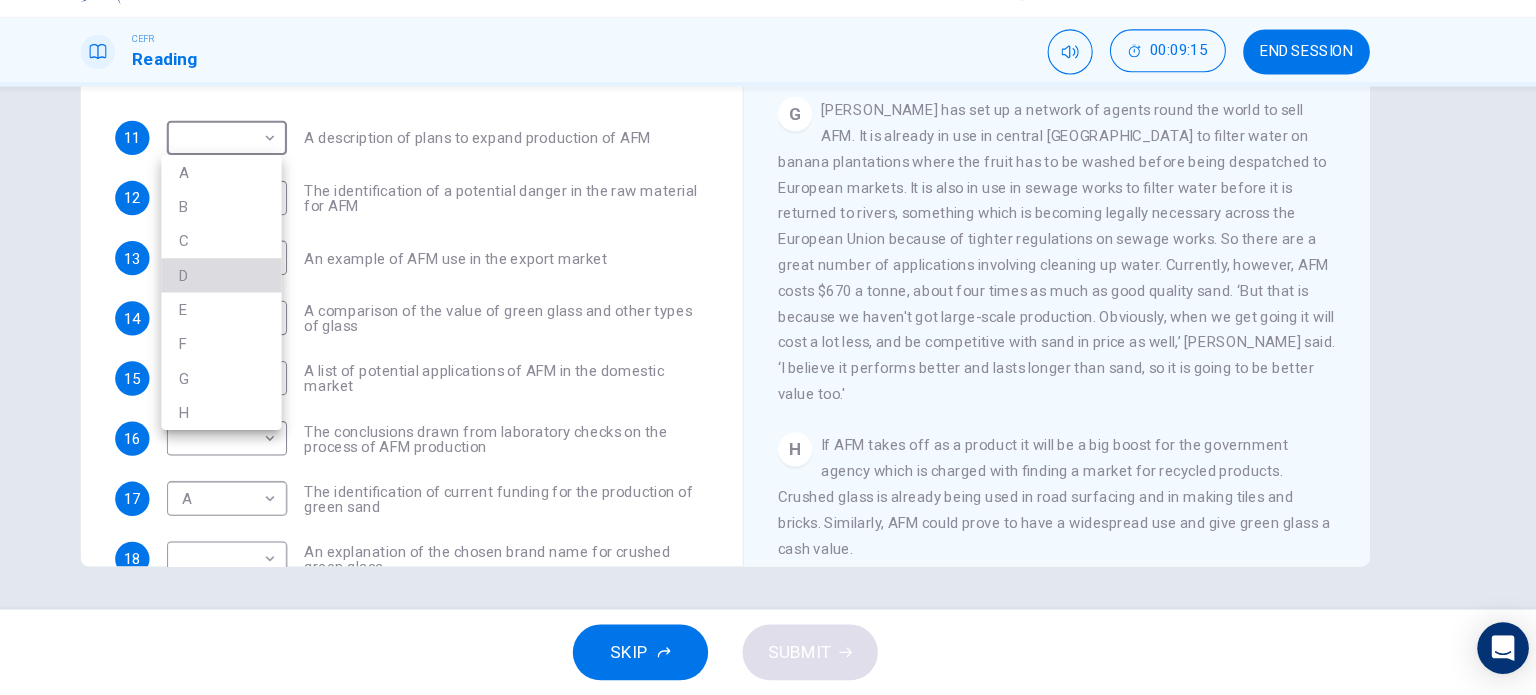 click on "D" at bounding box center [299, 304] 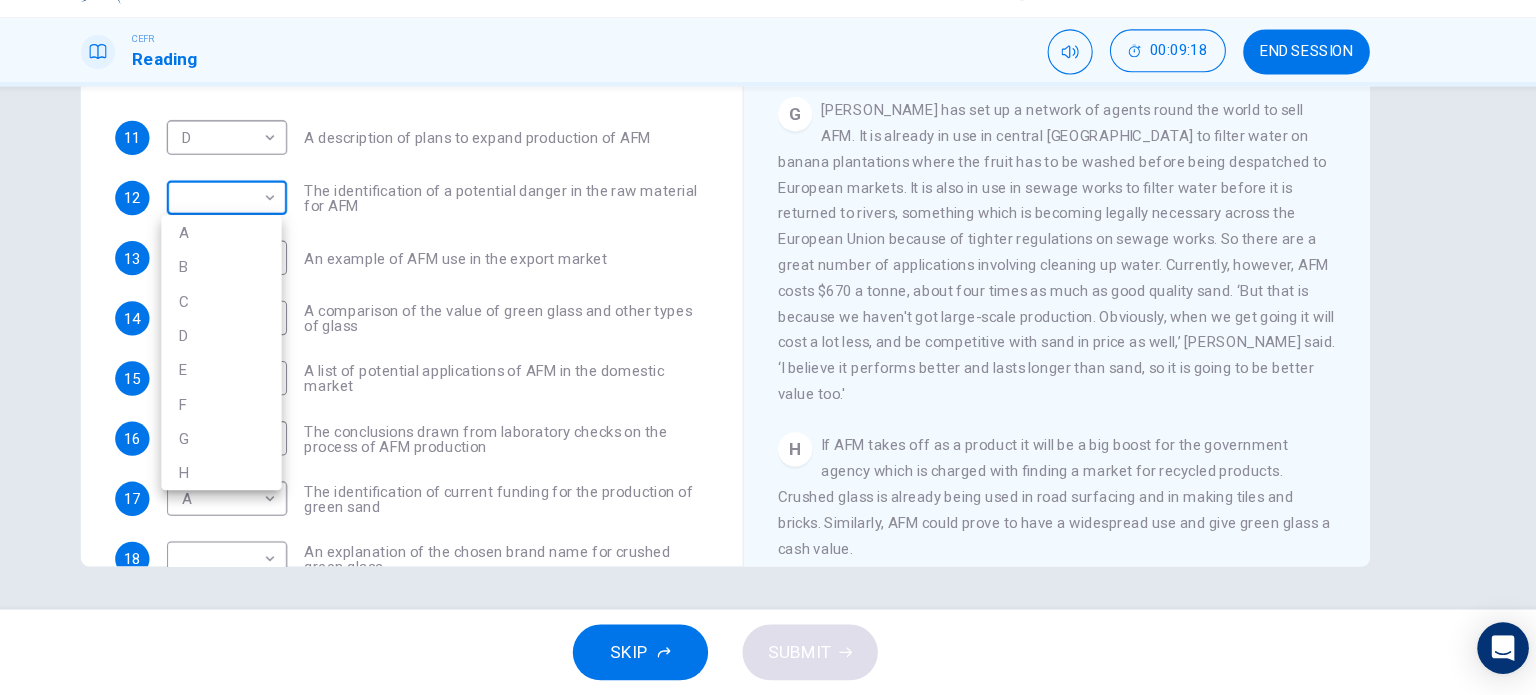 click on "Dashboard Practice Start a test Analysis English en ​ [PERSON_NAME] ZAEM BIN [PERSON_NAME] CEFR Reading 00:09:18 END SESSION Questions 11 - 20 The Reading Passage has 8 paragraphs labelled  A-H . Which paragraph contains the following information?
Write the correct letter  A-H  in the boxes below.
NB  You may use any letter  more than once . 11 D D ​ A description of plans to expand production of AFM 12 ​ ​ The identification of a potential danger in the raw material for AFM 13 E E ​ An example of AFM use in the export market 14 F F ​ A comparison of the value of green glass and other types of glass 15 ​ ​ A list of potential applications of AFM in the domestic market 16 ​ ​ The conclusions drawn from laboratory checks on the process of AFM production 17 A A ​ The identification of current funding for the production of green sand 18 ​ ​ An explanation of the chosen brand name for crushed green glass 19 D D ​ A description of plans for exporting AFM 20 C C ​ CLICK TO ZOOM A B C D E" at bounding box center [768, 347] 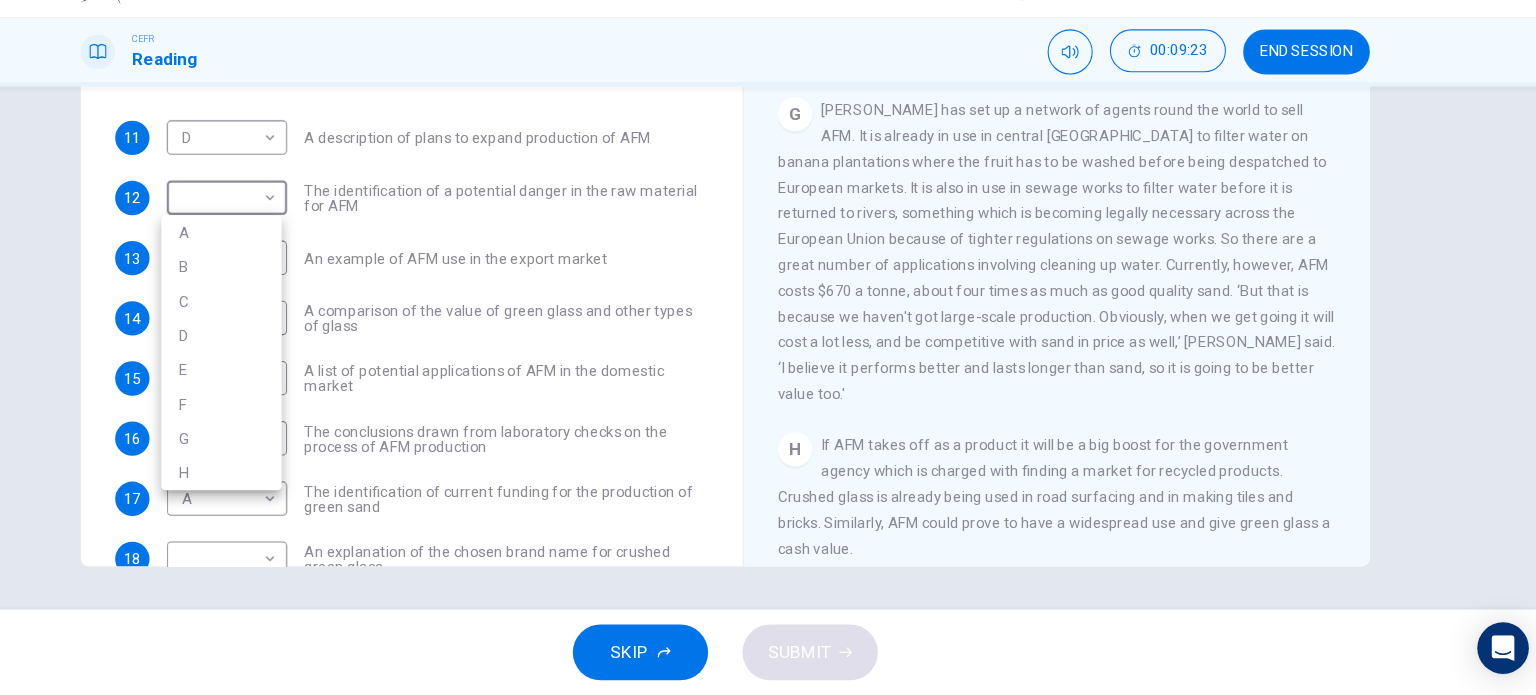 click at bounding box center (768, 347) 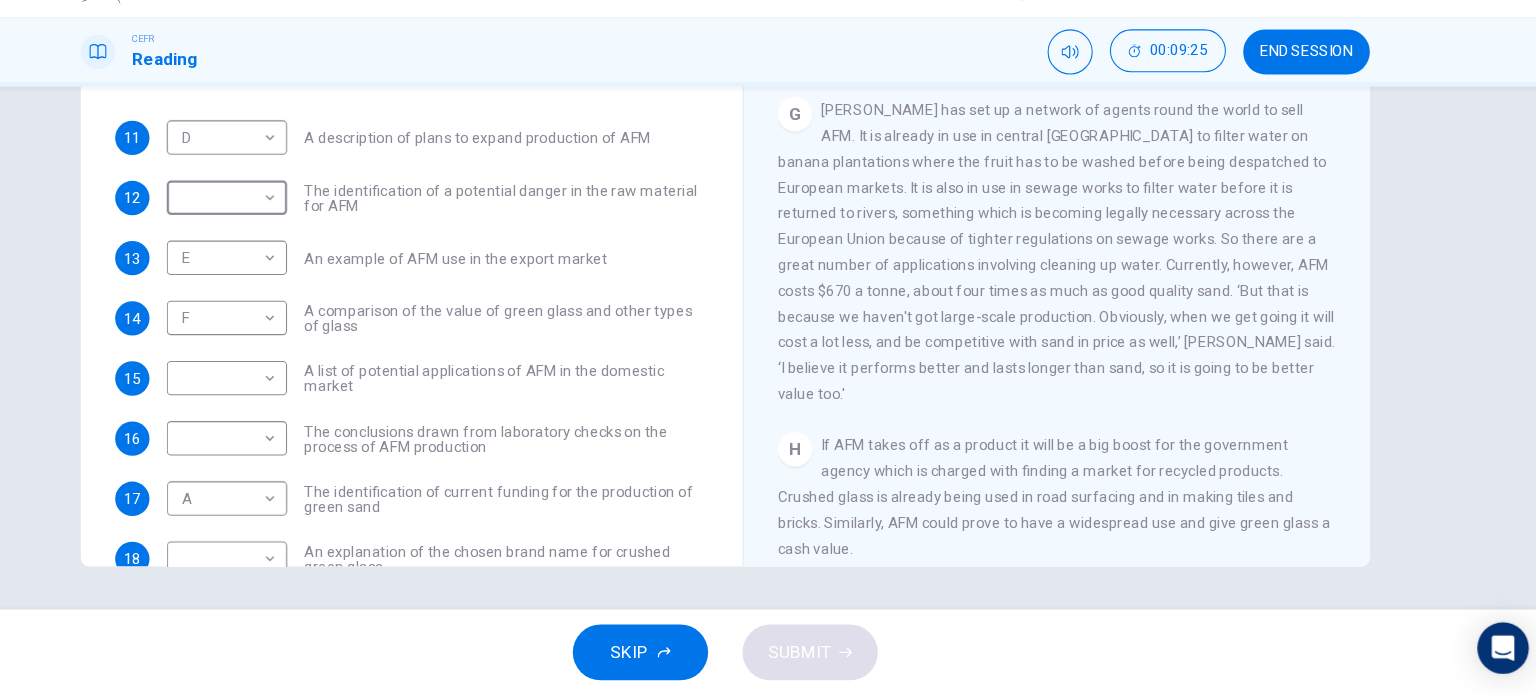 scroll, scrollTop: 160, scrollLeft: 0, axis: vertical 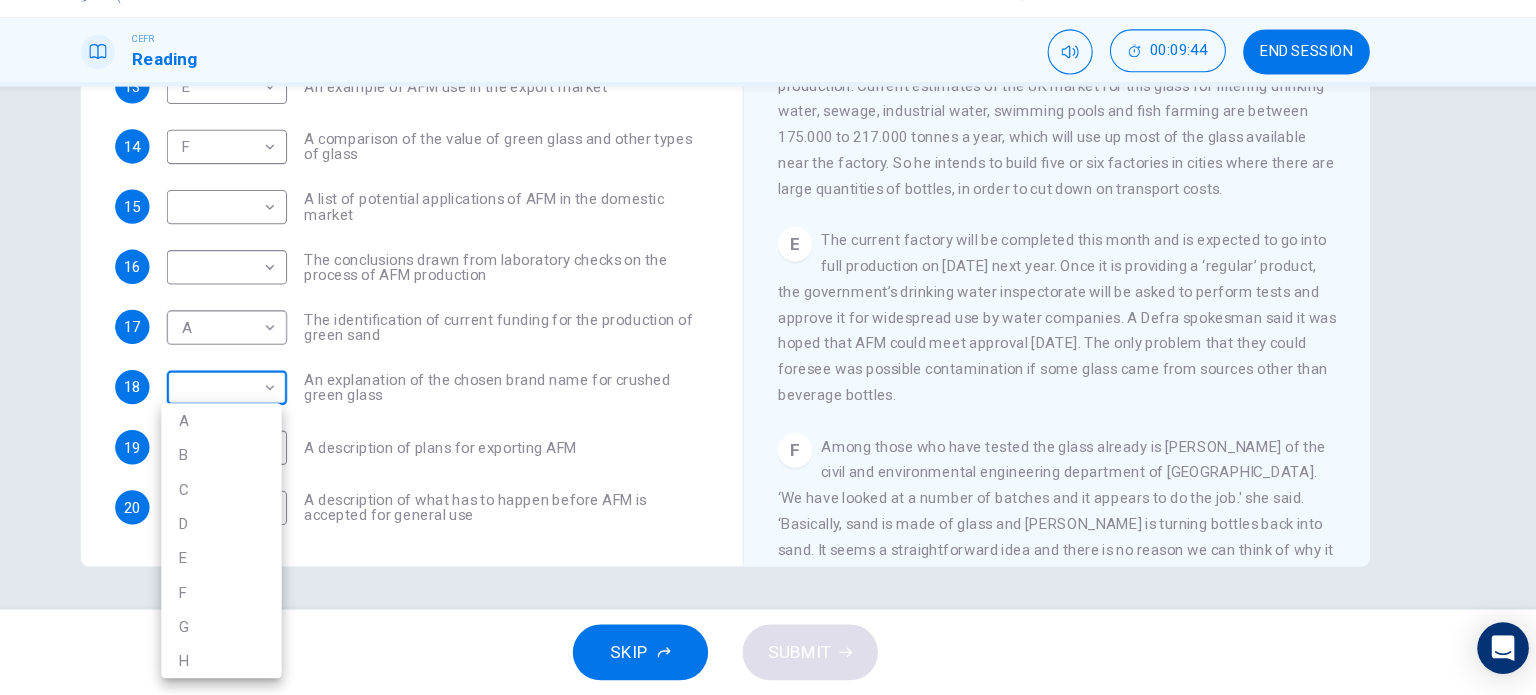 click on "Dashboard Practice Start a test Analysis English en ​ [PERSON_NAME] ZAEM BIN [PERSON_NAME] CEFR Reading 00:09:44 END SESSION Questions 11 - 20 The Reading Passage has 8 paragraphs labelled  A-H . Which paragraph contains the following information?
Write the correct letter  A-H  in the boxes below.
NB  You may use any letter  more than once . 11 D D ​ A description of plans to expand production of AFM 12 ​ ​ The identification of a potential danger in the raw material for AFM 13 E E ​ An example of AFM use in the export market 14 F F ​ A comparison of the value of green glass and other types of glass 15 ​ ​ A list of potential applications of AFM in the domestic market 16 ​ ​ The conclusions drawn from laboratory checks on the process of AFM production 17 A A ​ The identification of current funding for the production of green sand 18 ​ ​ An explanation of the chosen brand name for crushed green glass 19 D D ​ A description of plans for exporting AFM 20 C C ​ CLICK TO ZOOM A B C D E" at bounding box center [768, 347] 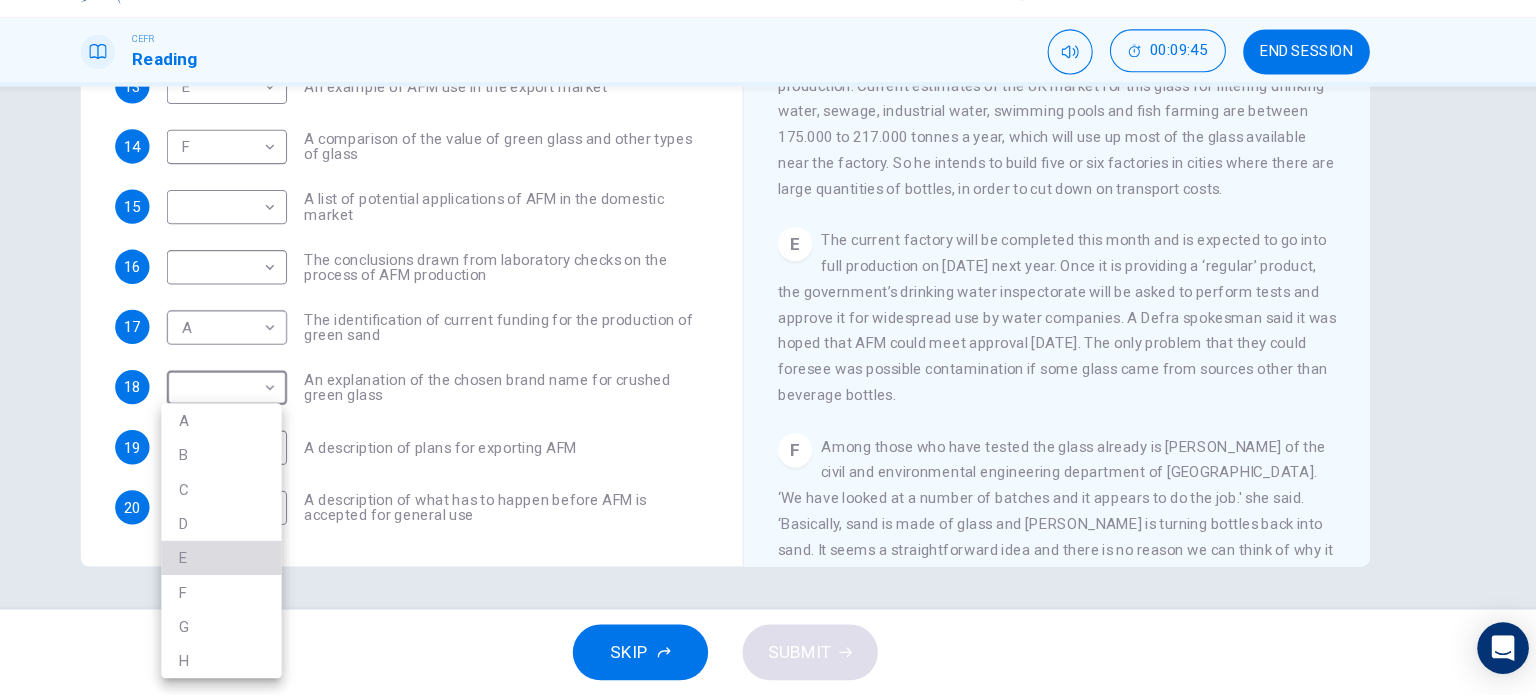 click on "E" at bounding box center (299, 567) 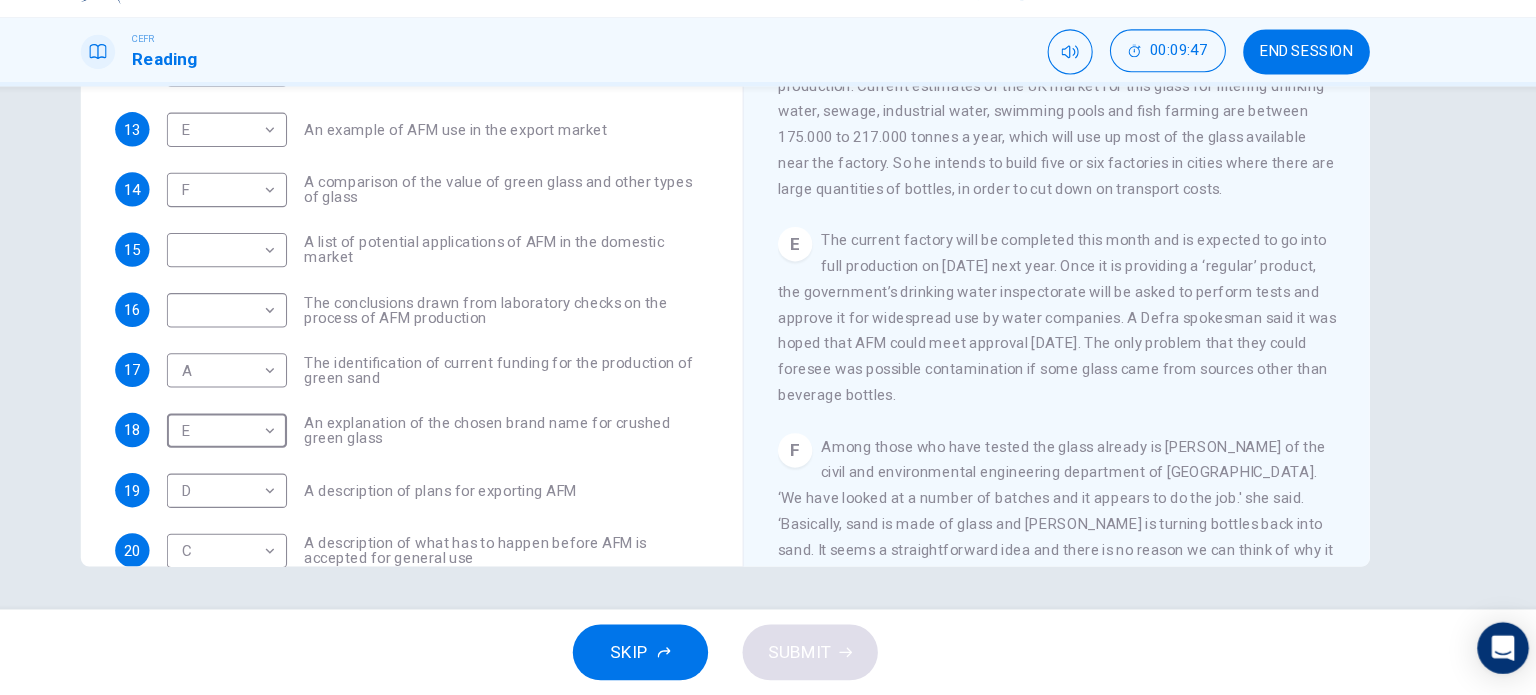 scroll, scrollTop: 0, scrollLeft: 0, axis: both 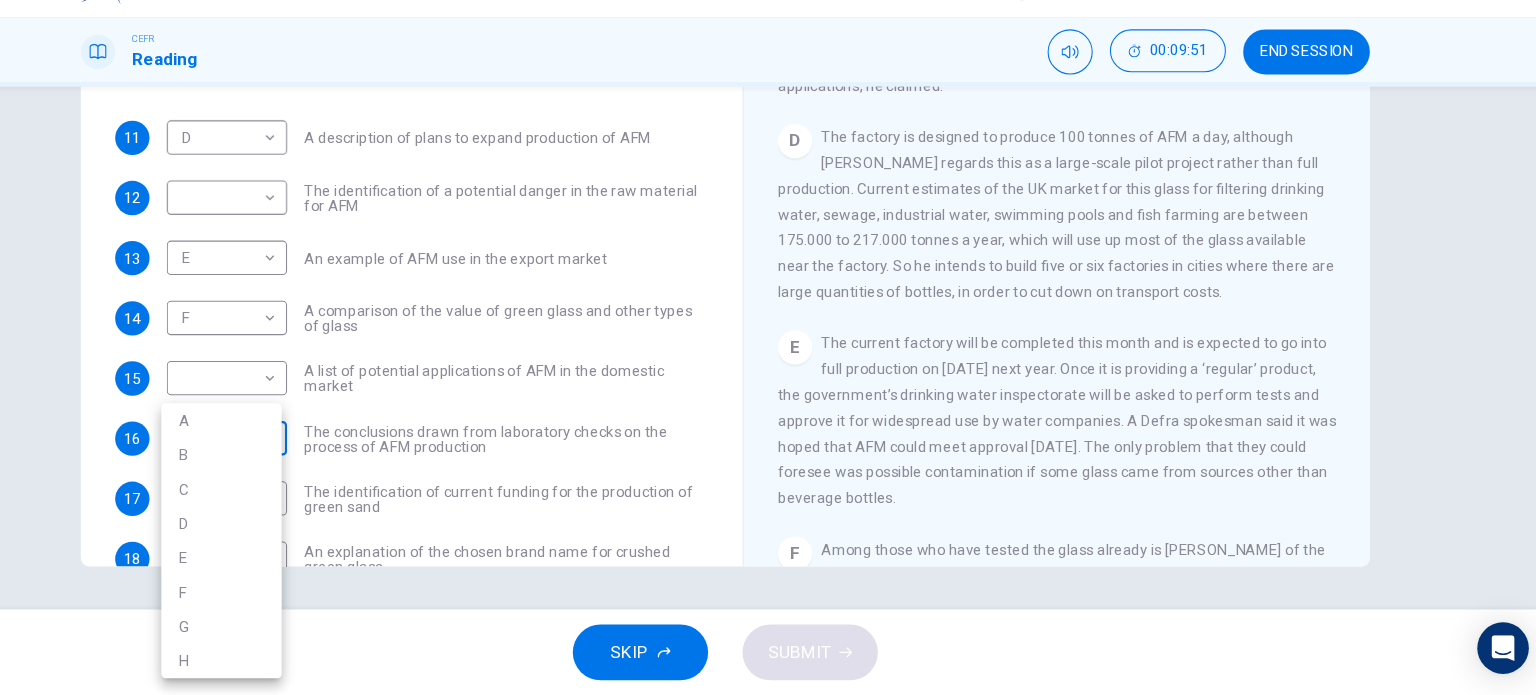 click on "Dashboard Practice Start a test Analysis English en ​ [PERSON_NAME] ZAEM BIN [PERSON_NAME] CEFR Reading 00:09:51 END SESSION Questions 11 - 20 The Reading Passage has 8 paragraphs labelled  A-H . Which paragraph contains the following information?
Write the correct letter  A-H  in the boxes below.
NB  You may use any letter  more than once . 11 D D ​ A description of plans to expand production of AFM 12 ​ ​ The identification of a potential danger in the raw material for AFM 13 E E ​ An example of AFM use in the export market 14 F F ​ A comparison of the value of green glass and other types of glass 15 ​ ​ A list of potential applications of AFM in the domestic market 16 ​ ​ The conclusions drawn from laboratory checks on the process of AFM production 17 A A ​ The identification of current funding for the production of green sand 18 E E ​ An explanation of the chosen brand name for crushed green glass 19 D D ​ A description of plans for exporting AFM 20 C C ​ CLICK TO ZOOM A B C D E" at bounding box center [768, 347] 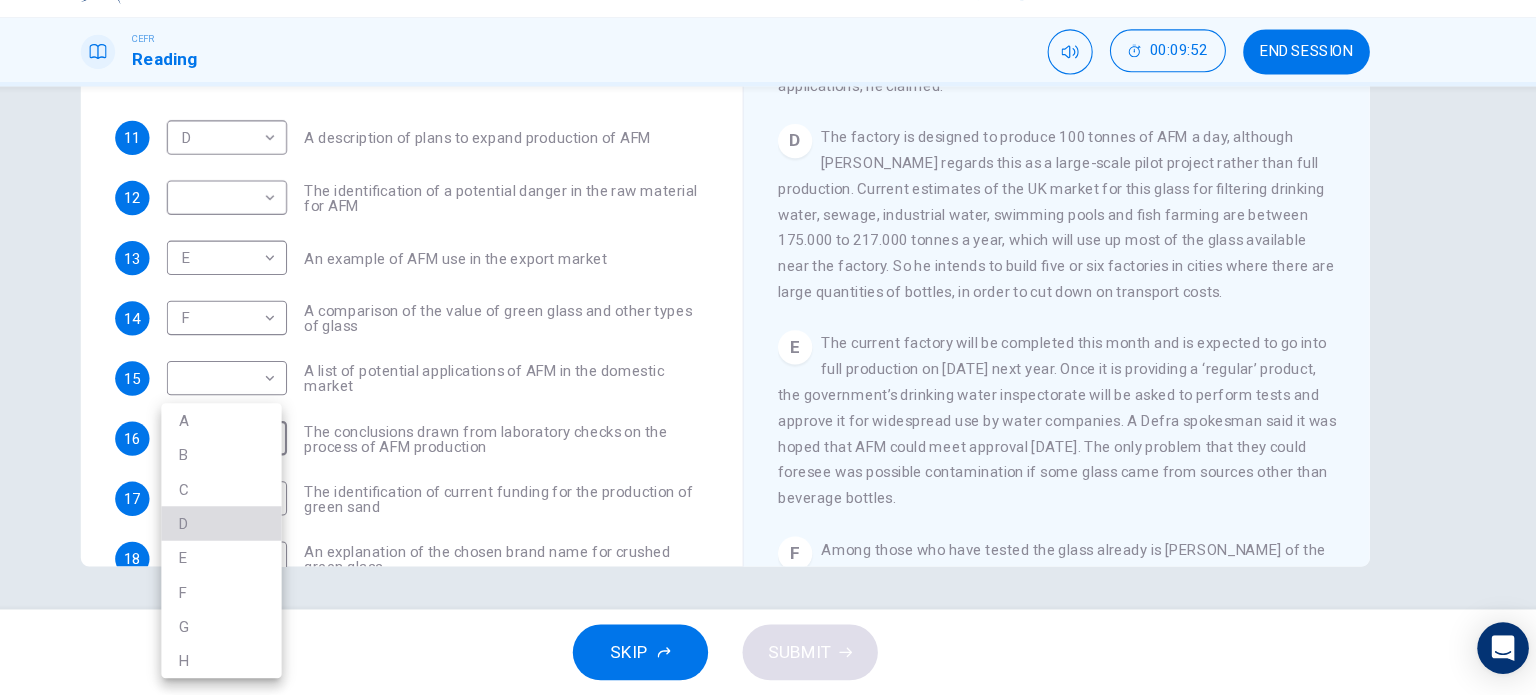 click on "D" at bounding box center [299, 535] 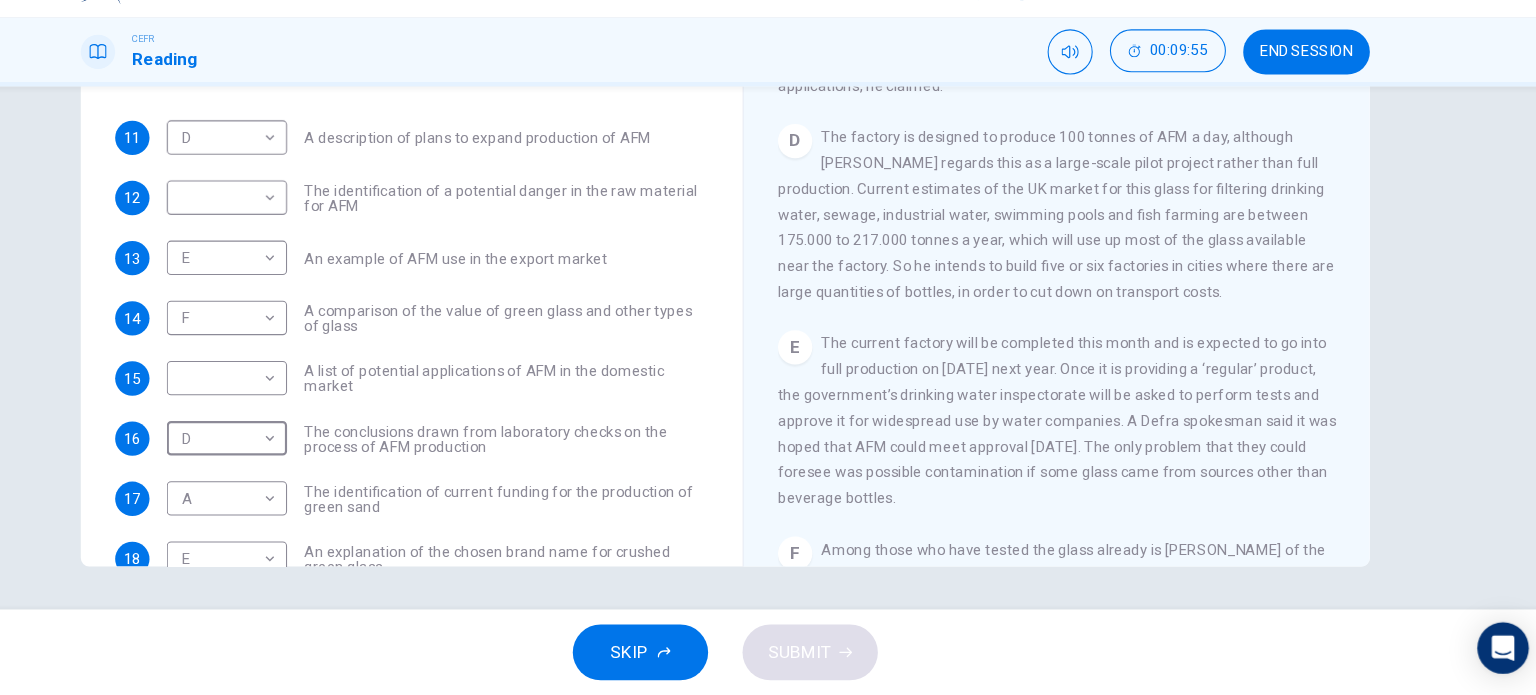 scroll, scrollTop: 160, scrollLeft: 0, axis: vertical 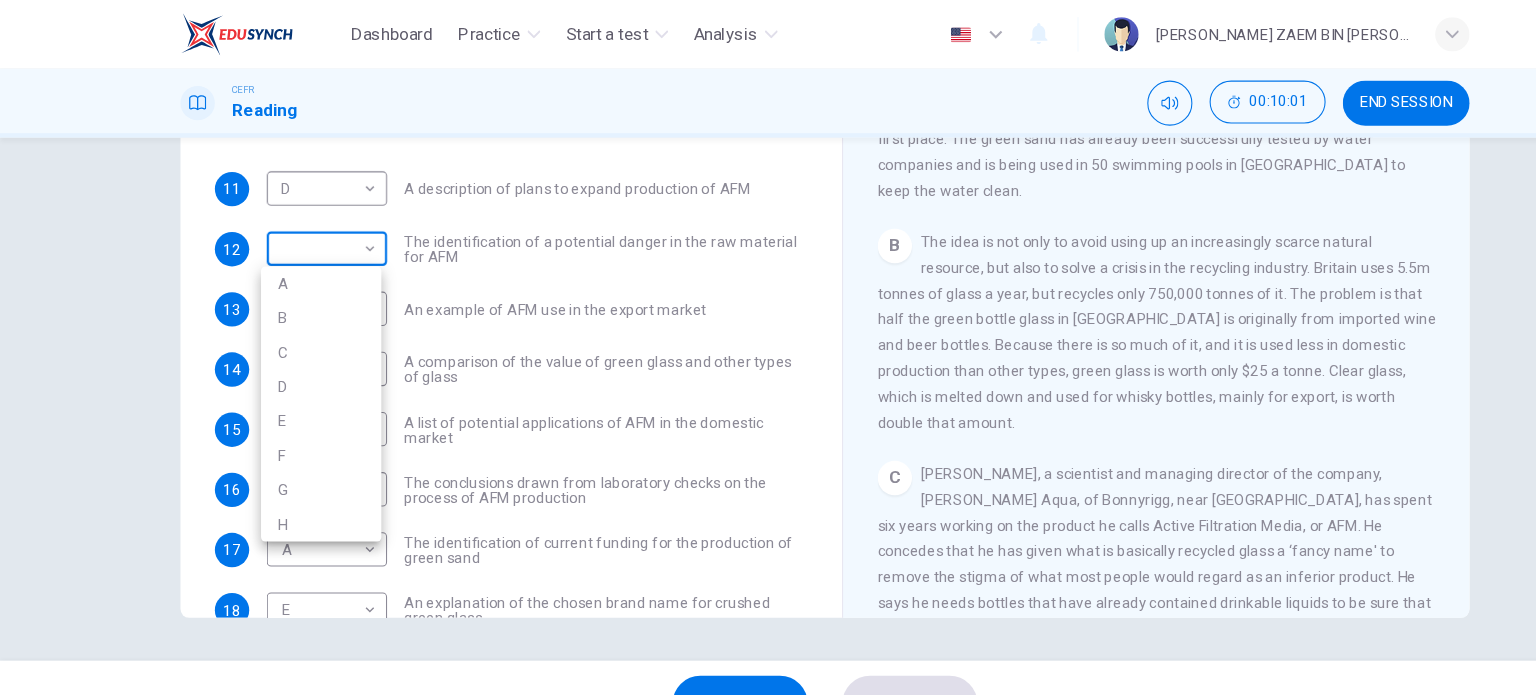 click on "Dashboard Practice Start a test Analysis English en ​ [PERSON_NAME] ZAEM BIN [PERSON_NAME] CEFR Reading 00:10:01 END SESSION Questions 11 - 20 The Reading Passage has 8 paragraphs labelled  A-H . Which paragraph contains the following information?
Write the correct letter  A-H  in the boxes below.
NB  You may use any letter  more than once . 11 D D ​ A description of plans to expand production of AFM 12 ​ ​ The identification of a potential danger in the raw material for AFM 13 E E ​ An example of AFM use in the export market 14 F F ​ A comparison of the value of green glass and other types of glass 15 ​ ​ A list of potential applications of AFM in the domestic market 16 D D ​ The conclusions drawn from laboratory checks on the process of AFM production 17 A A ​ The identification of current funding for the production of green sand 18 E E ​ An explanation of the chosen brand name for crushed green glass 19 D D ​ A description of plans for exporting AFM 20 C C ​ CLICK TO ZOOM A B C D E" at bounding box center [768, 347] 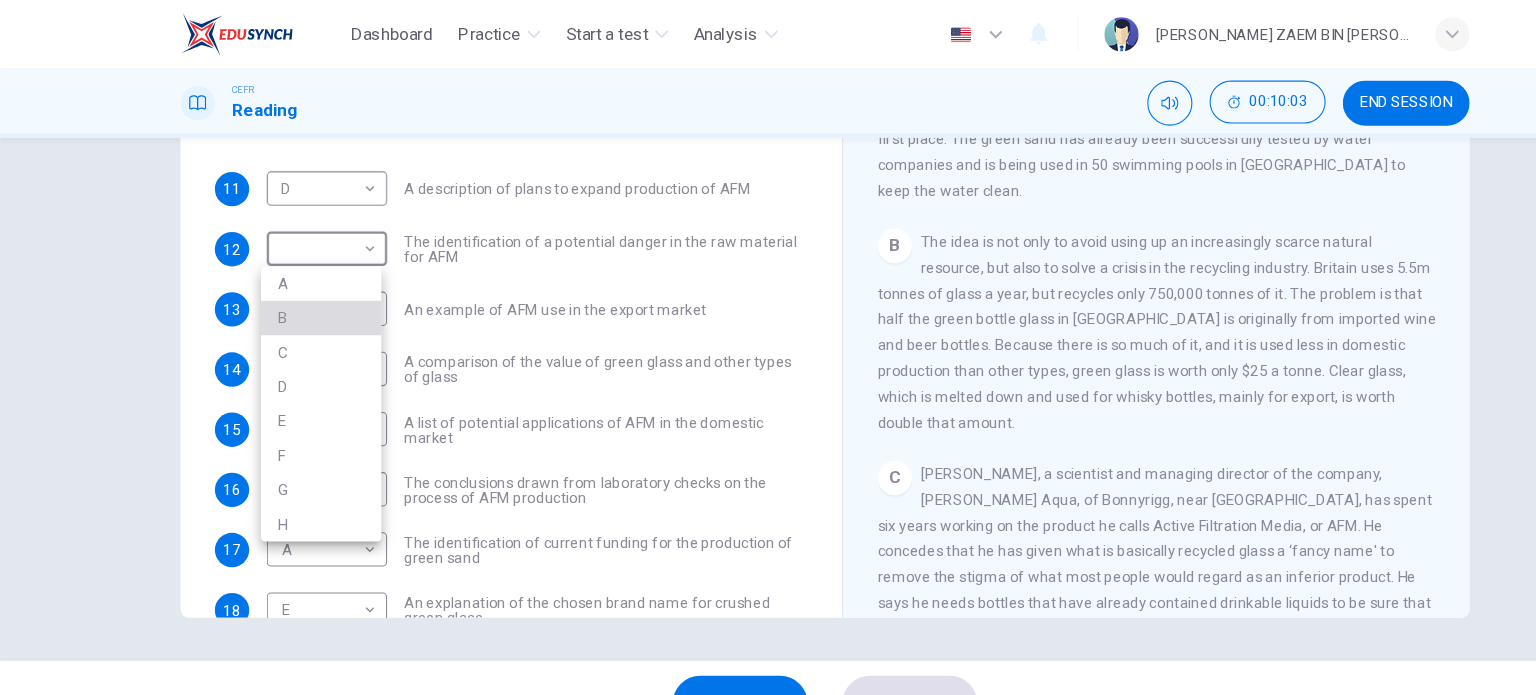 click on "B" at bounding box center (299, 296) 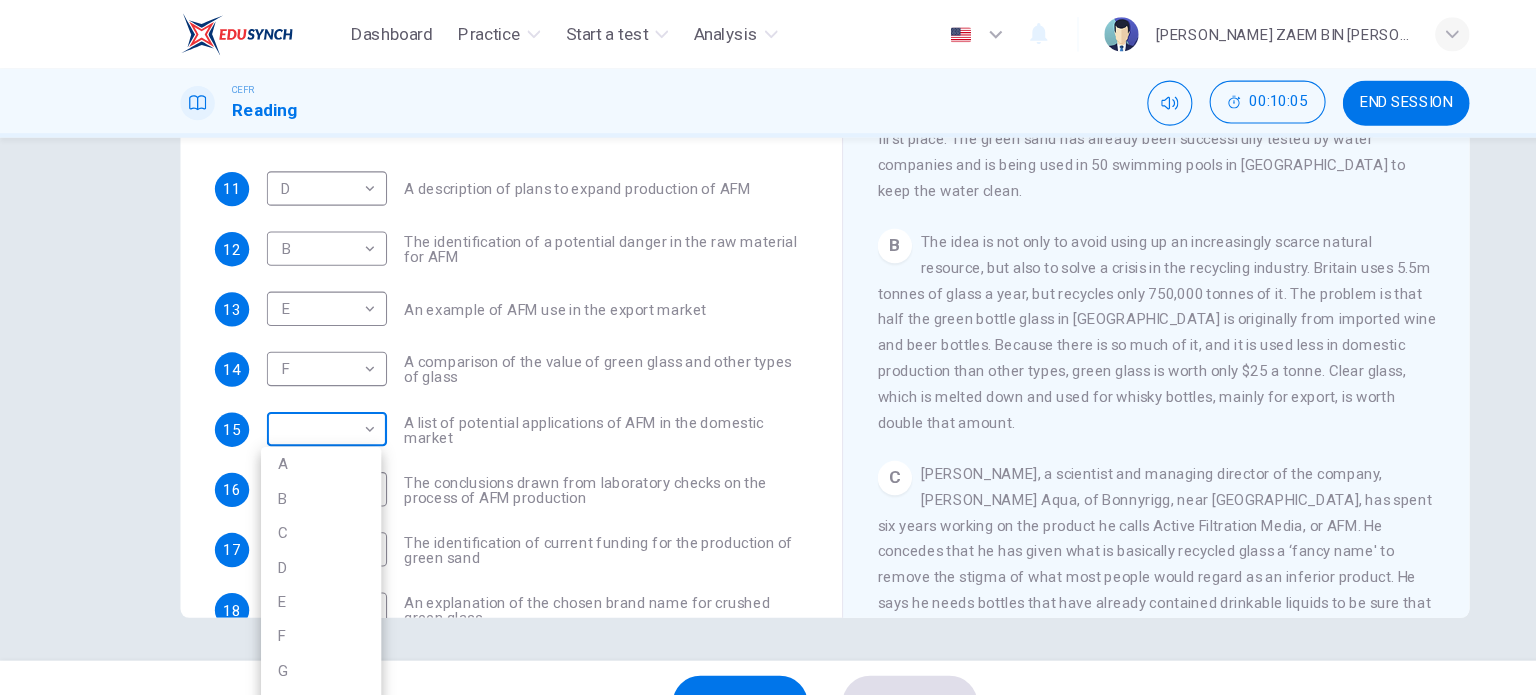 click on "Dashboard Practice Start a test Analysis English en ​ [PERSON_NAME] ZAEM BIN [PERSON_NAME] CEFR Reading 00:10:05 END SESSION Questions 11 - 20 The Reading Passage has 8 paragraphs labelled  A-H . Which paragraph contains the following information?
Write the correct letter  A-H  in the boxes below.
NB  You may use any letter  more than once . 11 D D ​ A description of plans to expand production of AFM 12 B B ​ The identification of a potential danger in the raw material for AFM 13 E E ​ An example of AFM use in the export market 14 F F ​ A comparison of the value of green glass and other types of glass 15 ​ ​ A list of potential applications of AFM in the domestic market 16 D D ​ The conclusions drawn from laboratory checks on the process of AFM production 17 A A ​ The identification of current funding for the production of green sand 18 E E ​ An explanation of the chosen brand name for crushed green glass 19 D D ​ A description of plans for exporting AFM 20 C C ​ CLICK TO ZOOM A B C D E" at bounding box center [768, 347] 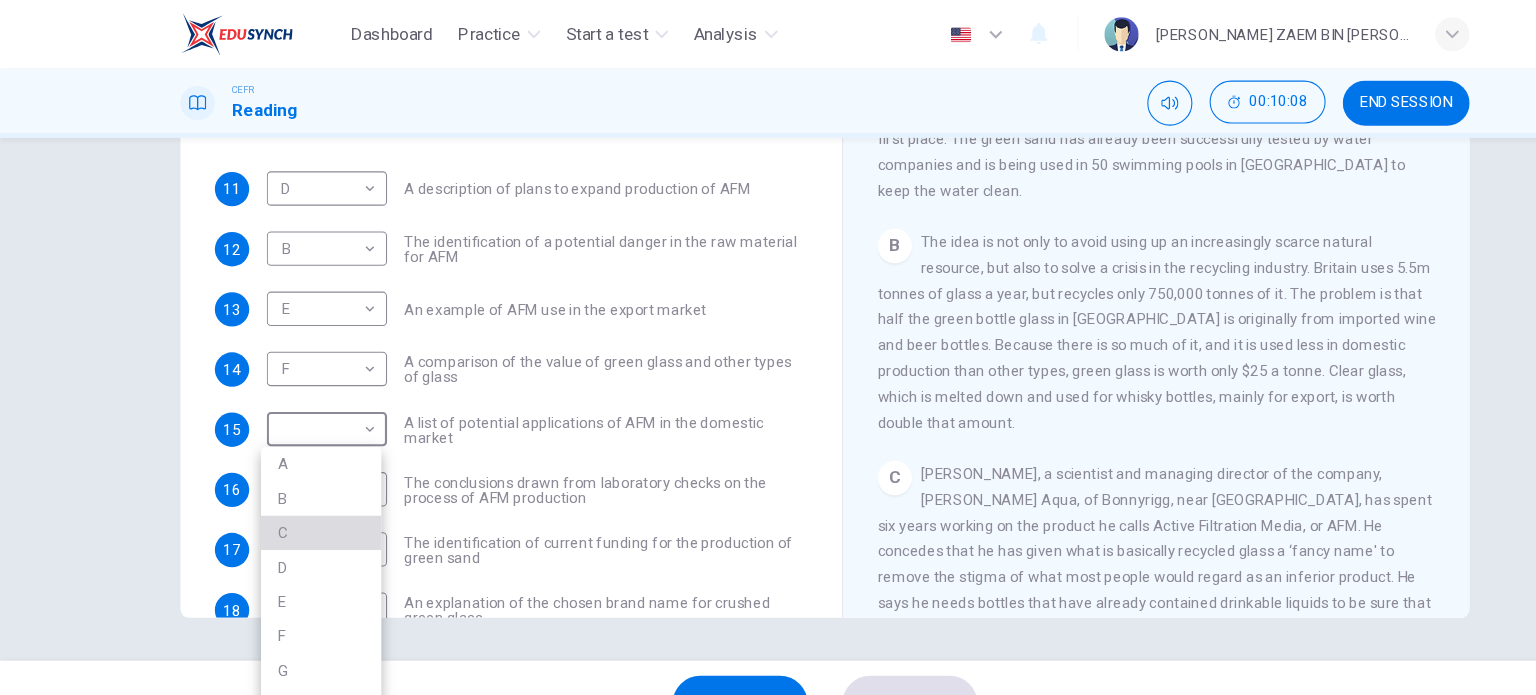 click on "C" at bounding box center (299, 496) 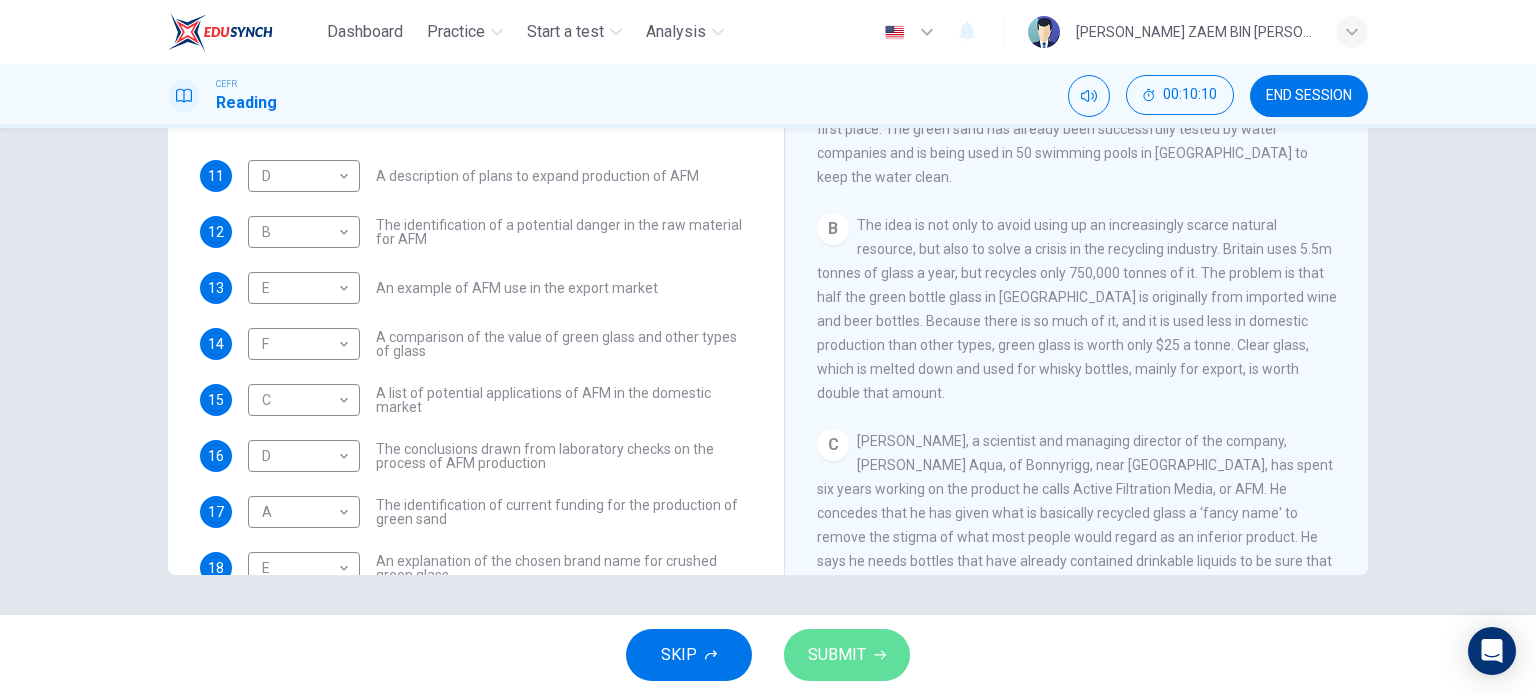 click on "SUBMIT" at bounding box center [837, 655] 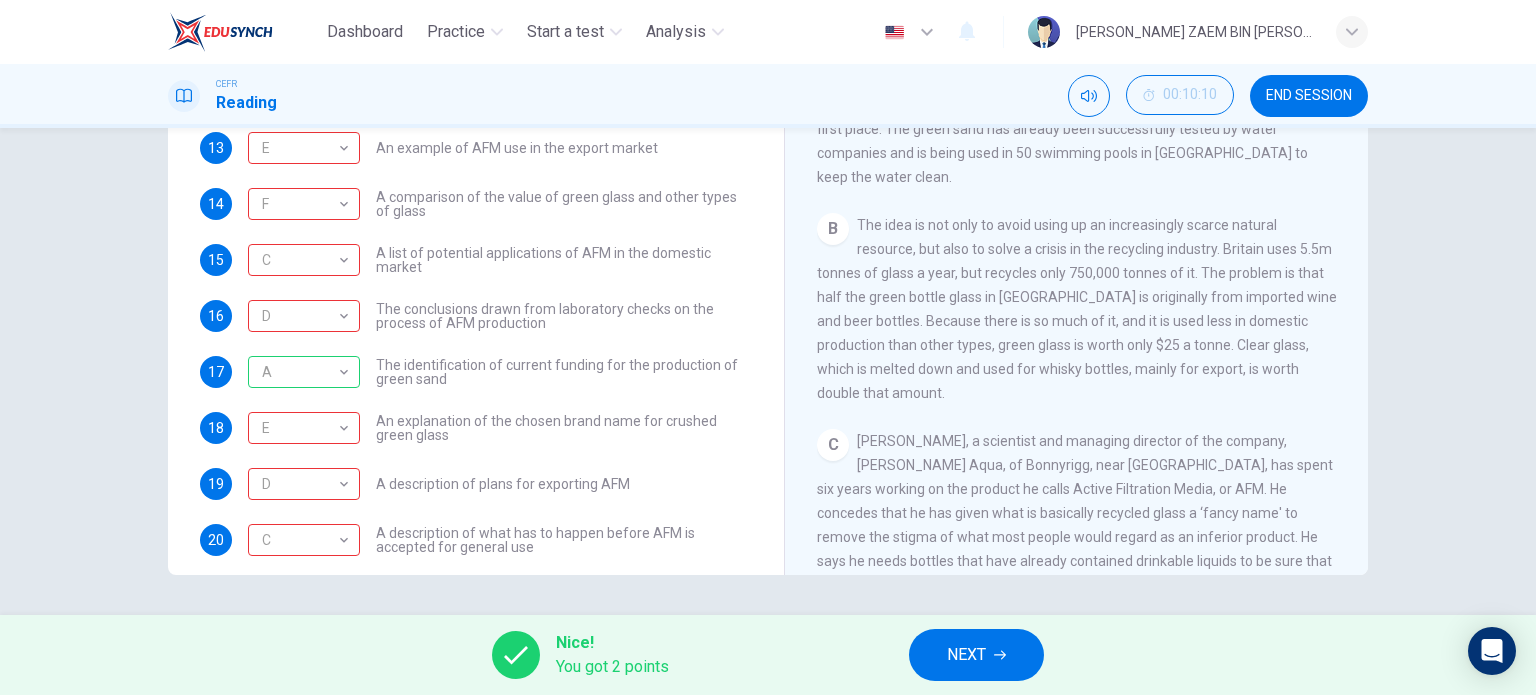 scroll, scrollTop: 160, scrollLeft: 0, axis: vertical 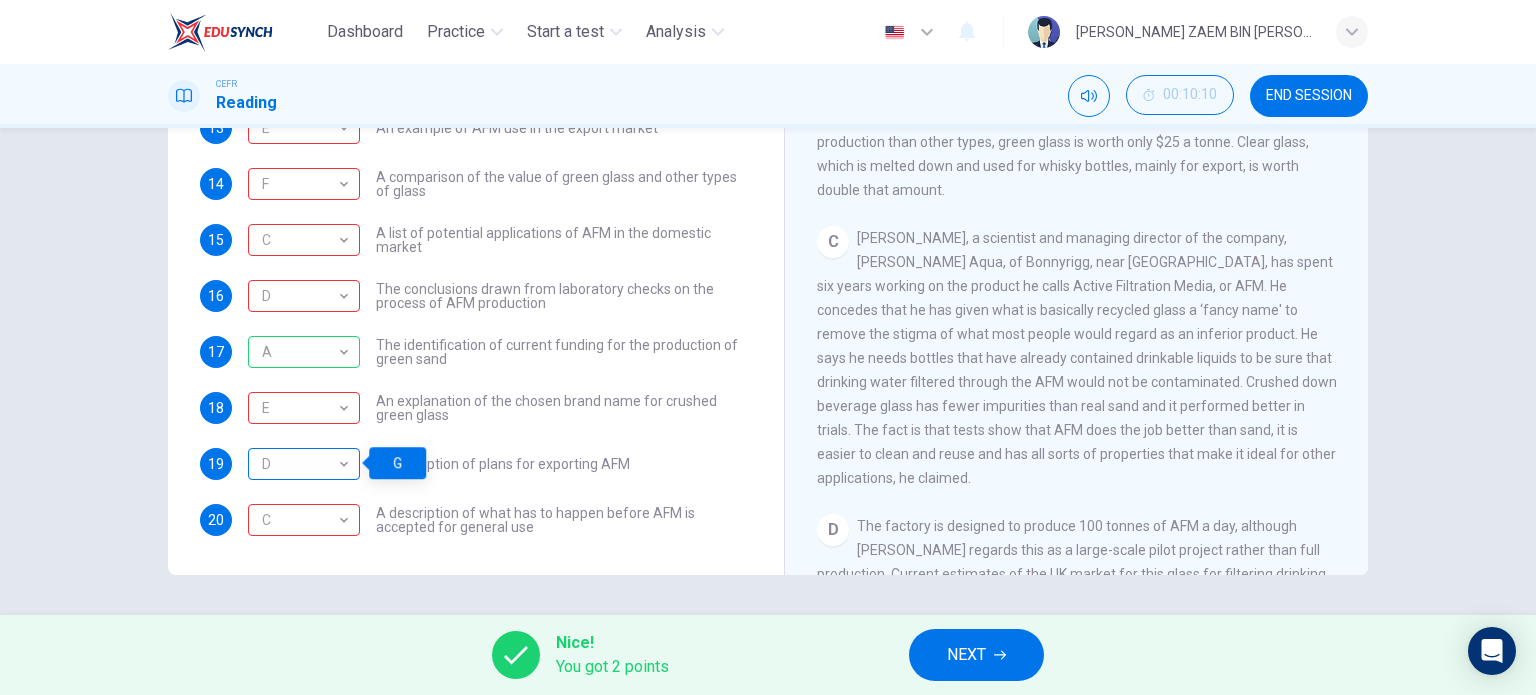 click on "D" at bounding box center [300, 464] 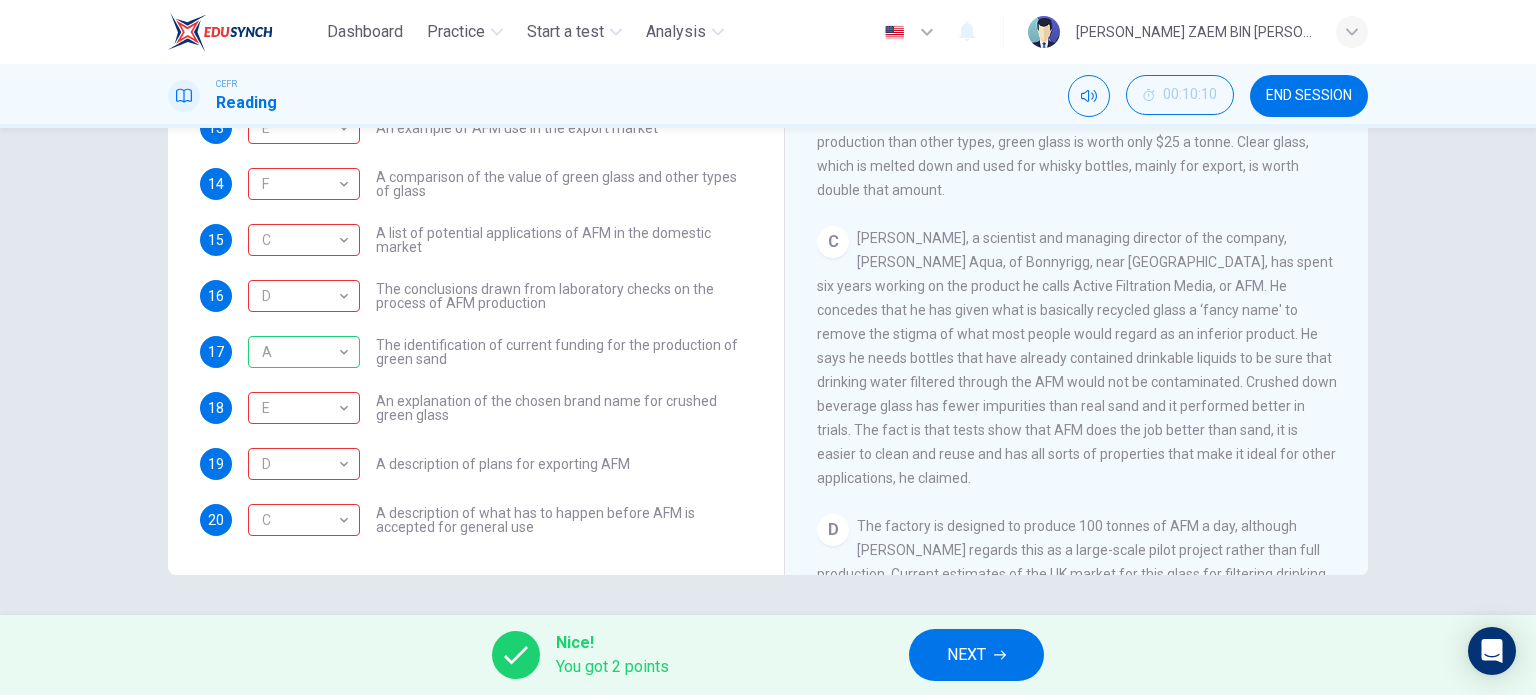 scroll, scrollTop: 0, scrollLeft: 0, axis: both 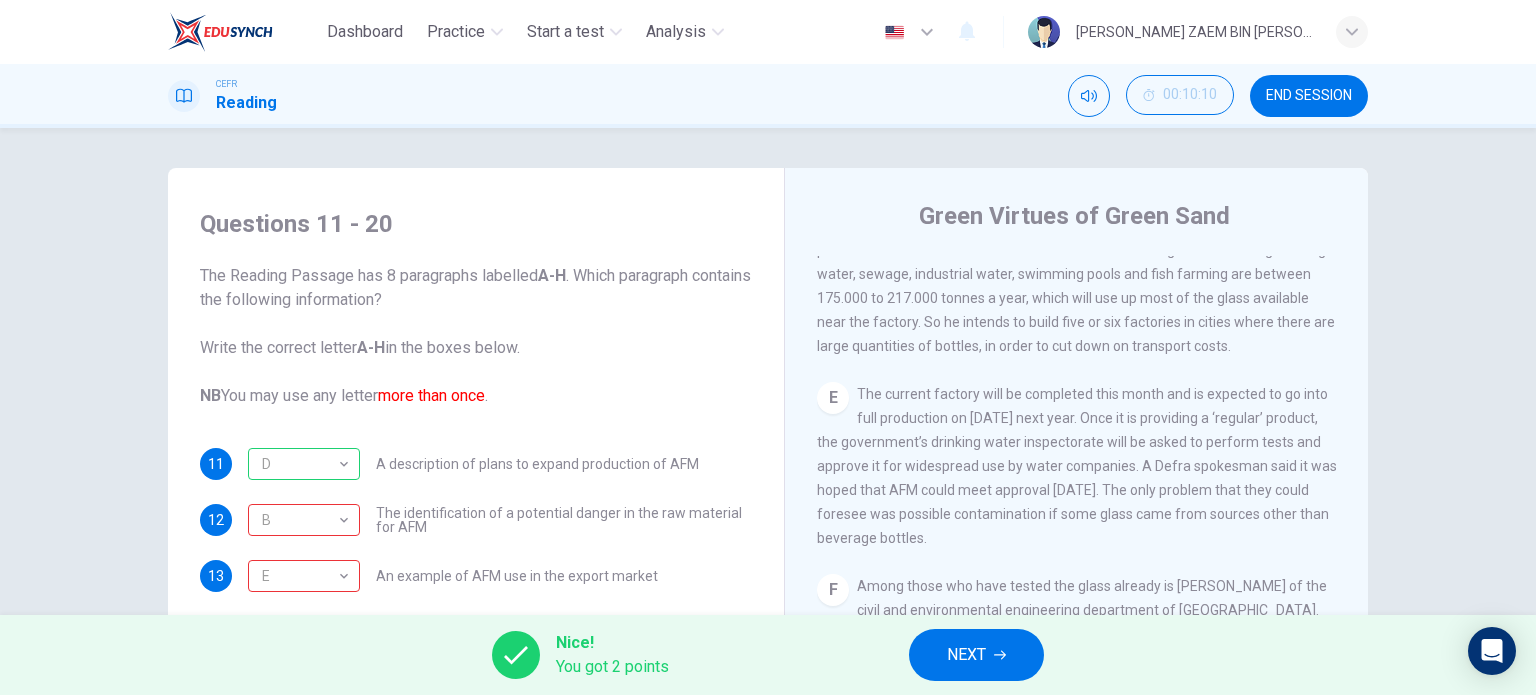 click on "NEXT" at bounding box center [966, 655] 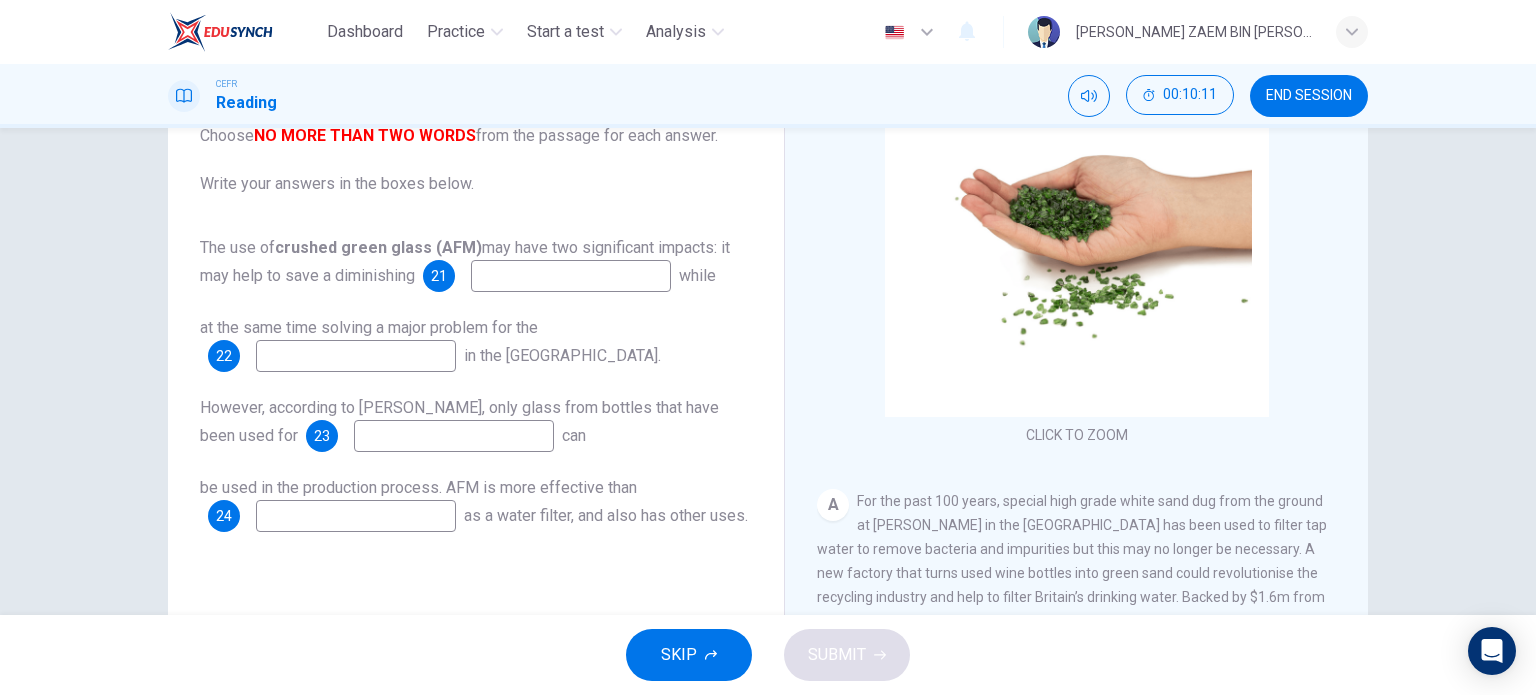 scroll, scrollTop: 190, scrollLeft: 0, axis: vertical 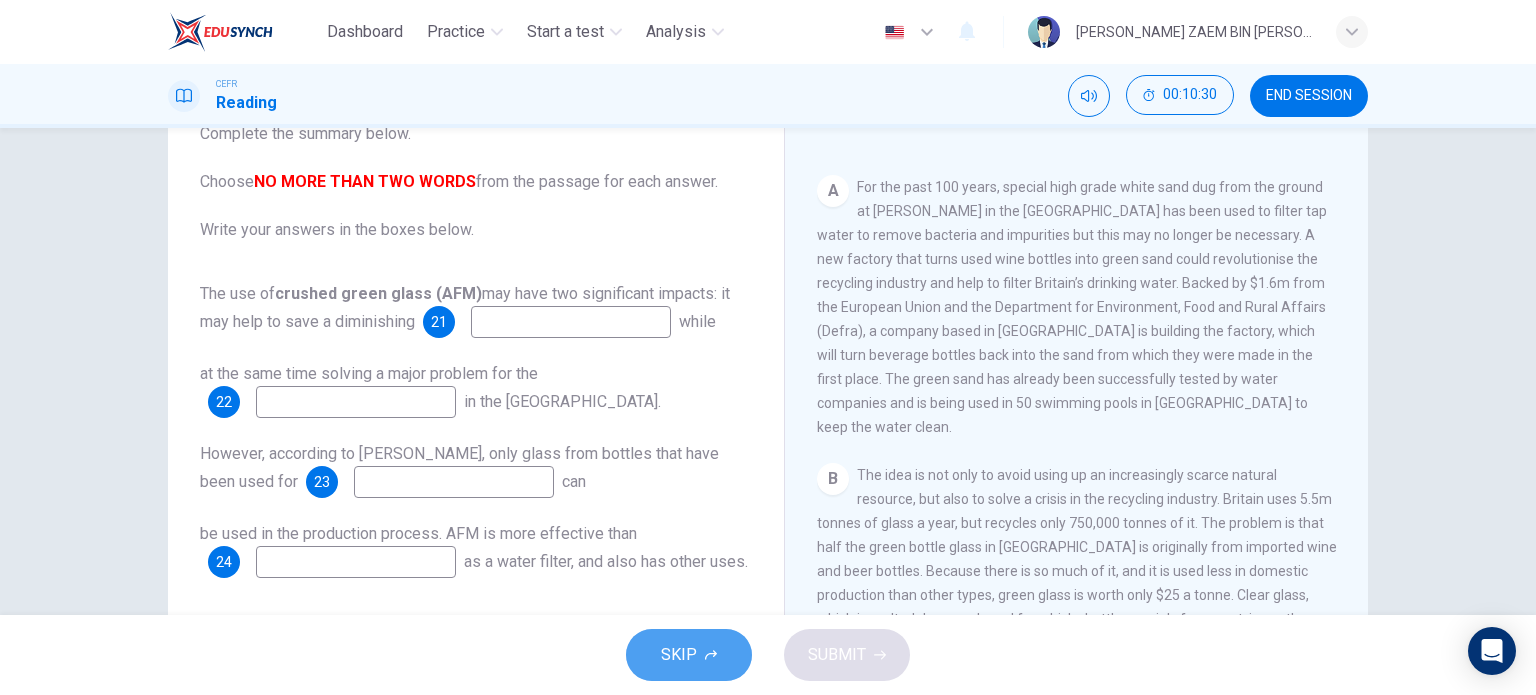 click on "SKIP" at bounding box center [689, 655] 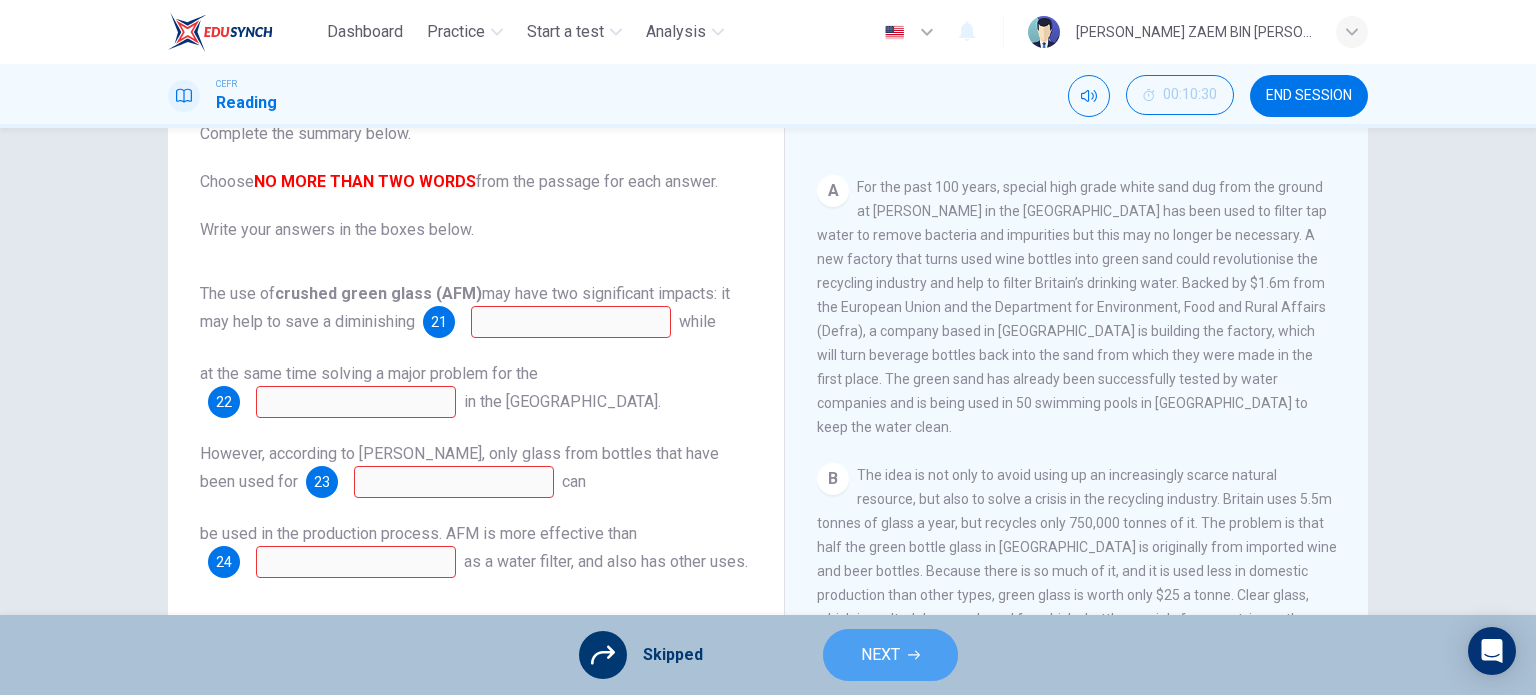 click on "NEXT" at bounding box center [890, 655] 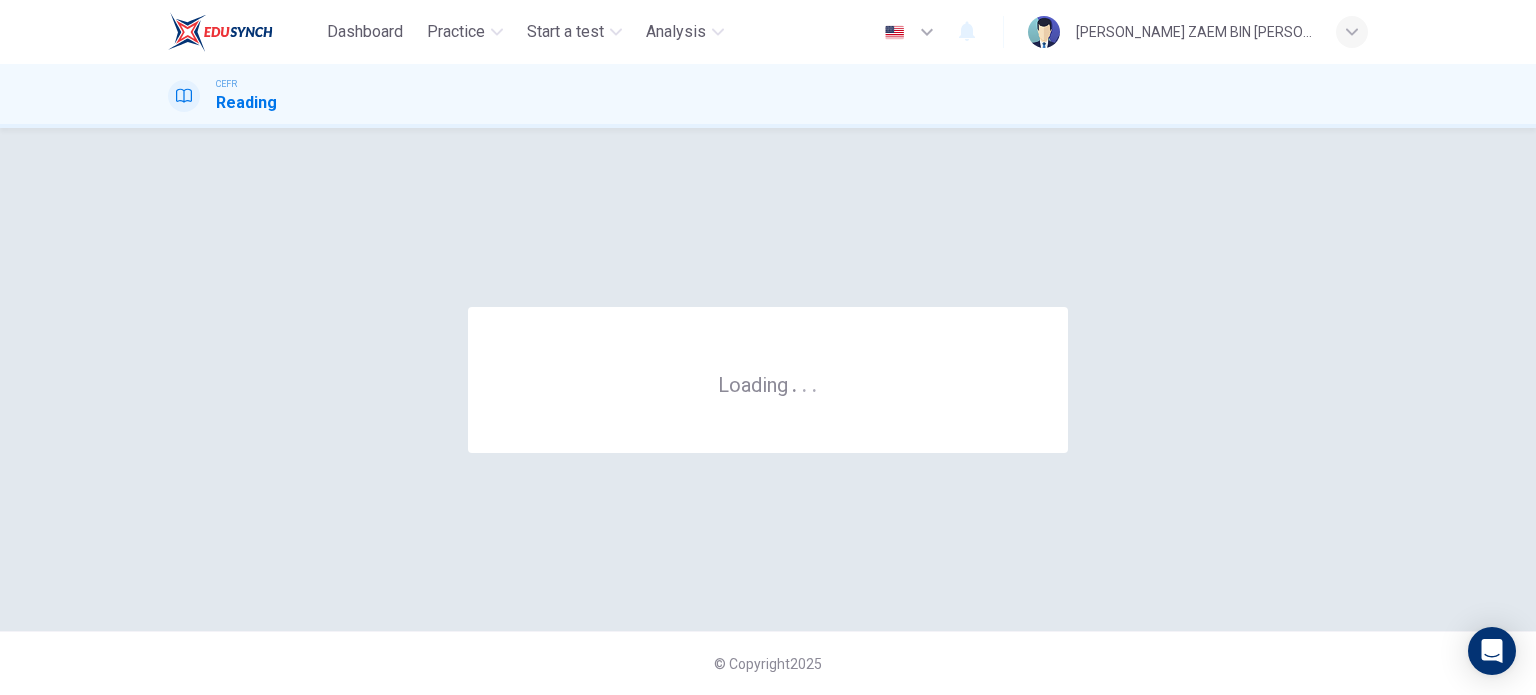 scroll, scrollTop: 0, scrollLeft: 0, axis: both 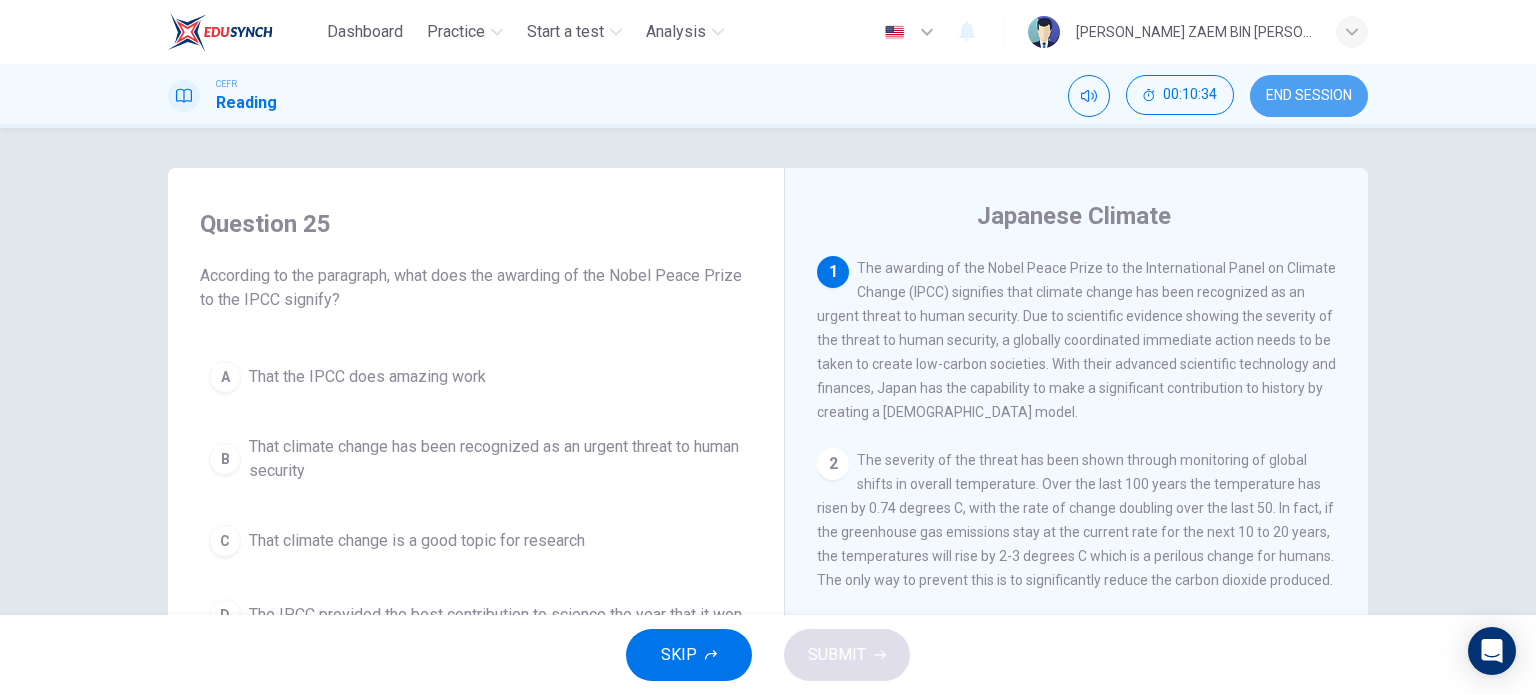 click on "END SESSION" at bounding box center (1309, 96) 